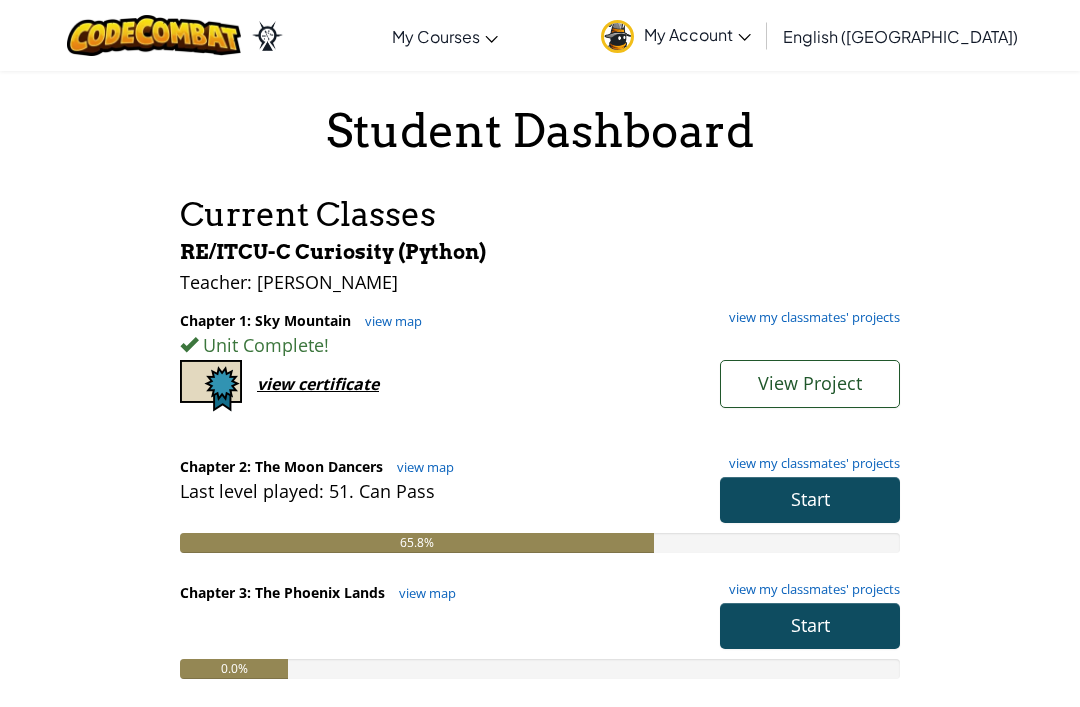 scroll, scrollTop: 0, scrollLeft: 0, axis: both 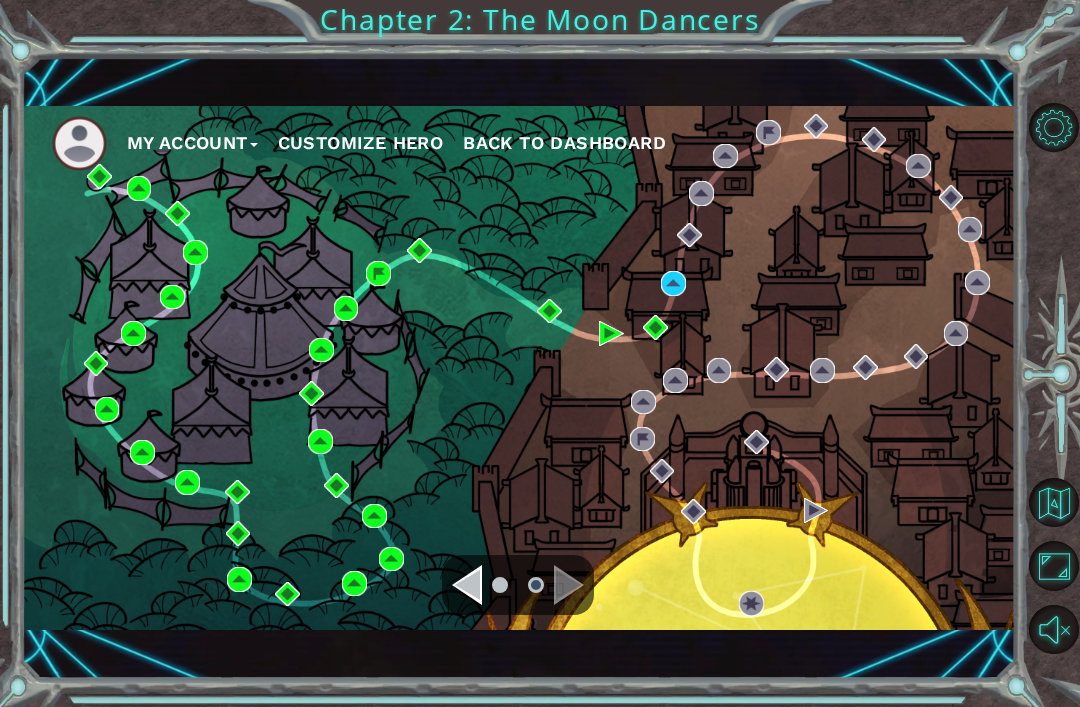 click on "My Account
Customize Hero
Back to Dashboard" at bounding box center (519, 368) 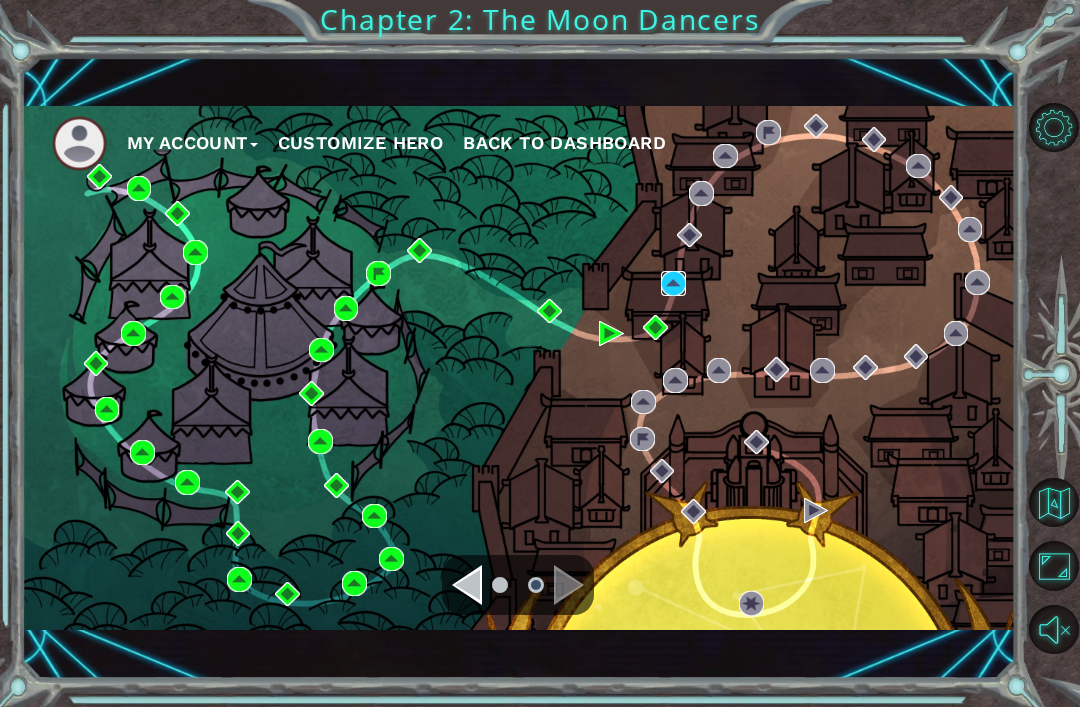 click at bounding box center [673, 283] 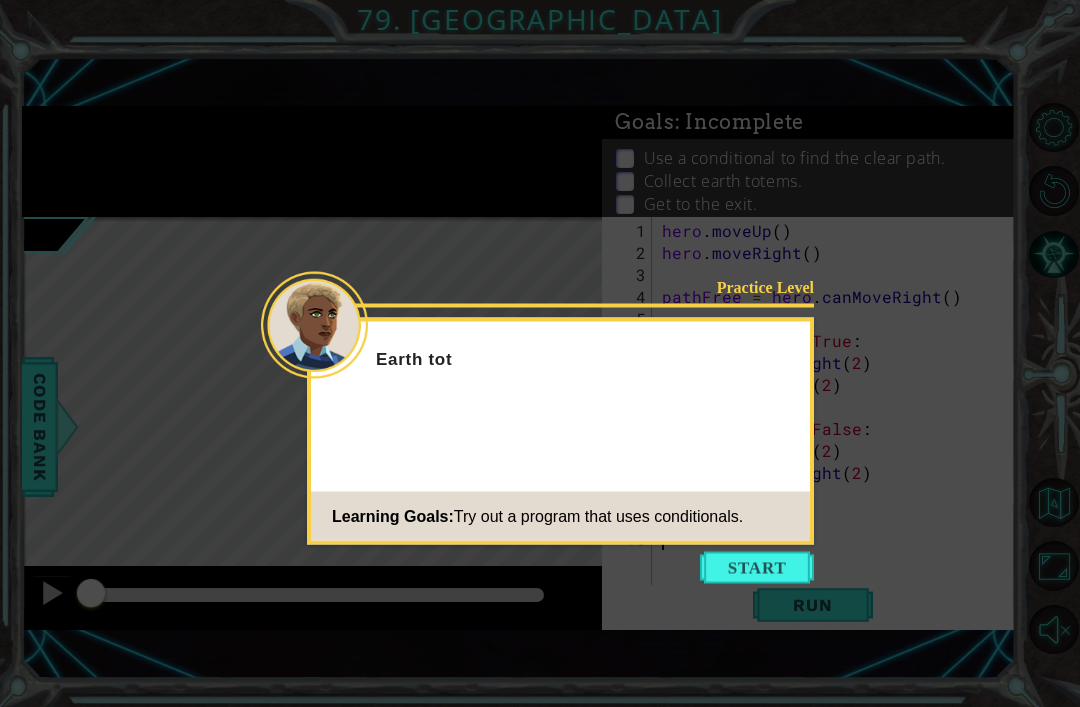 click at bounding box center (757, 568) 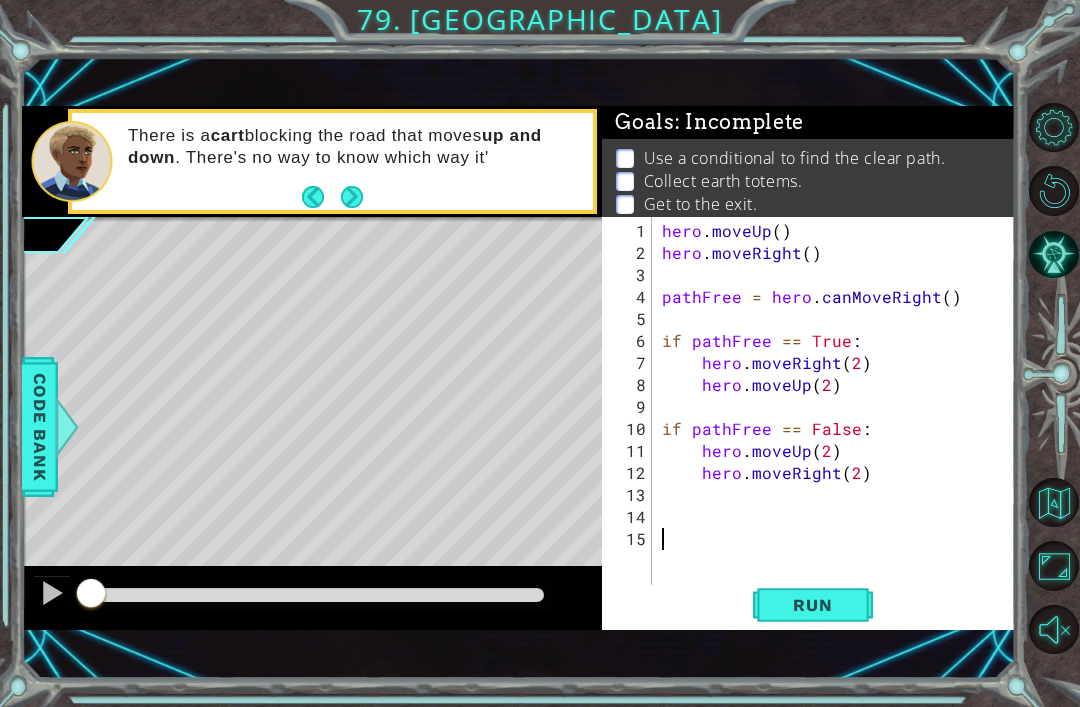 click on "Run" at bounding box center [812, 605] 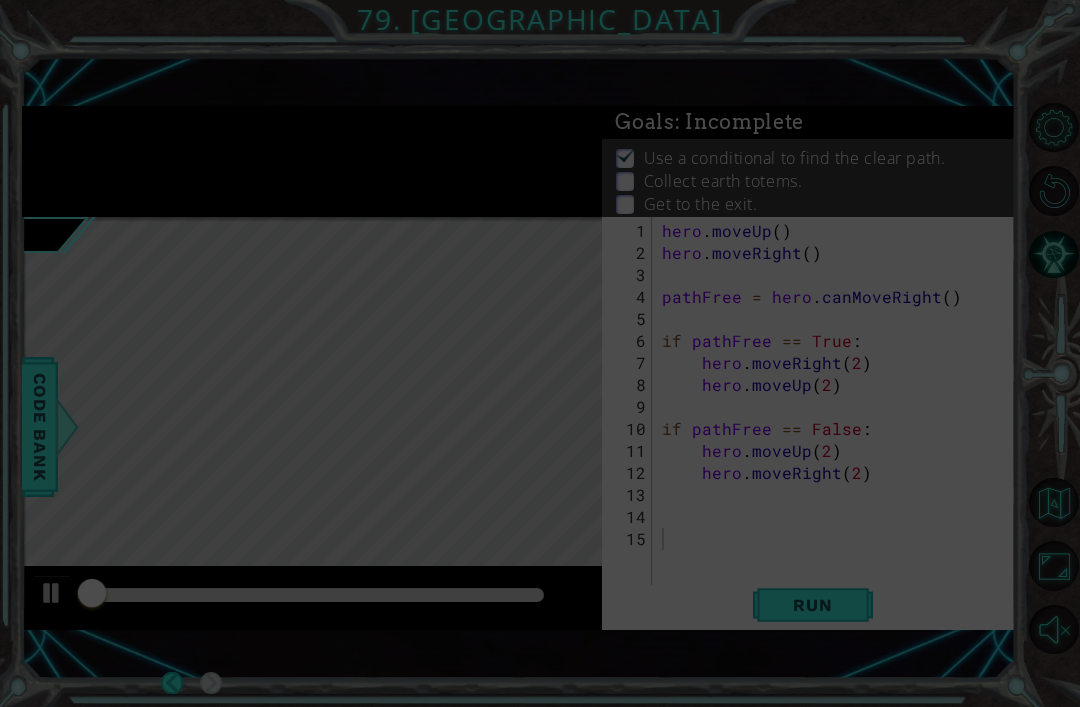 scroll, scrollTop: 4, scrollLeft: 0, axis: vertical 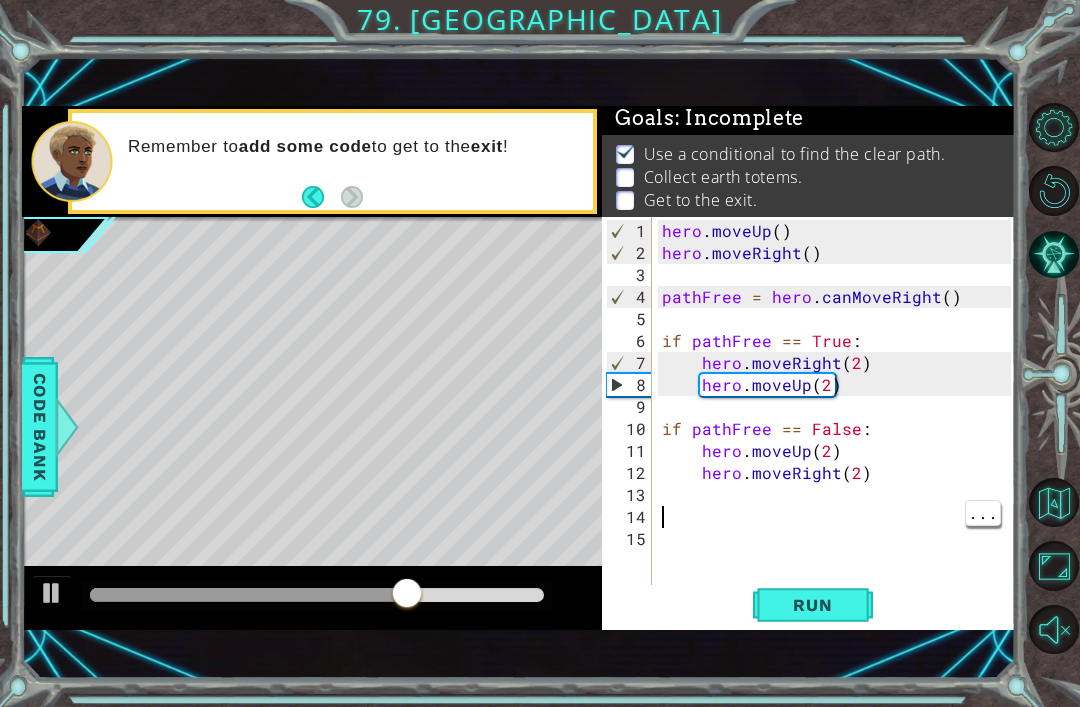 click on "hero . moveUp ( ) hero . moveRight ( ) pathFree   =   hero . canMoveRight ( ) if   pathFree   ==   True :      hero . moveRight ( 2 )      hero . moveUp ( 2 ) if   pathFree   ==   False :      hero . moveUp ( 2 )      hero . moveRight ( 2 )" at bounding box center [839, 429] 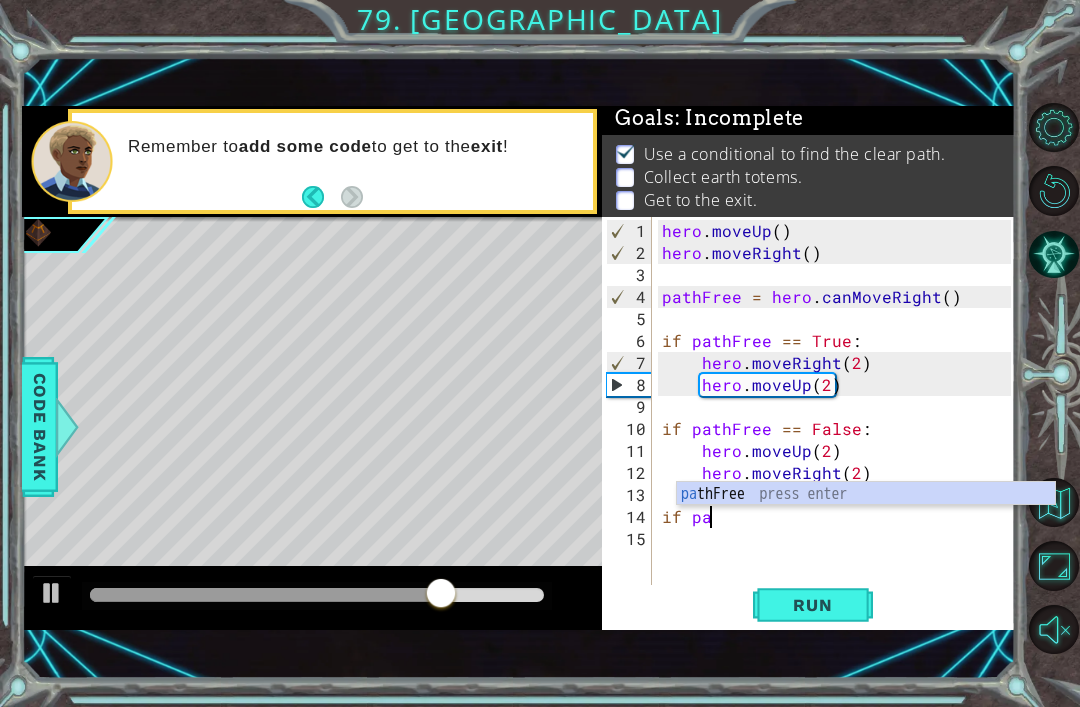 scroll, scrollTop: 0, scrollLeft: 3, axis: horizontal 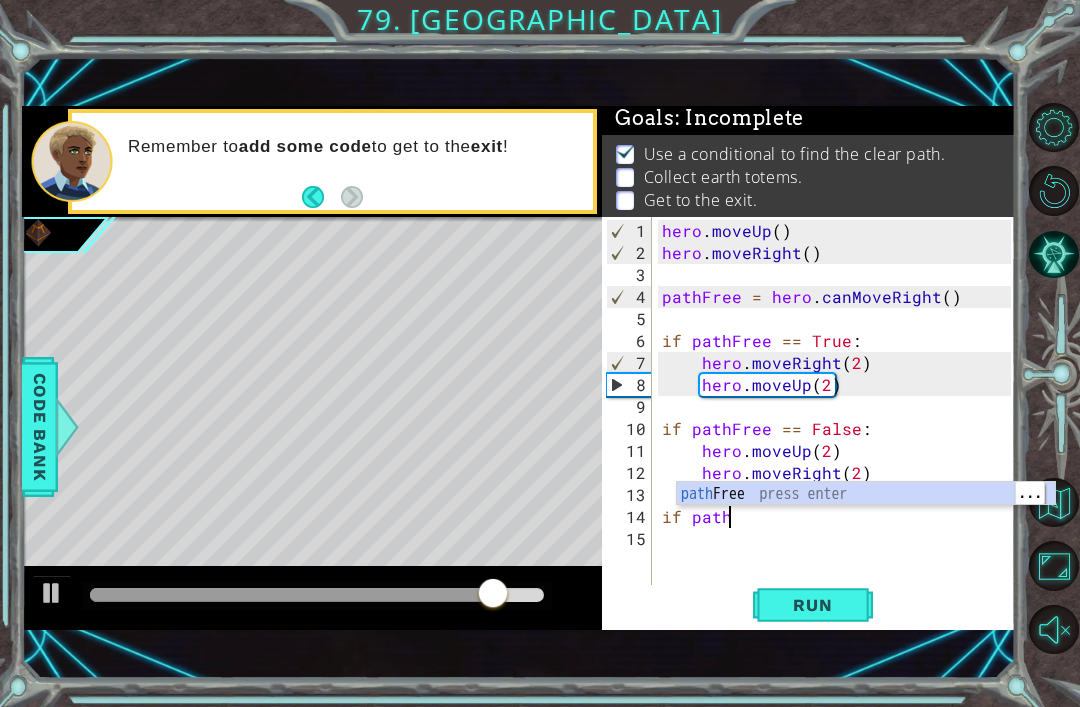 click on "path Free press enter" at bounding box center [866, 518] 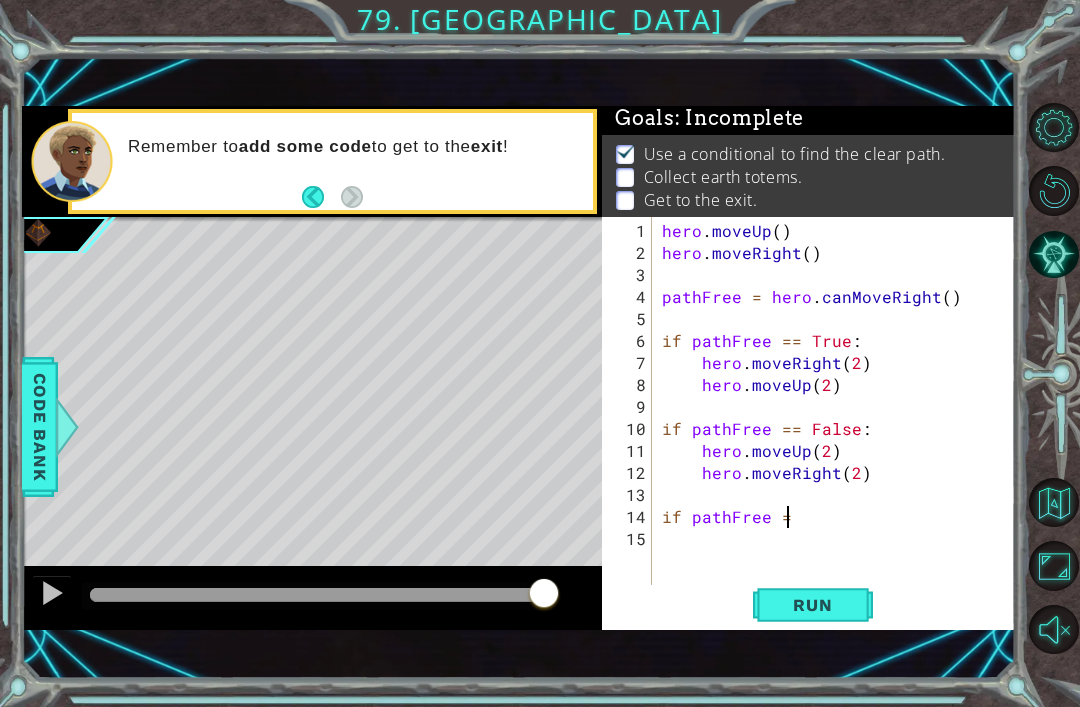scroll, scrollTop: 0, scrollLeft: 7, axis: horizontal 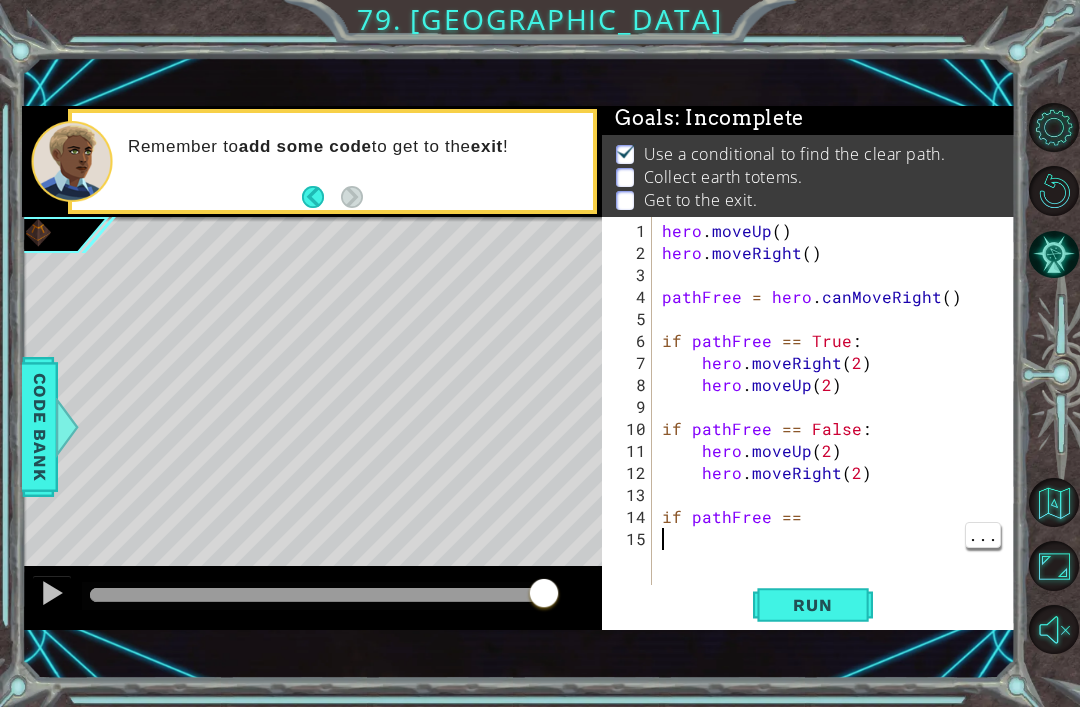 click on "hero . moveUp ( ) hero . moveRight ( ) pathFree   =   hero . canMoveRight ( ) if   pathFree   ==   True :      hero . moveRight ( 2 )      hero . moveUp ( 2 ) if   pathFree   ==   False :      hero . moveUp ( 2 )      hero . moveRight ( 2 ) if   pathFree   ==" at bounding box center (839, 429) 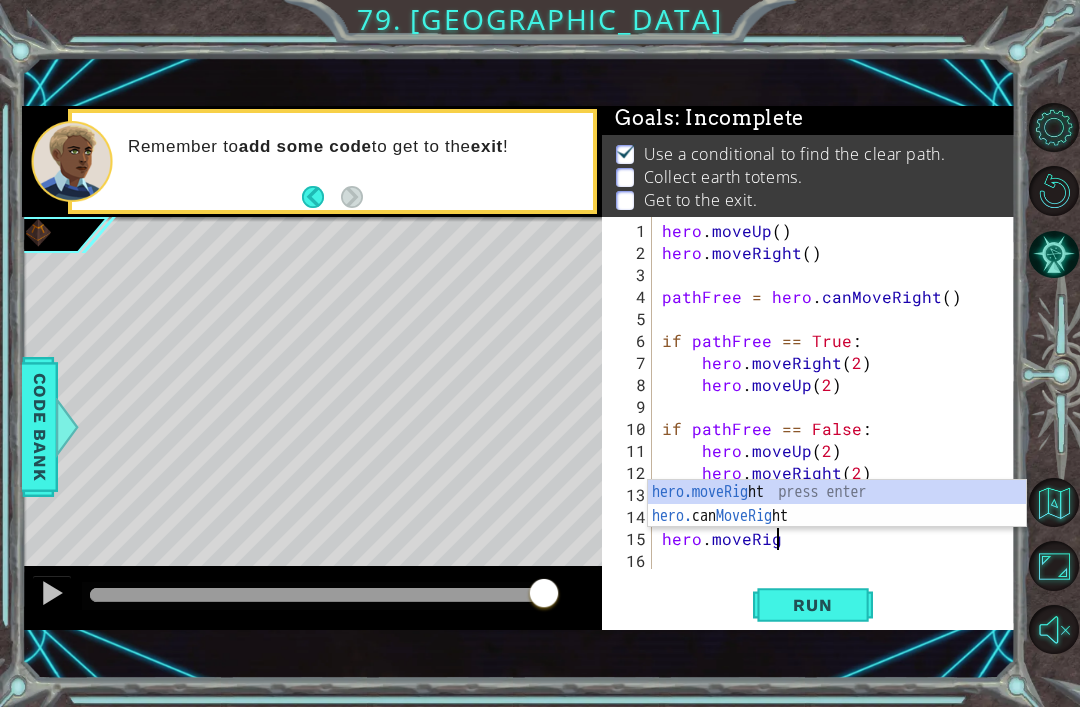 scroll, scrollTop: 0, scrollLeft: 7, axis: horizontal 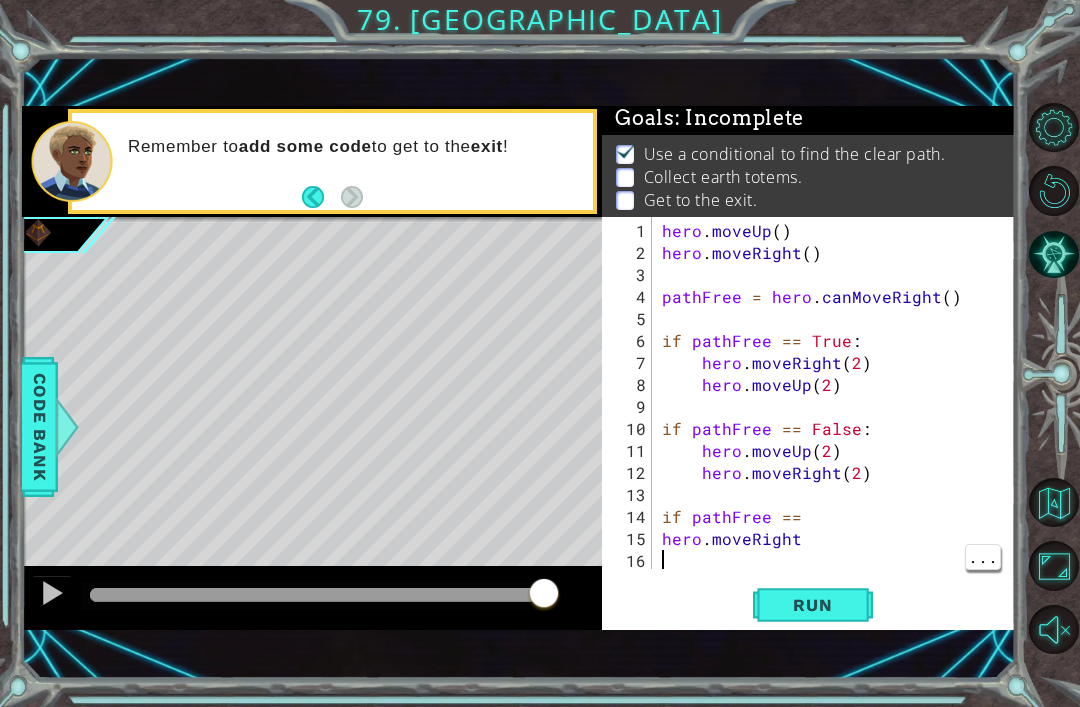 click on "hero . moveUp ( ) hero . moveRight ( ) pathFree   =   hero . canMoveRight ( ) if   pathFree   ==   True :      hero . moveRight ( 2 )      hero . moveUp ( 2 ) if   pathFree   ==   False :      hero . moveUp ( 2 )      hero . moveRight ( 2 ) if   pathFree   == hero . moveRight" at bounding box center [839, 418] 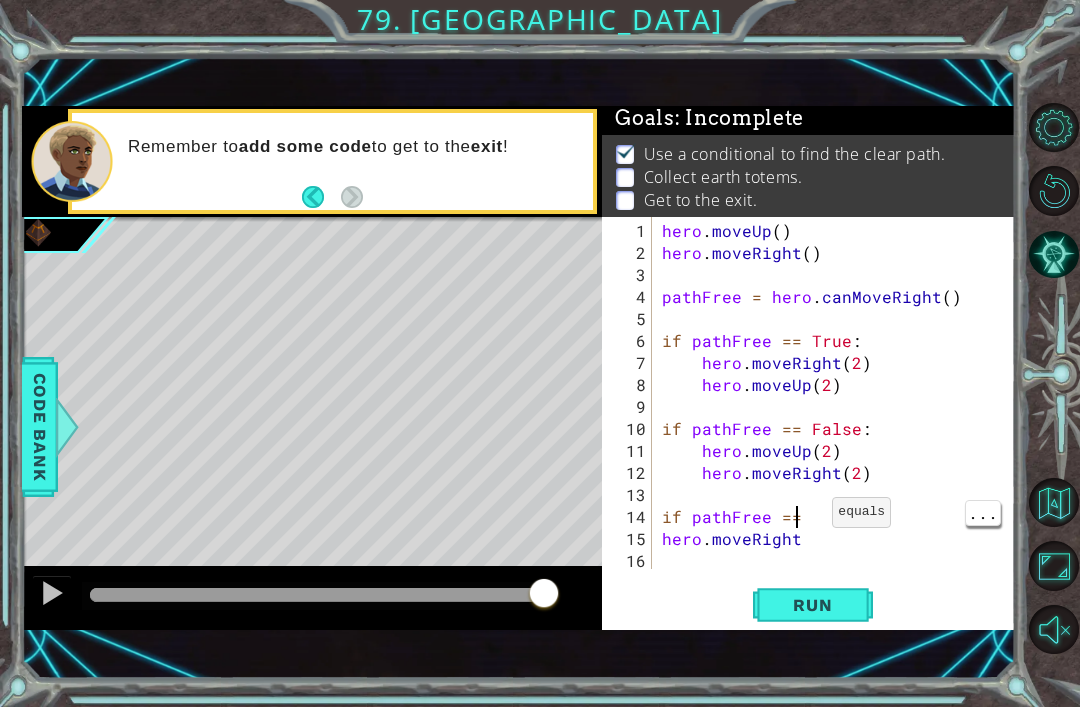 click on "hero . moveUp ( ) hero . moveRight ( ) pathFree   =   hero . canMoveRight ( ) if   pathFree   ==   True :      hero . moveRight ( 2 )      hero . moveUp ( 2 ) if   pathFree   ==   False :      hero . moveUp ( 2 )      hero . moveRight ( 2 ) if   pathFree   == hero . moveRight" at bounding box center (839, 418) 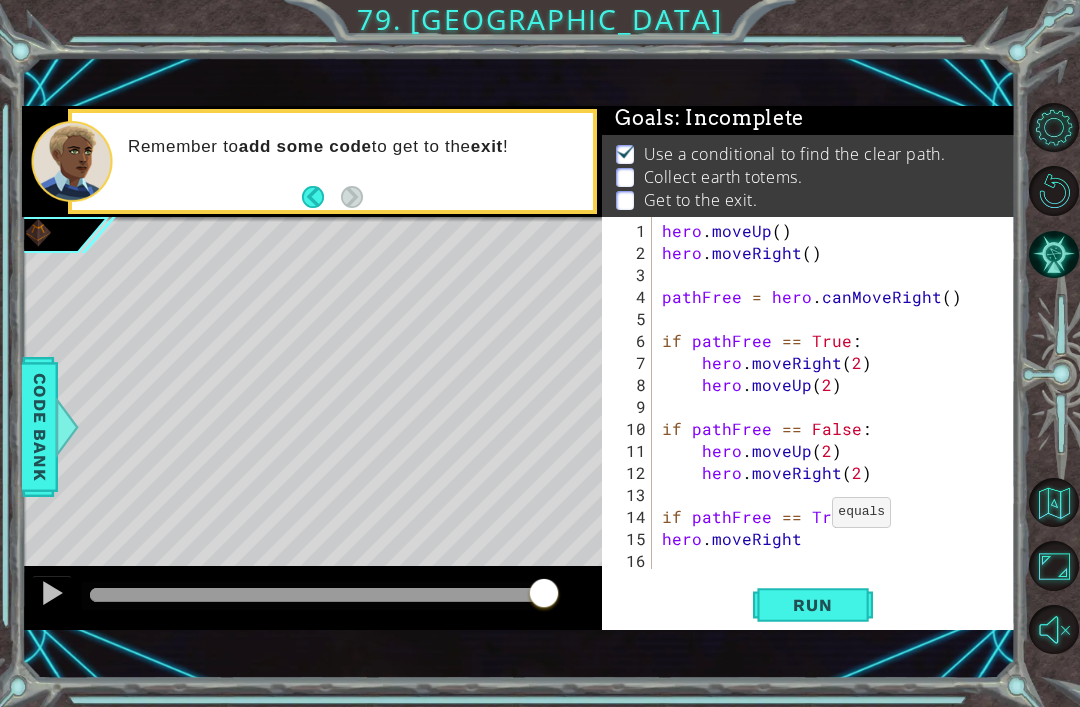 scroll, scrollTop: 0, scrollLeft: 10, axis: horizontal 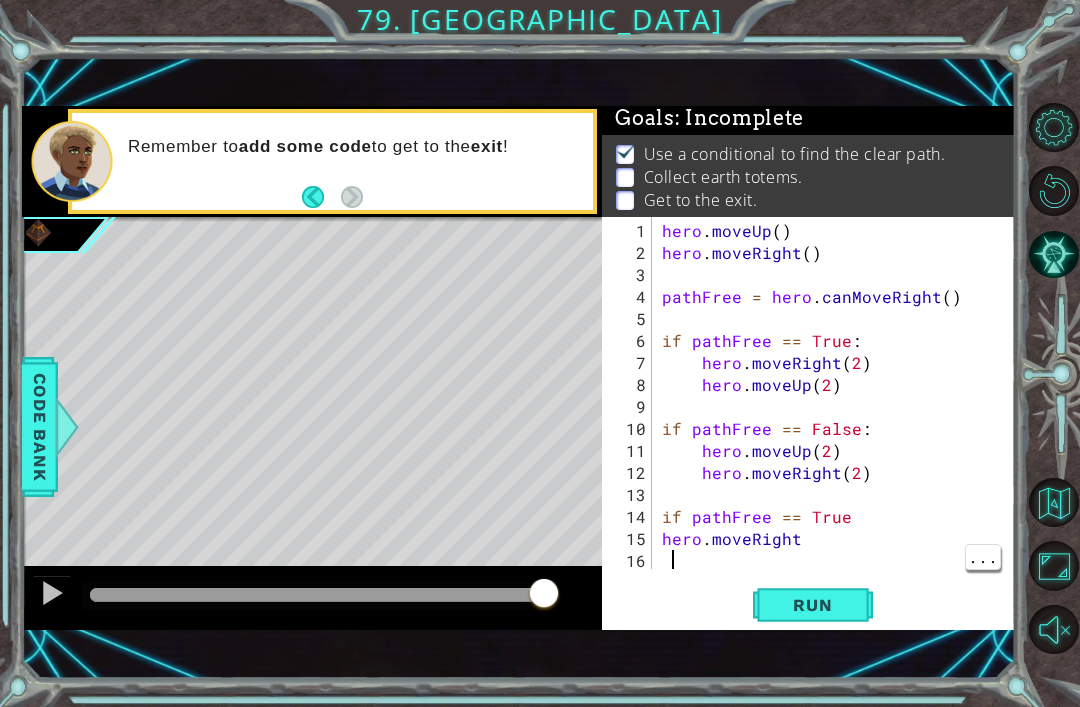 click on "hero . moveUp ( ) hero . moveRight ( ) pathFree   =   hero . canMoveRight ( ) if   pathFree   ==   True :      hero . moveRight ( 2 )      hero . moveUp ( 2 ) if   pathFree   ==   False :      hero . moveUp ( 2 )      hero . moveRight ( 2 ) if   pathFree   ==   True hero . moveRight" at bounding box center [839, 418] 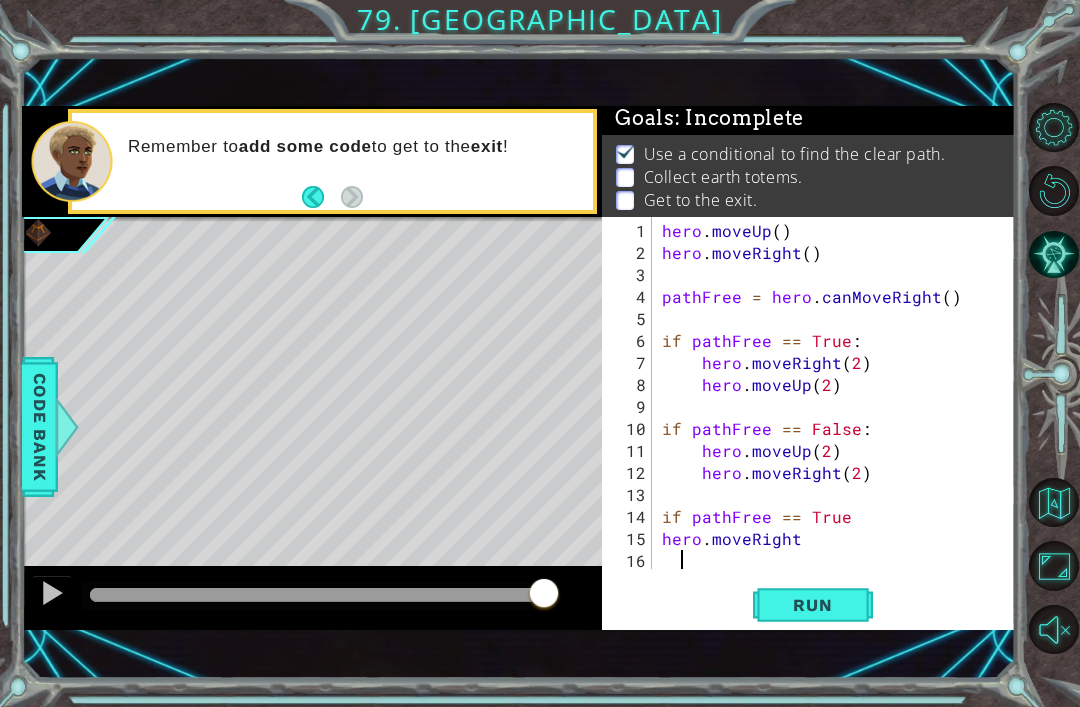 scroll, scrollTop: 0, scrollLeft: 1, axis: horizontal 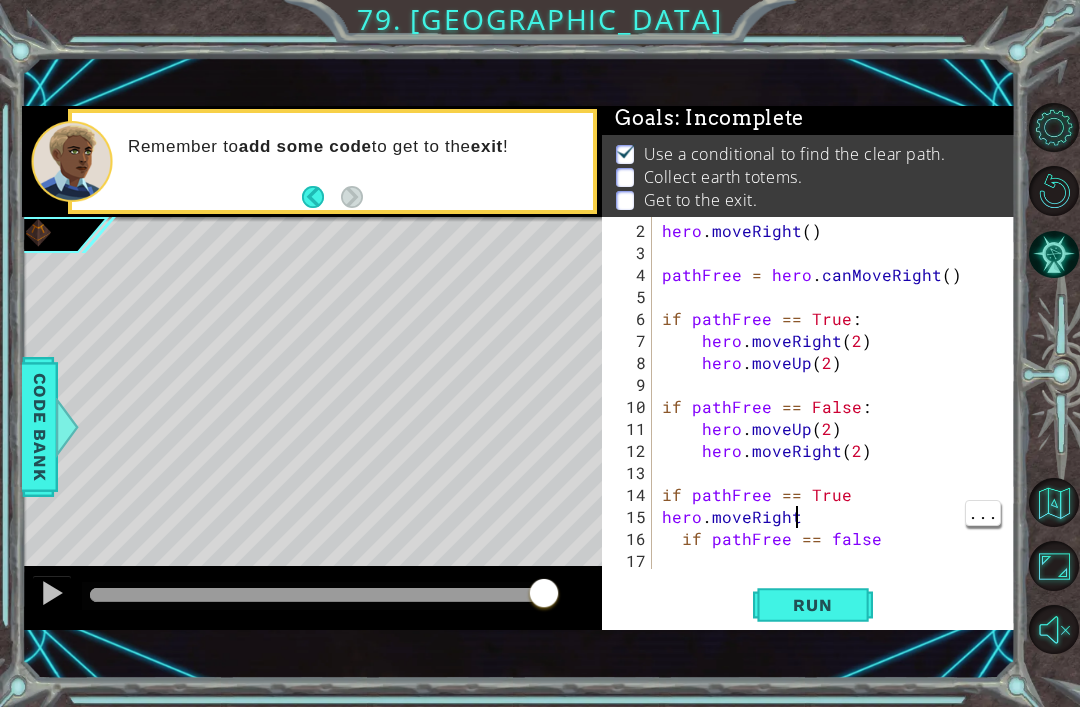 click on "hero . moveRight ( ) pathFree   =   hero . canMoveRight ( ) if   pathFree   ==   True :      hero . moveRight ( 2 )      hero . moveUp ( 2 ) if   pathFree   ==   False :      hero . moveUp ( 2 )      hero . moveRight ( 2 ) if   pathFree   ==   True hero . moveRight    if   pathFree   ==   false" at bounding box center [839, 418] 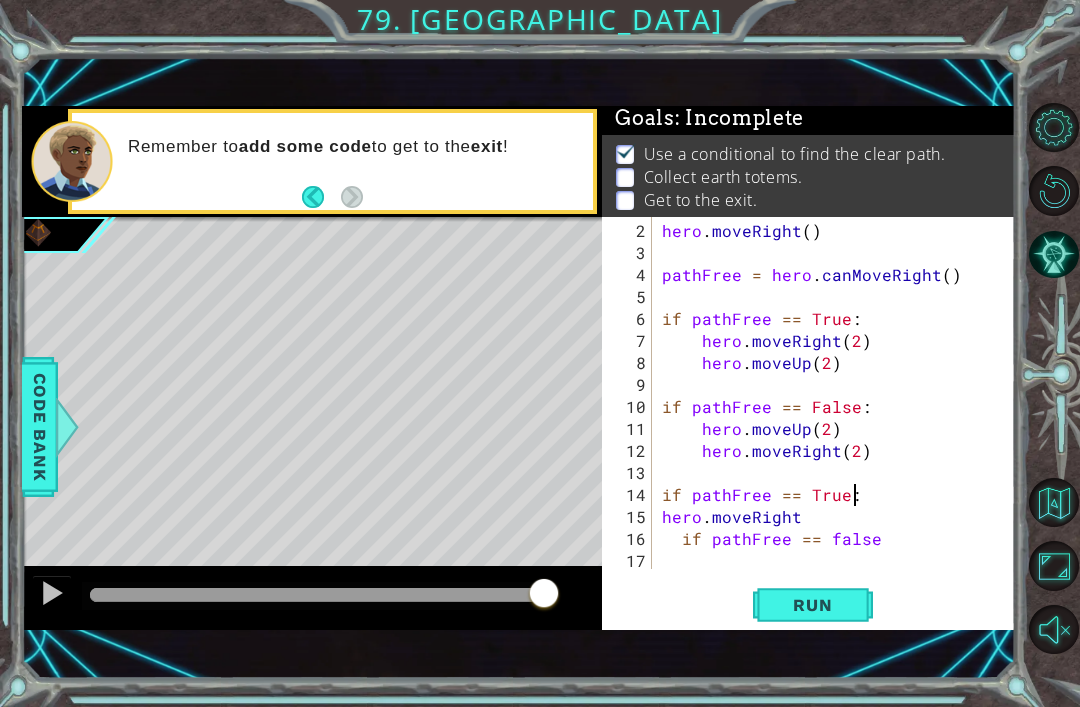 scroll, scrollTop: 0, scrollLeft: 11, axis: horizontal 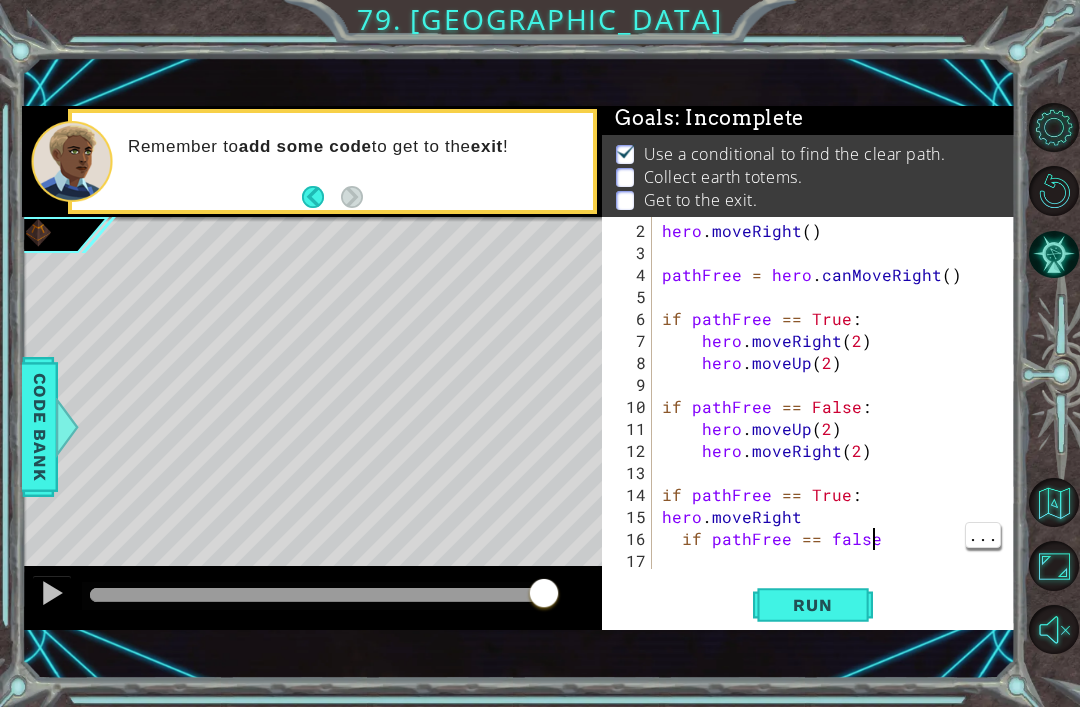 click on "hero . moveRight ( ) pathFree   =   hero . canMoveRight ( ) if   pathFree   ==   True :      hero . moveRight ( 2 )      hero . moveUp ( 2 ) if   pathFree   ==   False :      hero . moveUp ( 2 )      hero . moveRight ( 2 ) if   pathFree   ==   True : hero . moveRight    if   pathFree   ==   false" at bounding box center (839, 418) 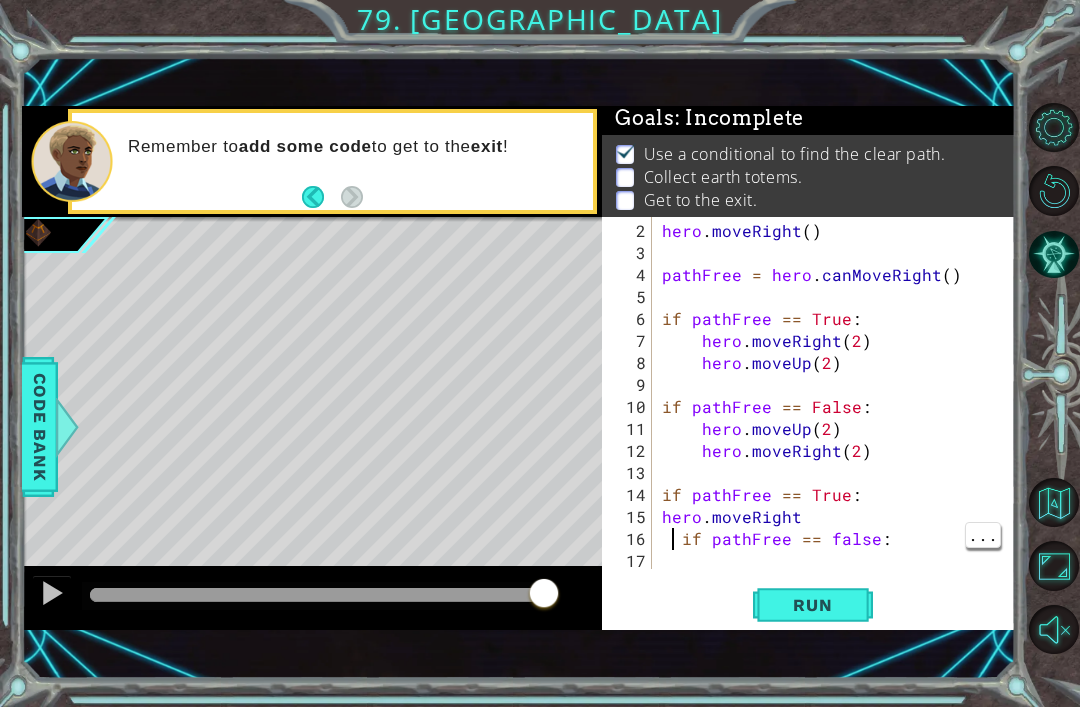 type on "hero.moveRight" 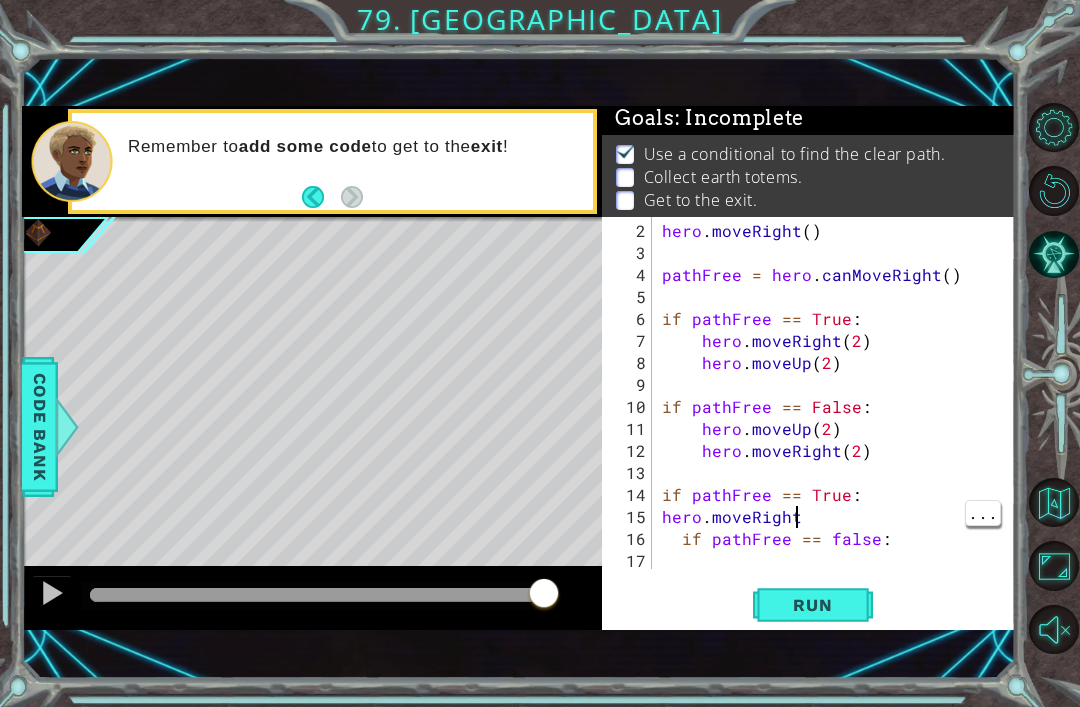 scroll, scrollTop: 0, scrollLeft: 0, axis: both 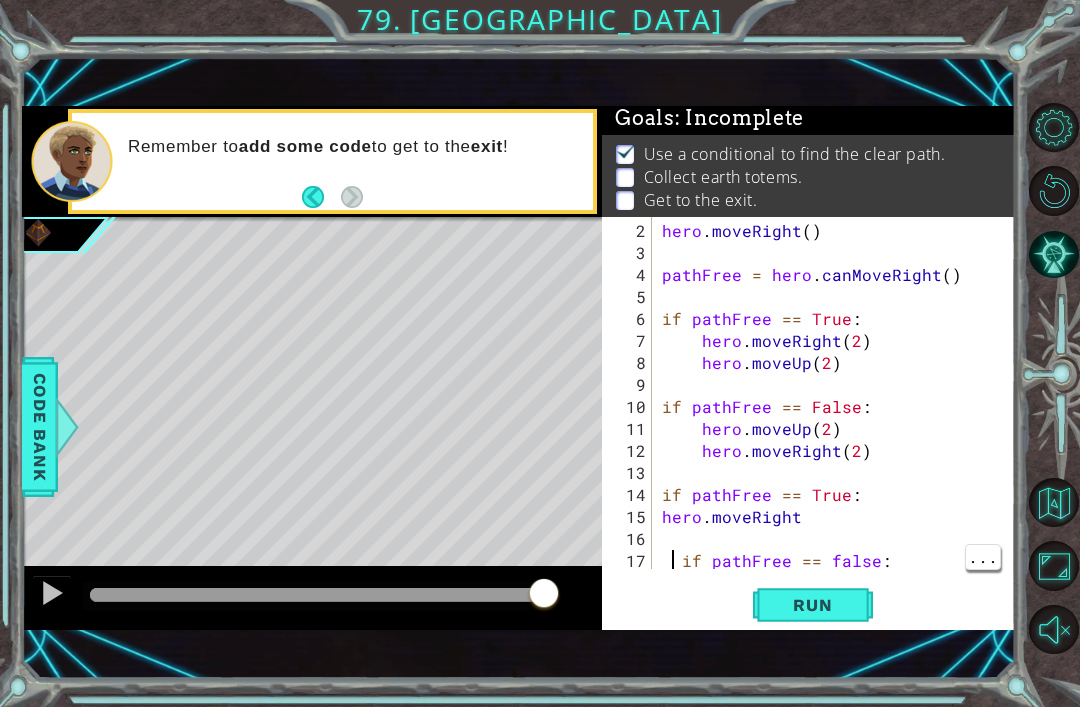 click on "hero . moveRight ( ) pathFree   =   hero . canMoveRight ( ) if   pathFree   ==   True :      hero . moveRight ( 2 )      hero . moveUp ( 2 ) if   pathFree   ==   False :      hero . moveUp ( 2 )      hero . moveRight ( 2 ) if   pathFree   ==   True : hero . moveRight    if   pathFree   ==   false :" at bounding box center (839, 418) 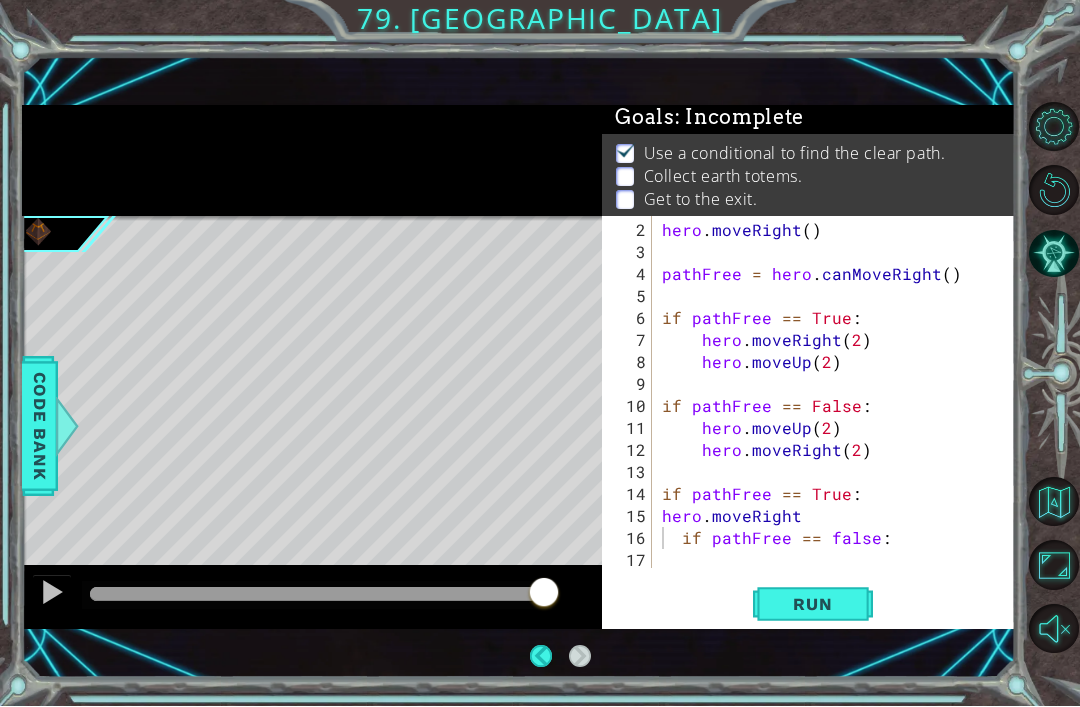 scroll, scrollTop: 23, scrollLeft: 0, axis: vertical 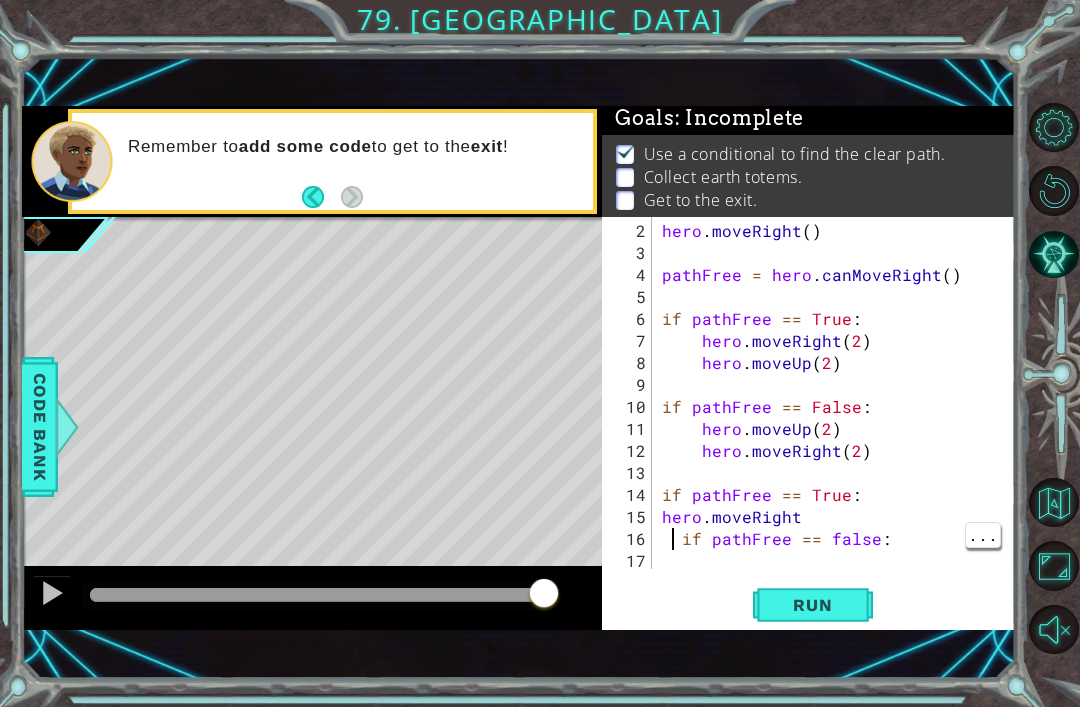 click on "hero . moveRight ( ) pathFree   =   hero . canMoveRight ( ) if   pathFree   ==   True :      hero . moveRight ( 2 )      hero . moveUp ( 2 ) if   pathFree   ==   False :      hero . moveUp ( 2 )      hero . moveRight ( 2 ) if   pathFree   ==   True : hero . moveRight    if   pathFree   ==   false :" at bounding box center (839, 418) 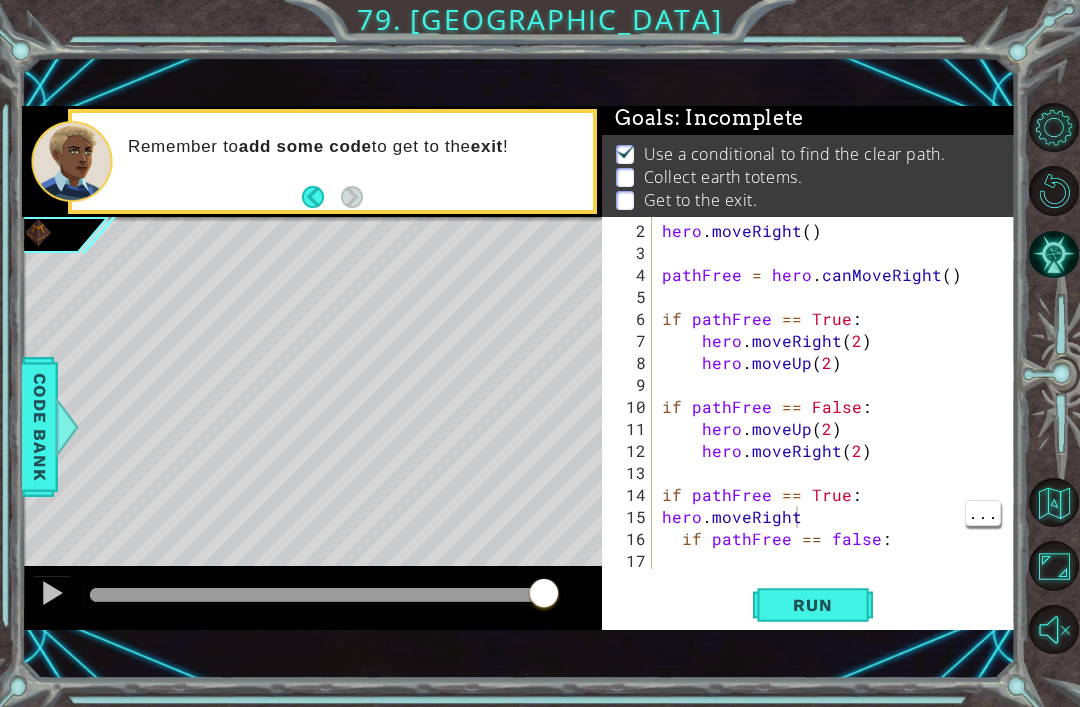 scroll, scrollTop: 23, scrollLeft: 0, axis: vertical 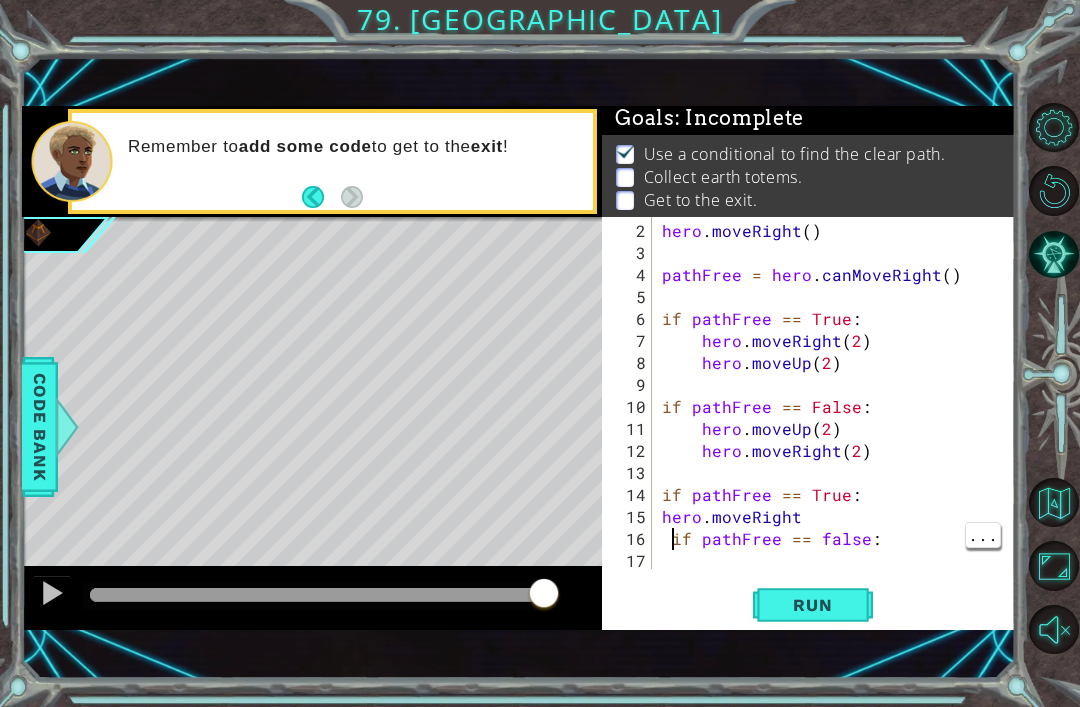click on "hero . moveRight ( ) pathFree   =   hero . canMoveRight ( ) if   pathFree   ==   True :      hero . moveRight ( 2 )      hero . moveUp ( 2 ) if   pathFree   ==   False :      hero . moveUp ( 2 )      hero . moveRight ( 2 ) if   pathFree   ==   True : hero . moveRight   if   pathFree   ==   false :" at bounding box center [839, 418] 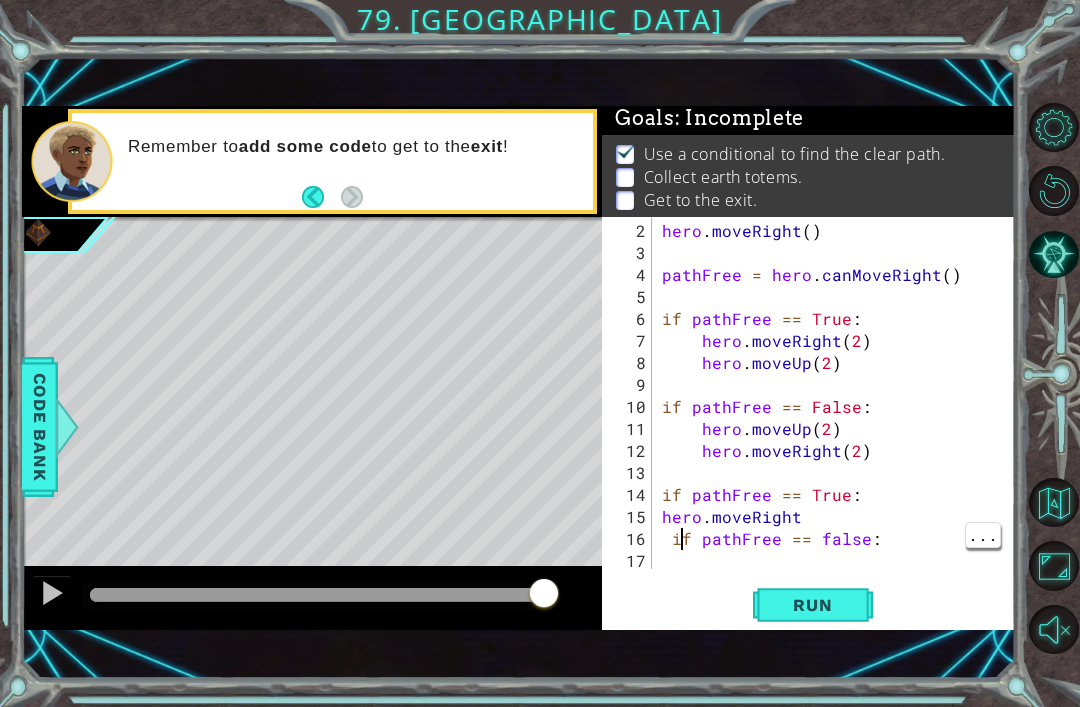 scroll, scrollTop: 22, scrollLeft: 0, axis: vertical 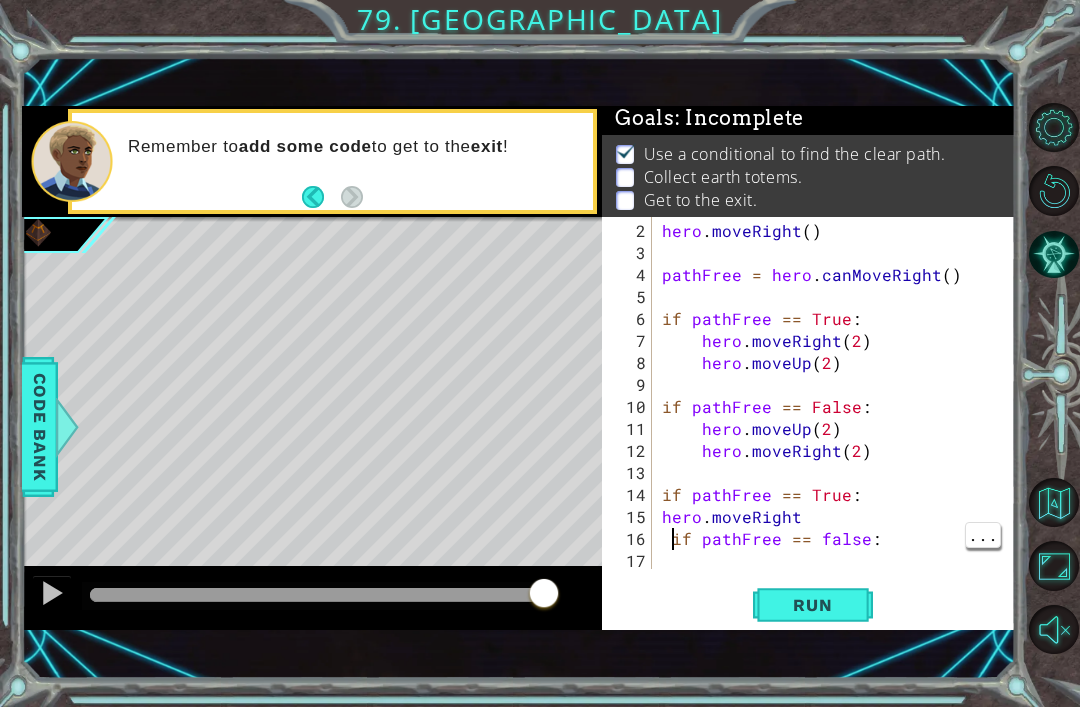 click on "hero . moveRight ( ) pathFree   =   hero . canMoveRight ( ) if   pathFree   ==   True :      hero . moveRight ( 2 )      hero . moveUp ( 2 ) if   pathFree   ==   False :      hero . moveUp ( 2 )      hero . moveRight ( 2 ) if   pathFree   ==   True : hero . moveRight   if   pathFree   ==   false :" at bounding box center (839, 418) 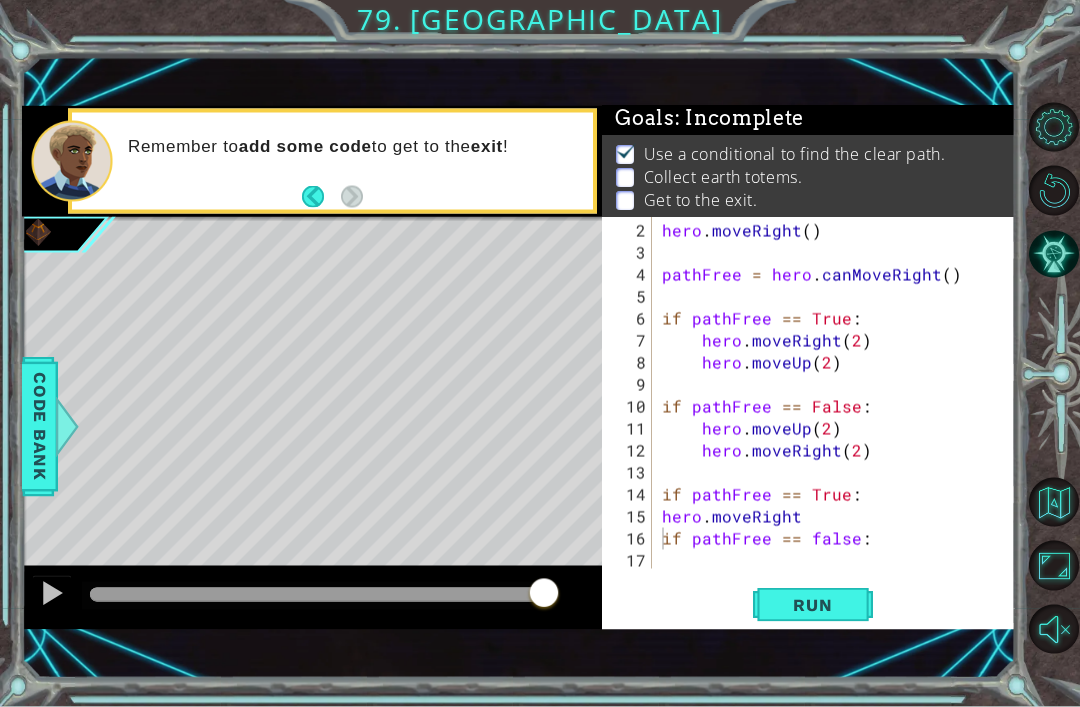 type on "hero.moveRight" 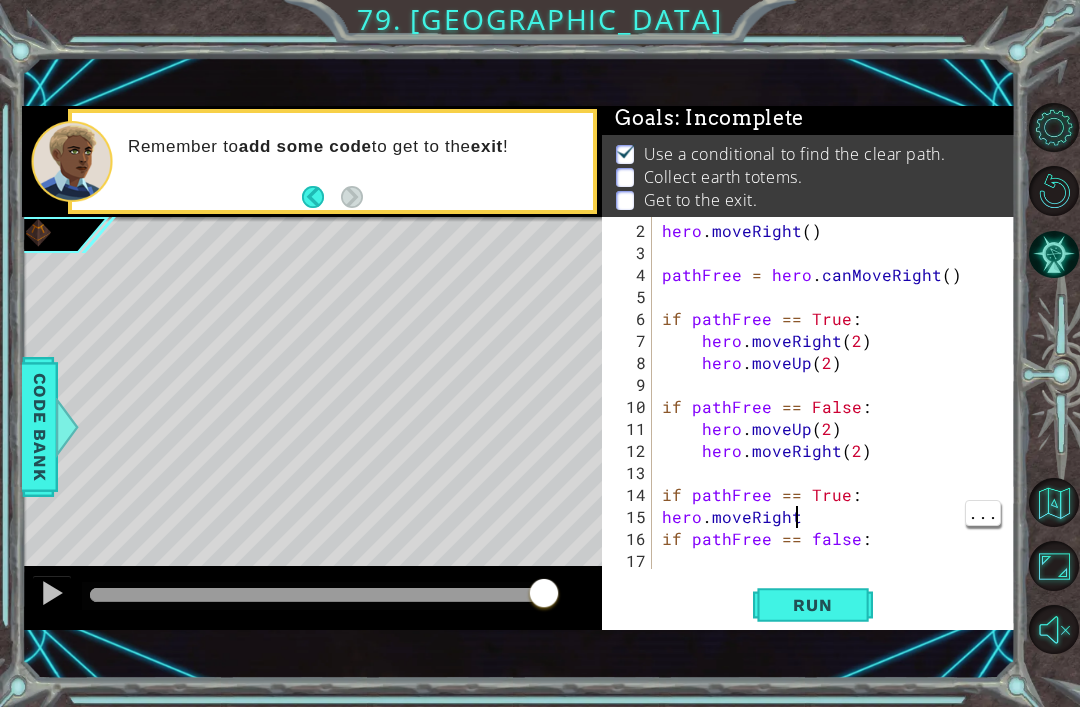 click on "hero . moveRight ( ) pathFree   =   hero . canMoveRight ( ) if   pathFree   ==   True :      hero . moveRight ( 2 )      hero . moveUp ( 2 ) if   pathFree   ==   False :      hero . moveUp ( 2 )      hero . moveRight ( 2 ) if   pathFree   ==   True : hero . moveRight if   pathFree   ==   false :" at bounding box center [839, 418] 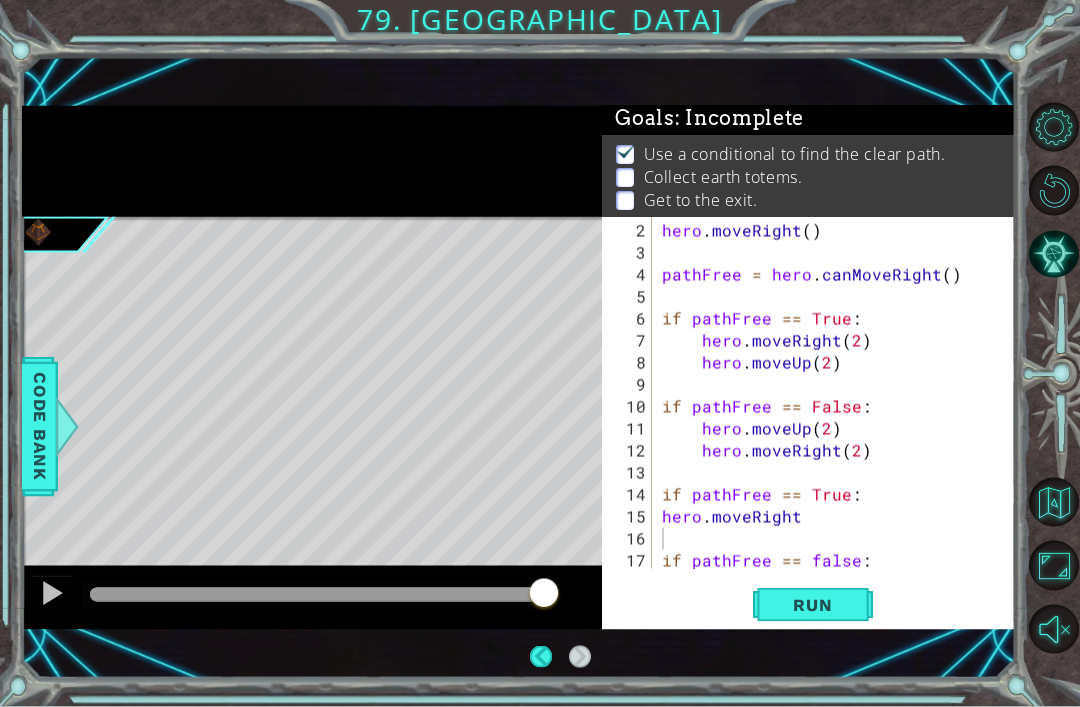 scroll, scrollTop: 64, scrollLeft: 0, axis: vertical 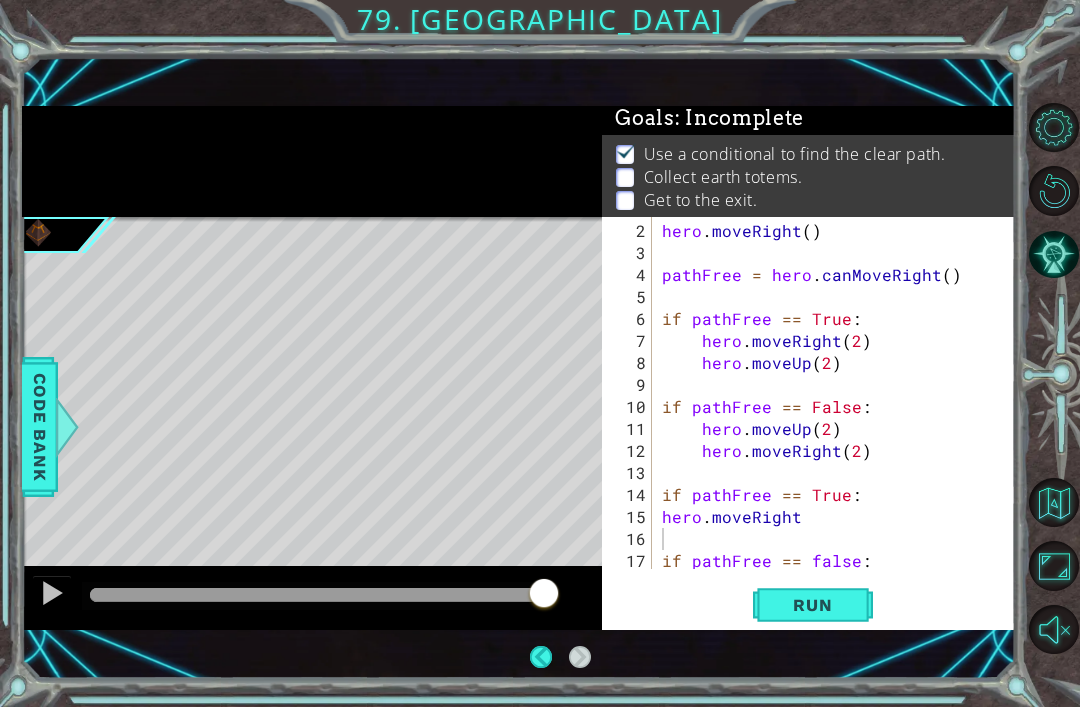 type on "if pathFree == false:" 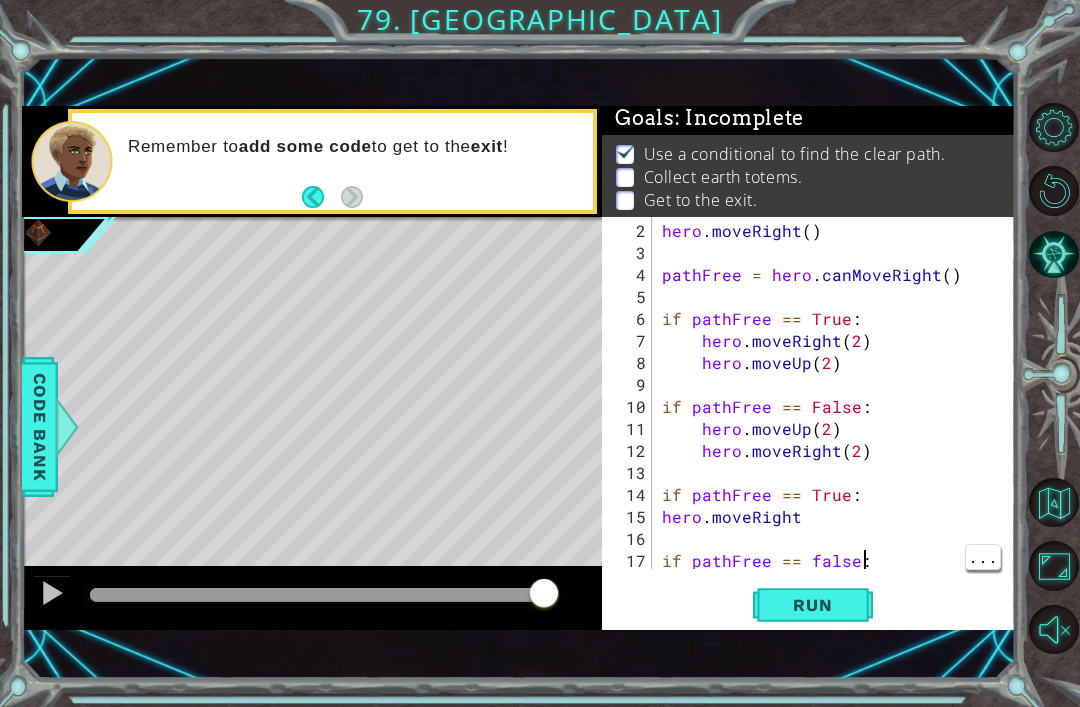 click on "hero . moveRight ( ) pathFree   =   hero . canMoveRight ( ) if   pathFree   ==   True :      hero . moveRight ( 2 )      hero . moveUp ( 2 ) if   pathFree   ==   False :      hero . moveUp ( 2 )      hero . moveRight ( 2 ) if   pathFree   ==   True : hero . moveRight if   pathFree   ==   false :" at bounding box center (839, 418) 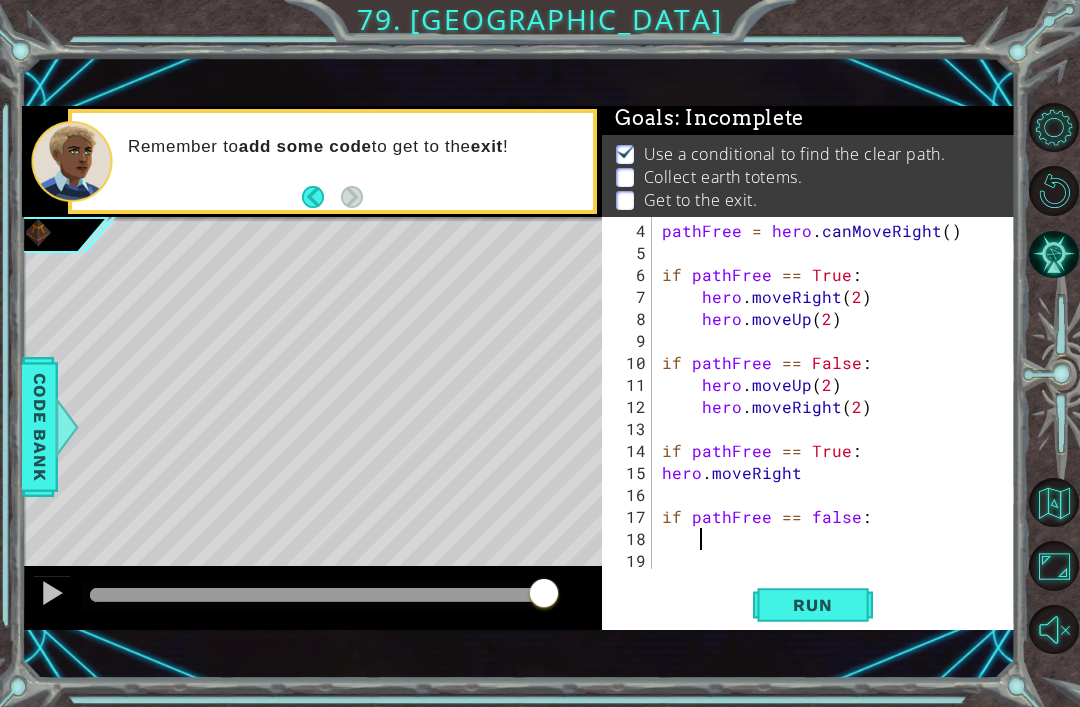 scroll, scrollTop: 66, scrollLeft: 0, axis: vertical 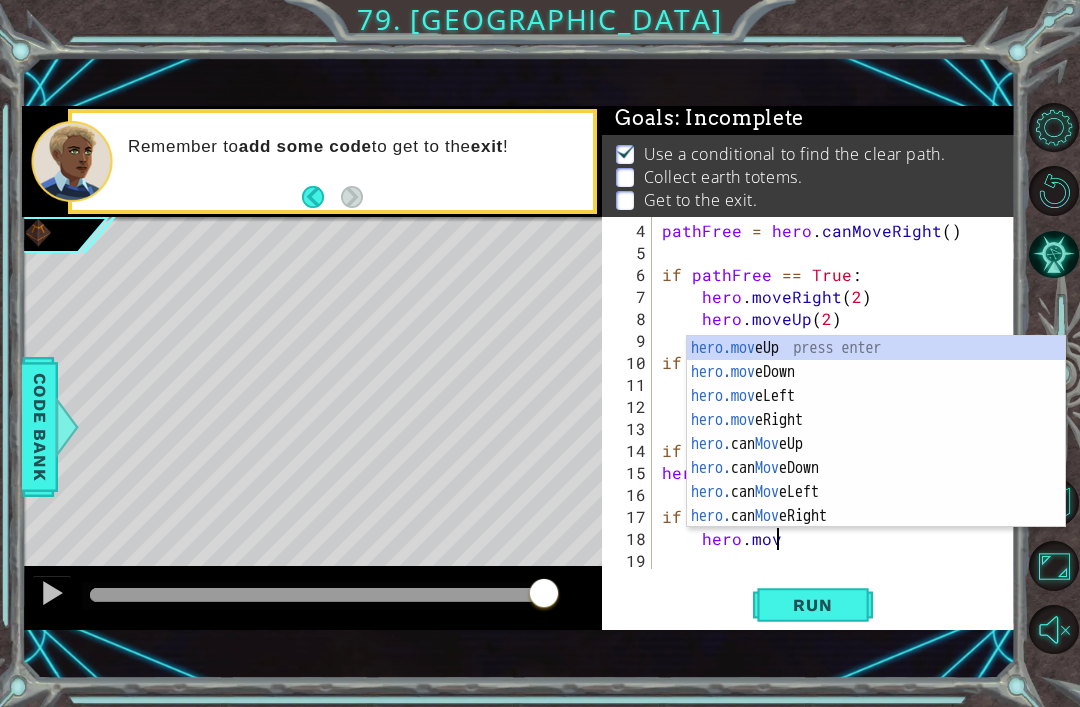 type on "hero.m" 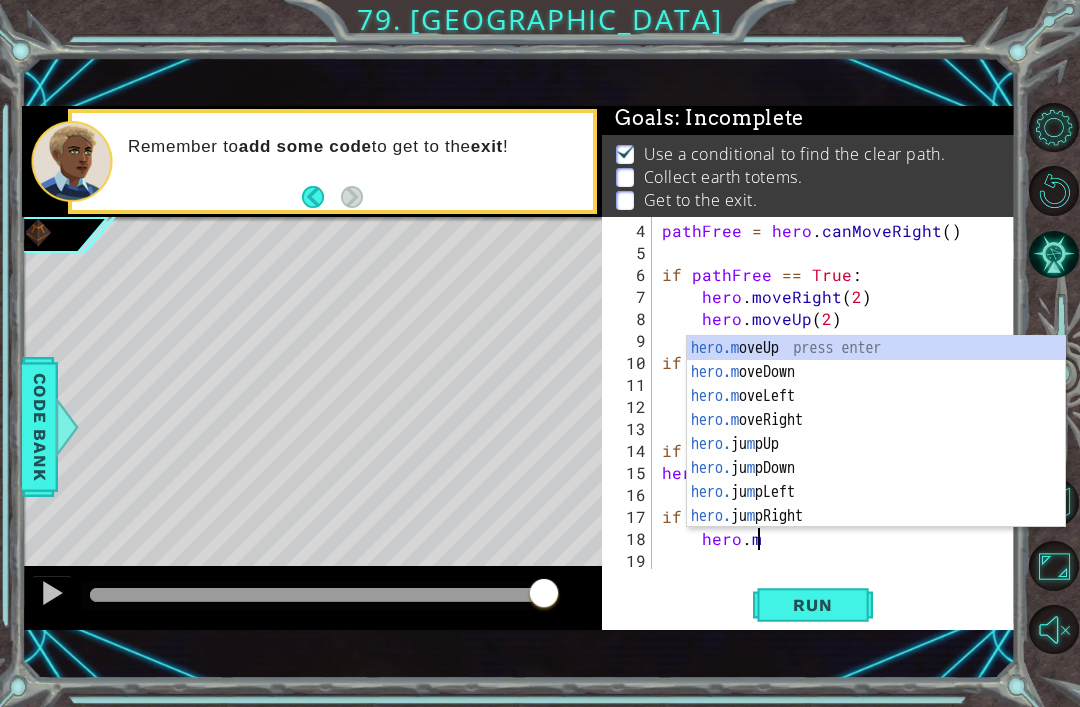 scroll, scrollTop: 0, scrollLeft: 5, axis: horizontal 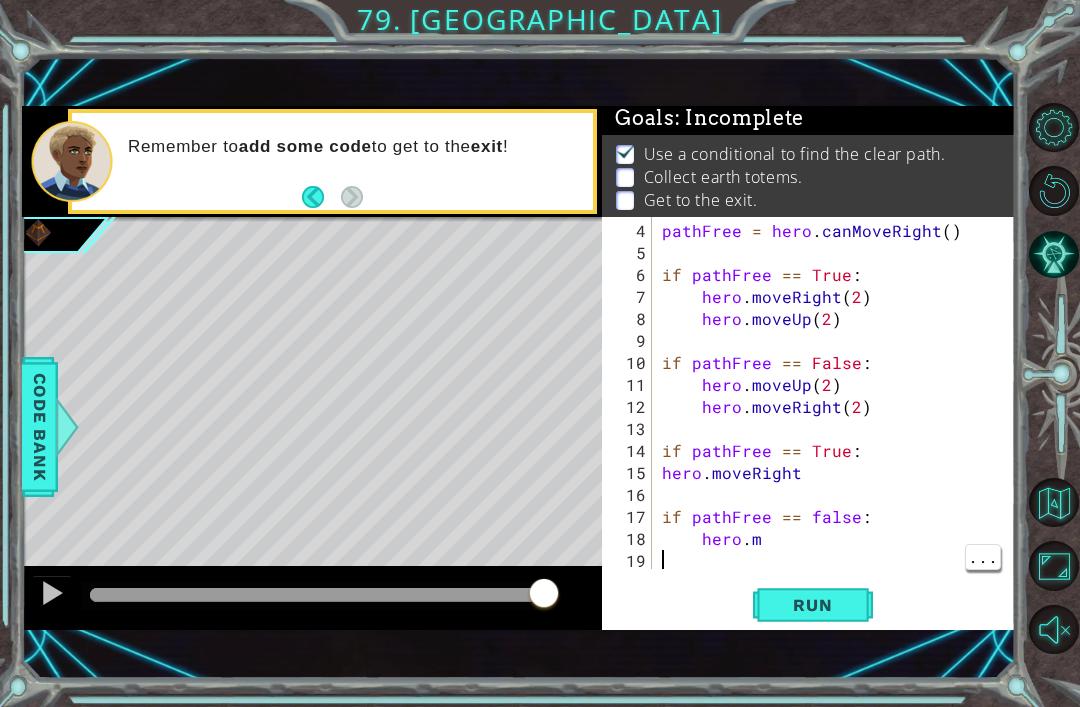 click on "pathFree   =   hero . canMoveRight ( ) if   pathFree   ==   True :      hero . moveRight ( 2 )      hero . moveUp ( 2 ) if   pathFree   ==   False :      hero . moveUp ( 2 )      hero . moveRight ( 2 ) if   pathFree   ==   True : hero . moveRight if   pathFree   ==   false :      hero . m" at bounding box center (839, 418) 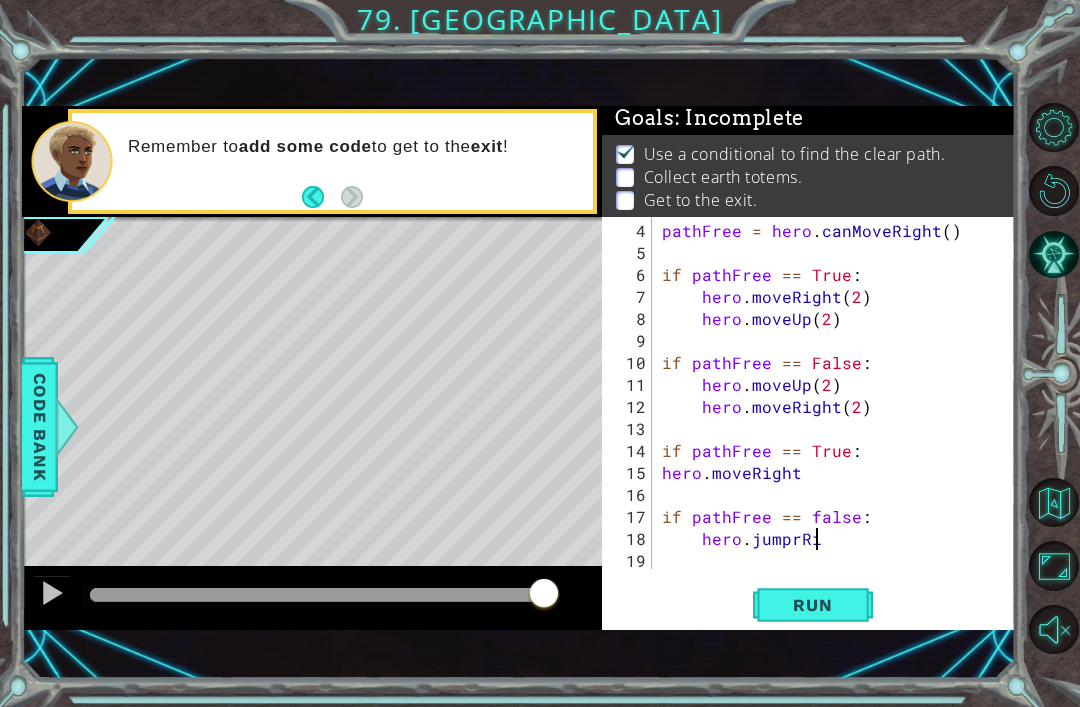 scroll, scrollTop: 0, scrollLeft: 10, axis: horizontal 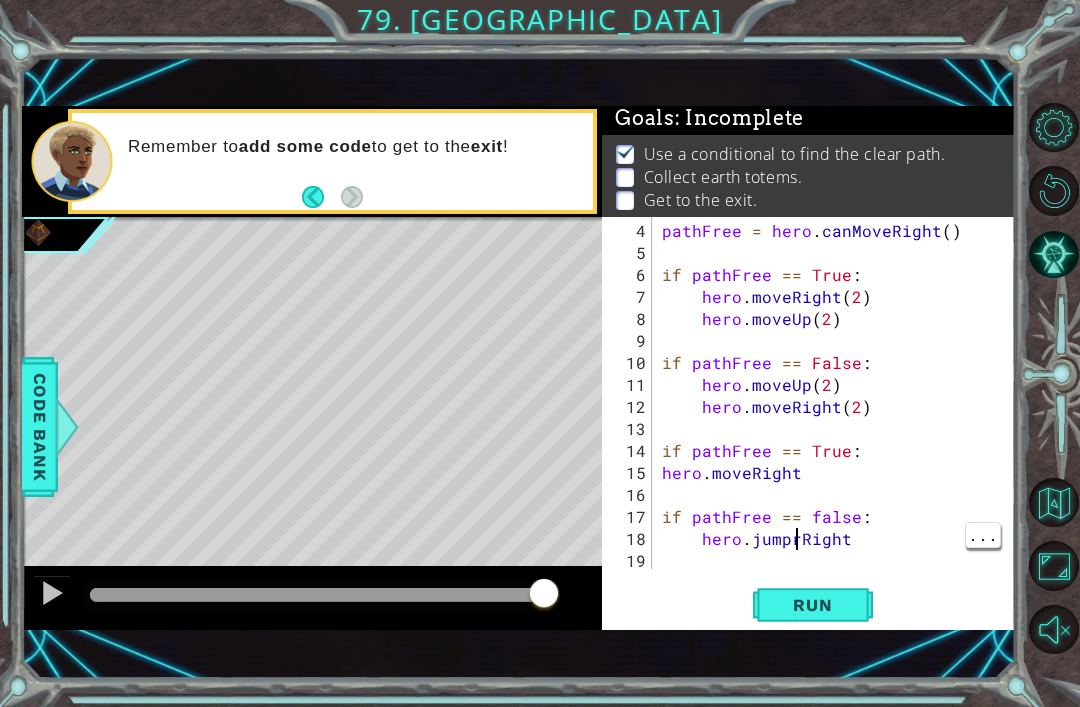 click on "pathFree   =   hero . canMoveRight ( ) if   pathFree   ==   True :      hero . moveRight ( 2 )      hero . moveUp ( 2 ) if   pathFree   ==   False :      hero . moveUp ( 2 )      hero . moveRight ( 2 ) if   pathFree   ==   True : hero . moveRight if   pathFree   ==   false :      hero . jumprRight" at bounding box center [839, 418] 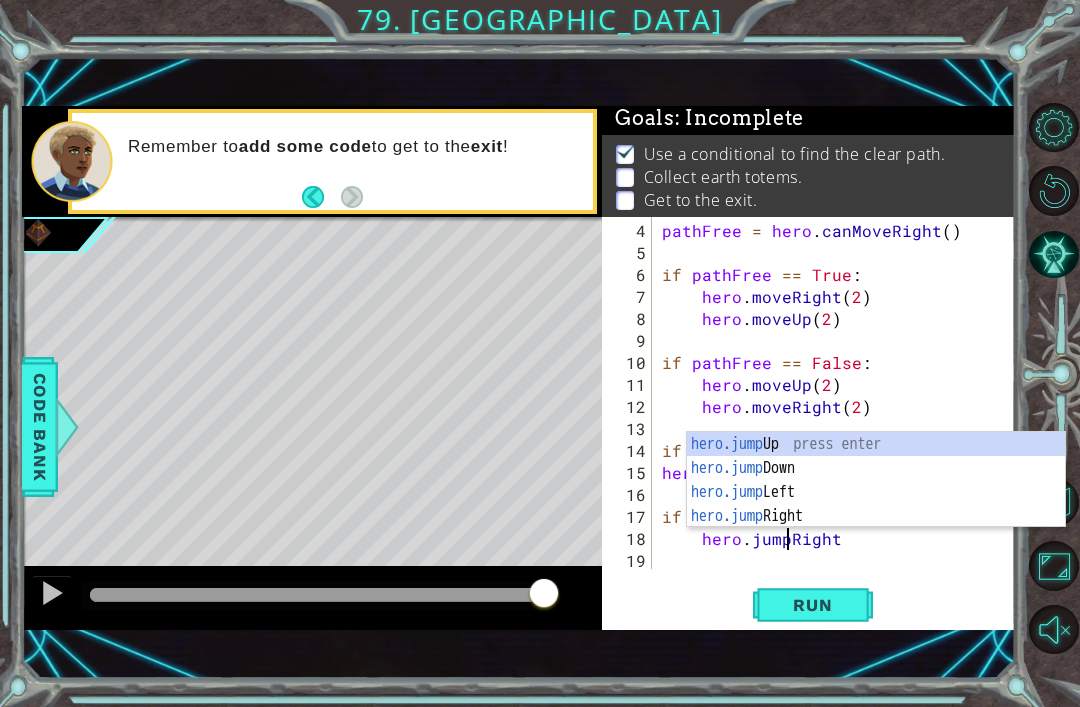 click on "pathFree   =   hero . canMoveRight ( ) if   pathFree   ==   True :      hero . moveRight ( 2 )      hero . moveUp ( 2 ) if   pathFree   ==   False :      hero . moveUp ( 2 )      hero . moveRight ( 2 ) if   pathFree   ==   True : hero . moveRight if   pathFree   ==   false :      hero . jumpRight" at bounding box center [839, 418] 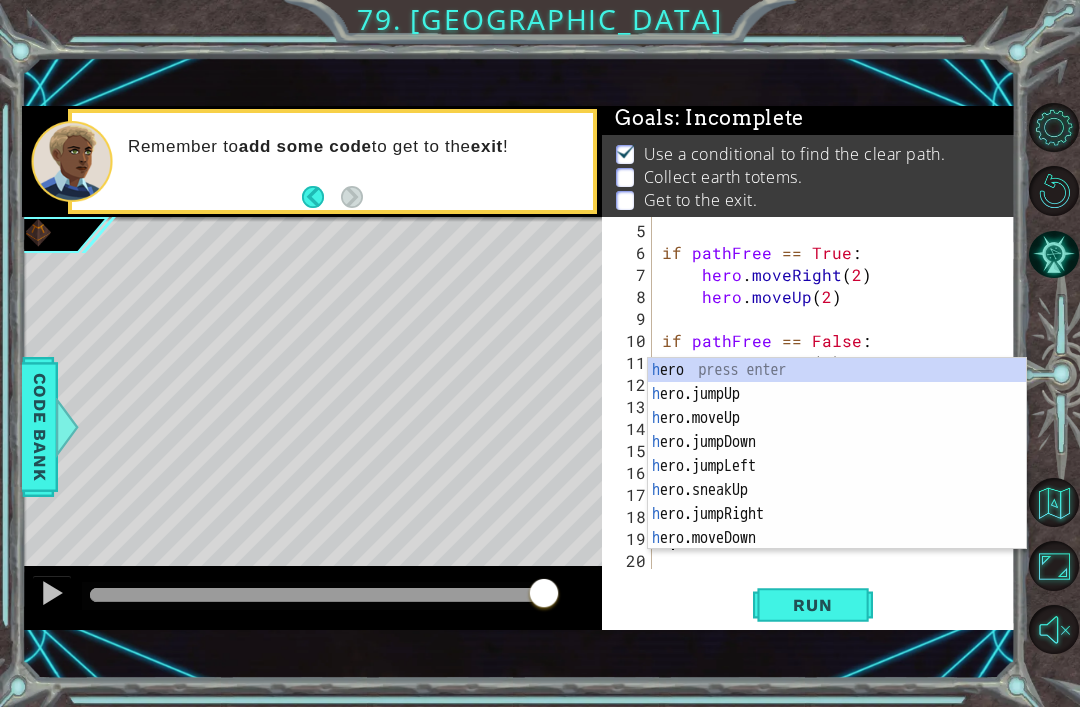 scroll, scrollTop: 88, scrollLeft: 0, axis: vertical 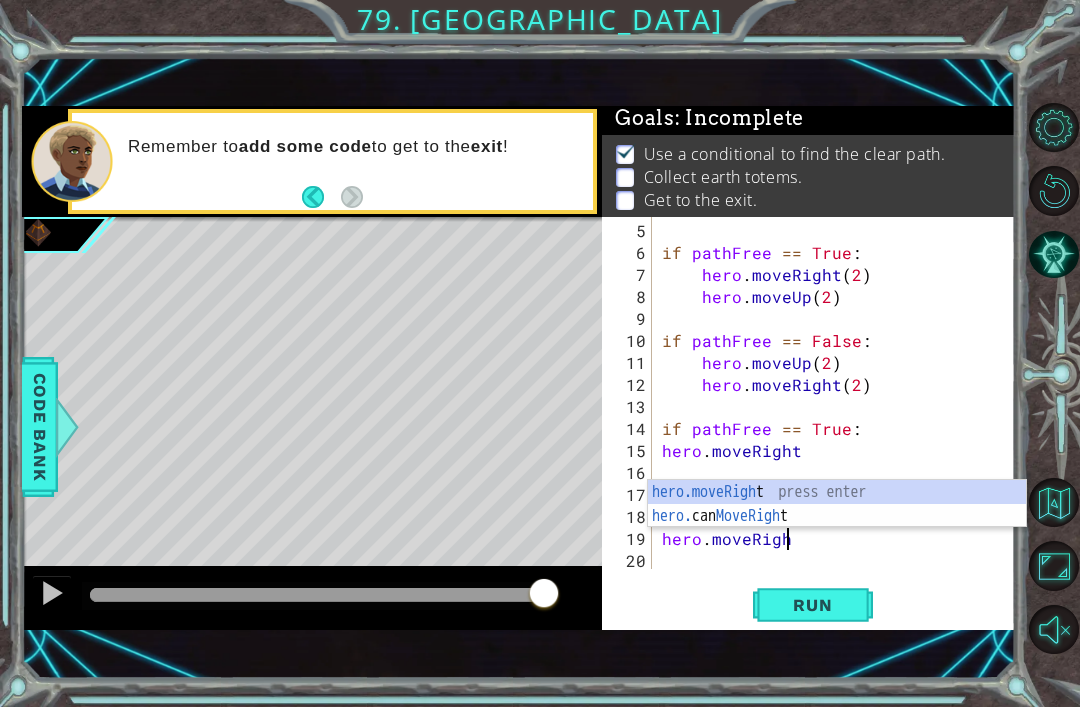 type on "hero.moveRight" 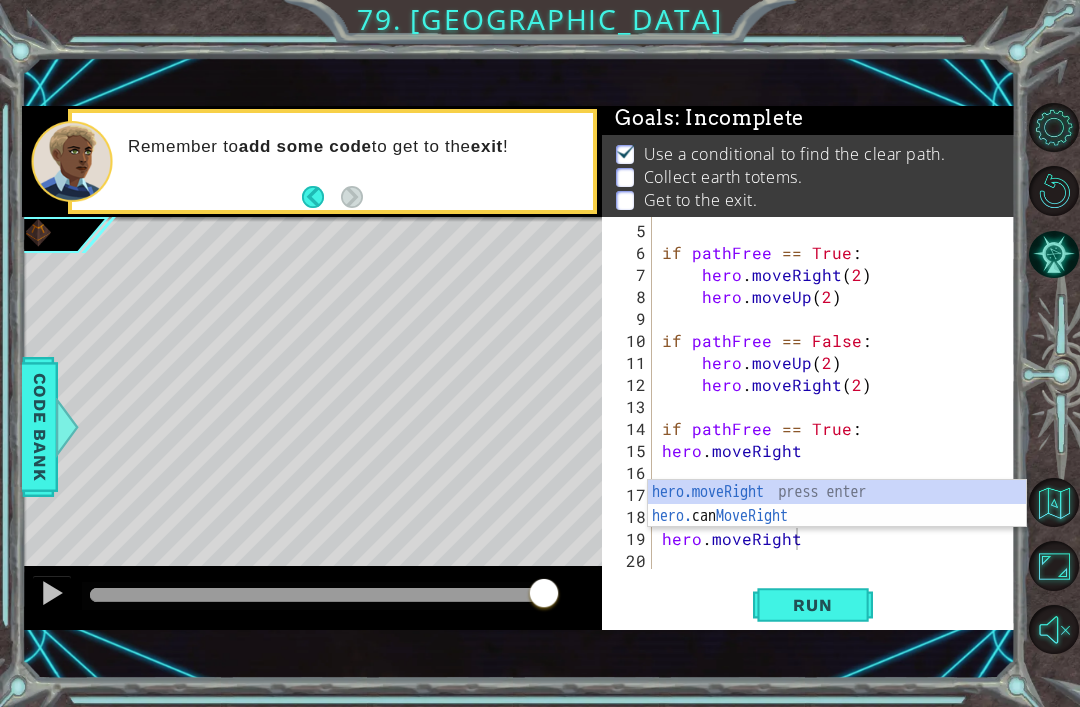 scroll, scrollTop: 0, scrollLeft: 0, axis: both 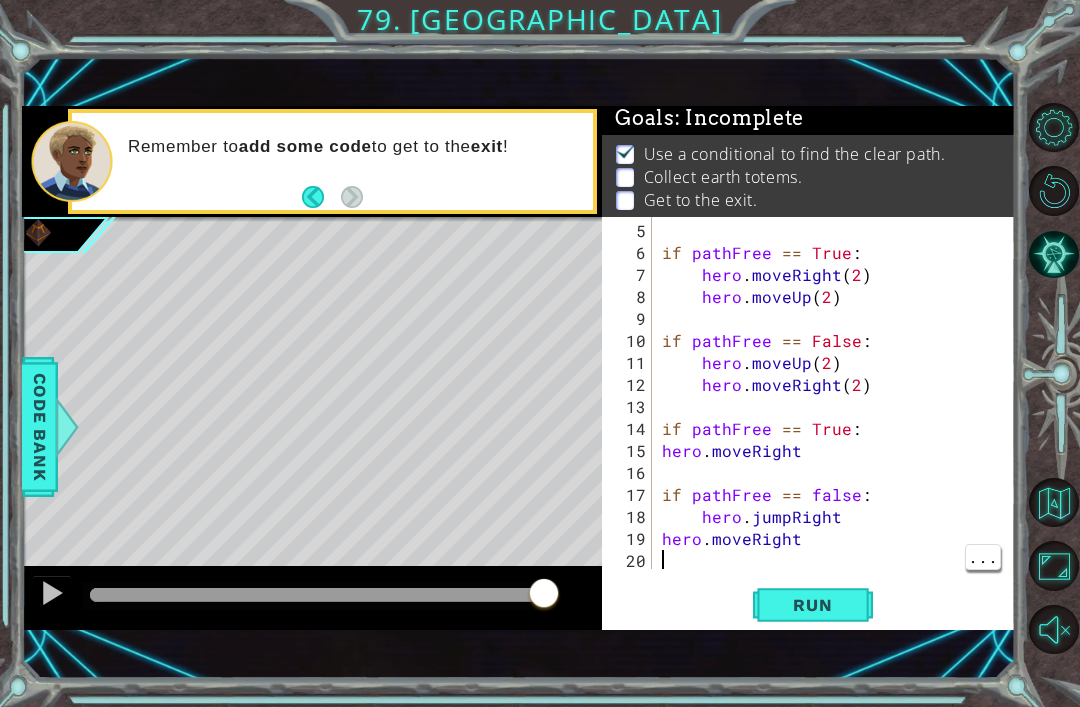 click on "if   pathFree   ==   True :      hero . moveRight ( 2 )      hero . moveUp ( 2 ) if   pathFree   ==   False :      hero . moveUp ( 2 )      hero . moveRight ( 2 ) if   pathFree   ==   True : hero . moveRight if   pathFree   ==   false :      hero . jumpRight hero . moveRight" at bounding box center (839, 418) 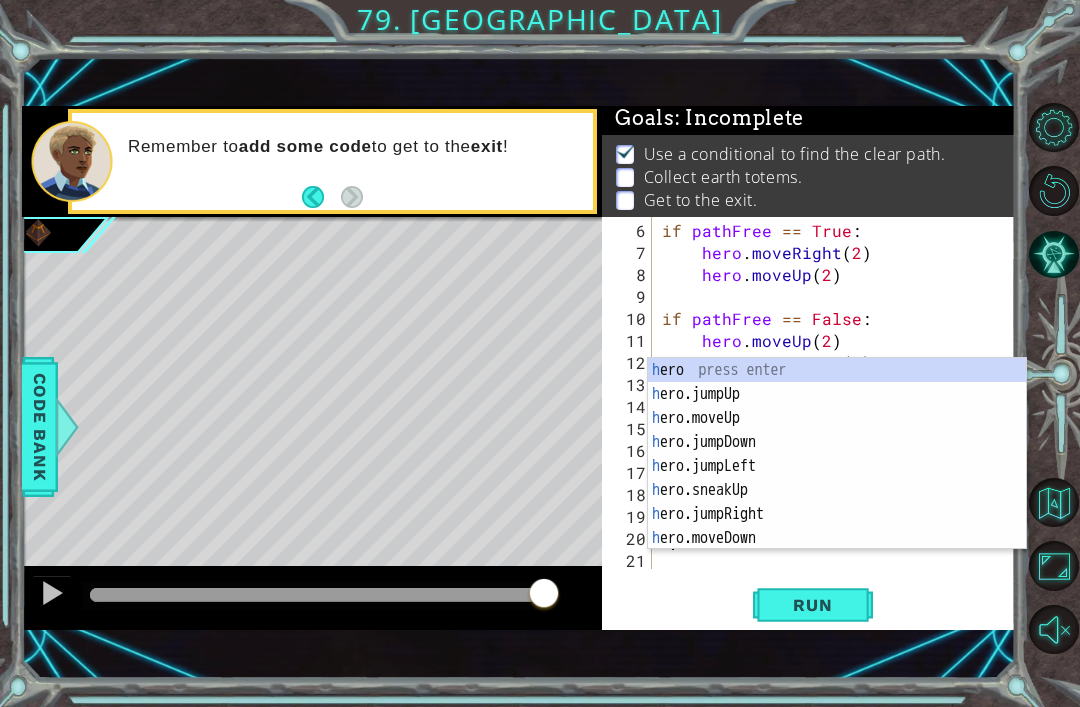scroll, scrollTop: 110, scrollLeft: 0, axis: vertical 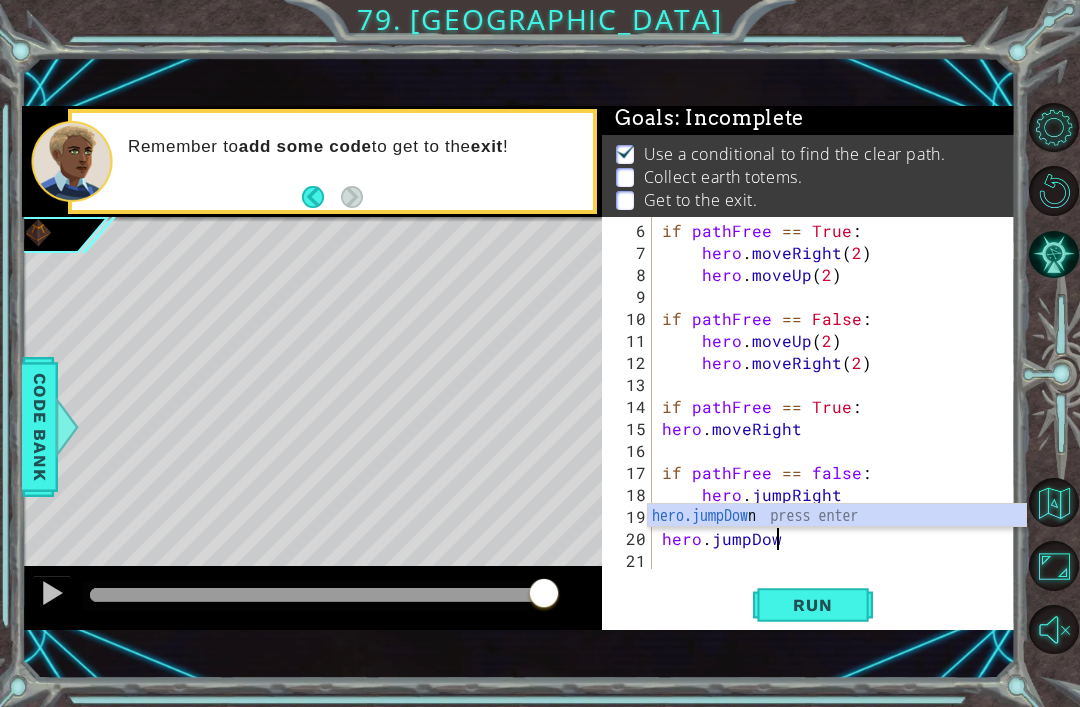 type on "hero.jumpDown" 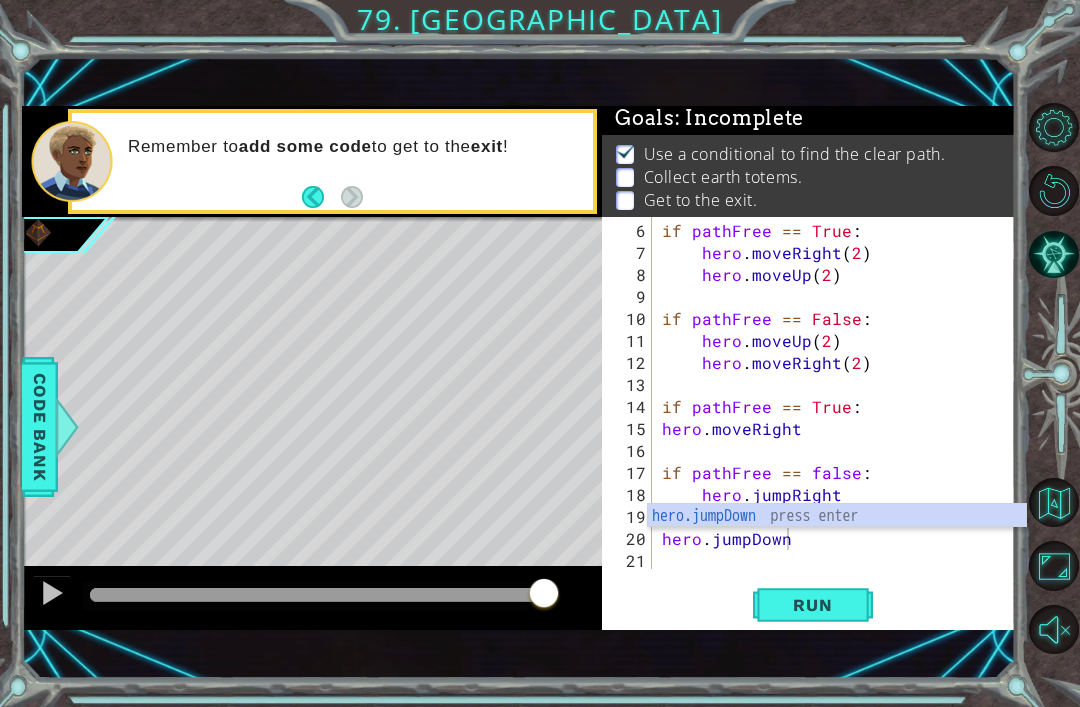 scroll, scrollTop: 0, scrollLeft: 0, axis: both 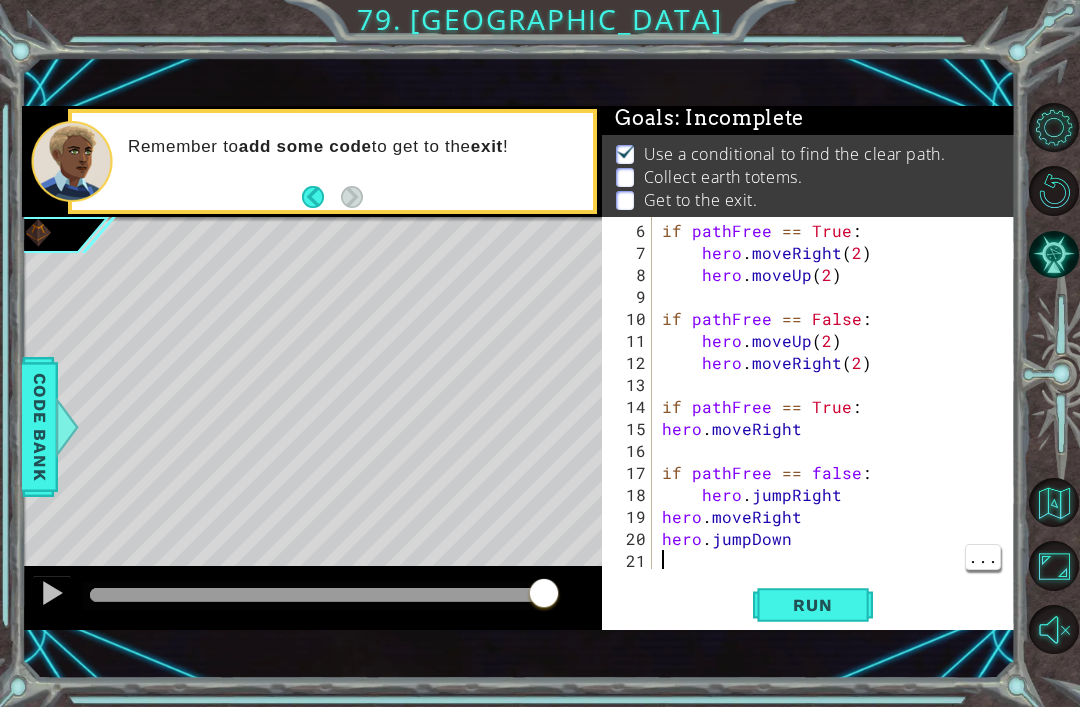 click on "if   pathFree   ==   True :      hero . moveRight ( 2 )      hero . moveUp ( 2 ) if   pathFree   ==   False :      hero . moveUp ( 2 )      hero . moveRight ( 2 ) if   pathFree   ==   True : hero . moveRight if   pathFree   ==   false :      hero . jumpRight hero . moveRight hero . jumpDown" at bounding box center (839, 418) 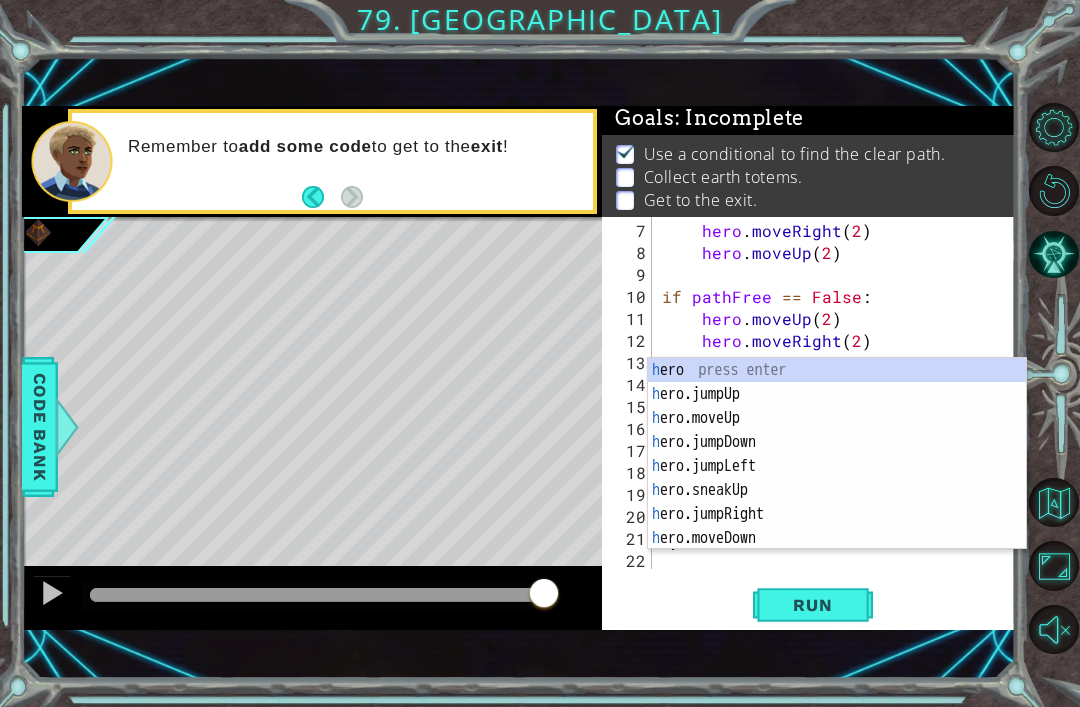 scroll, scrollTop: 132, scrollLeft: 0, axis: vertical 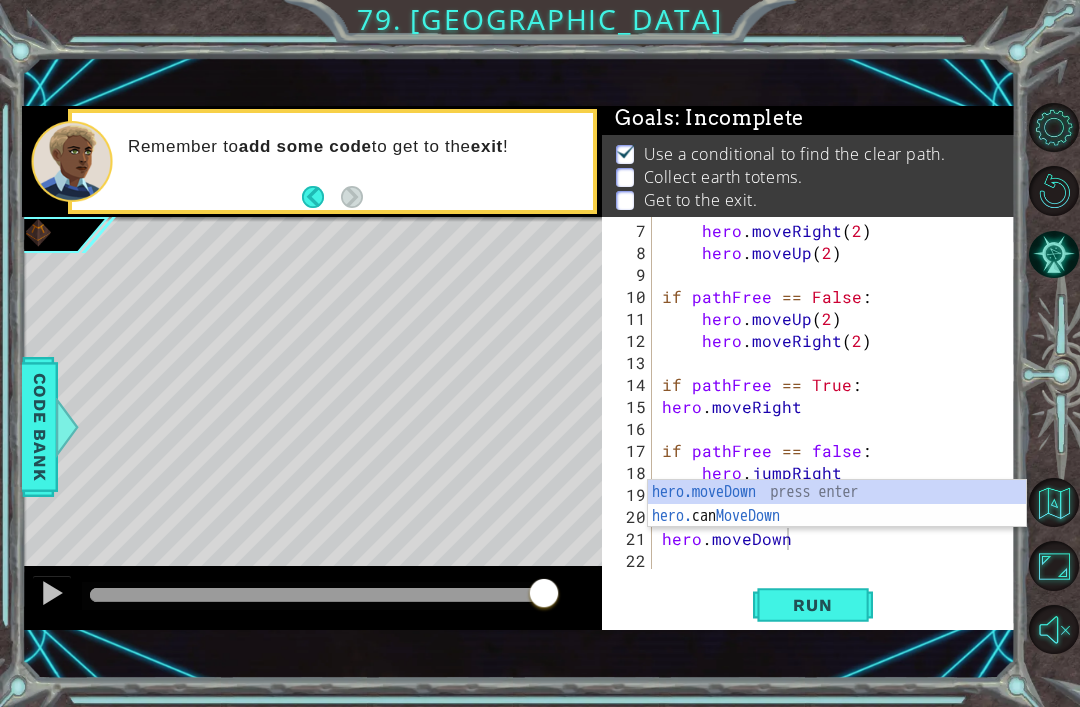 click on "Run" at bounding box center (812, 605) 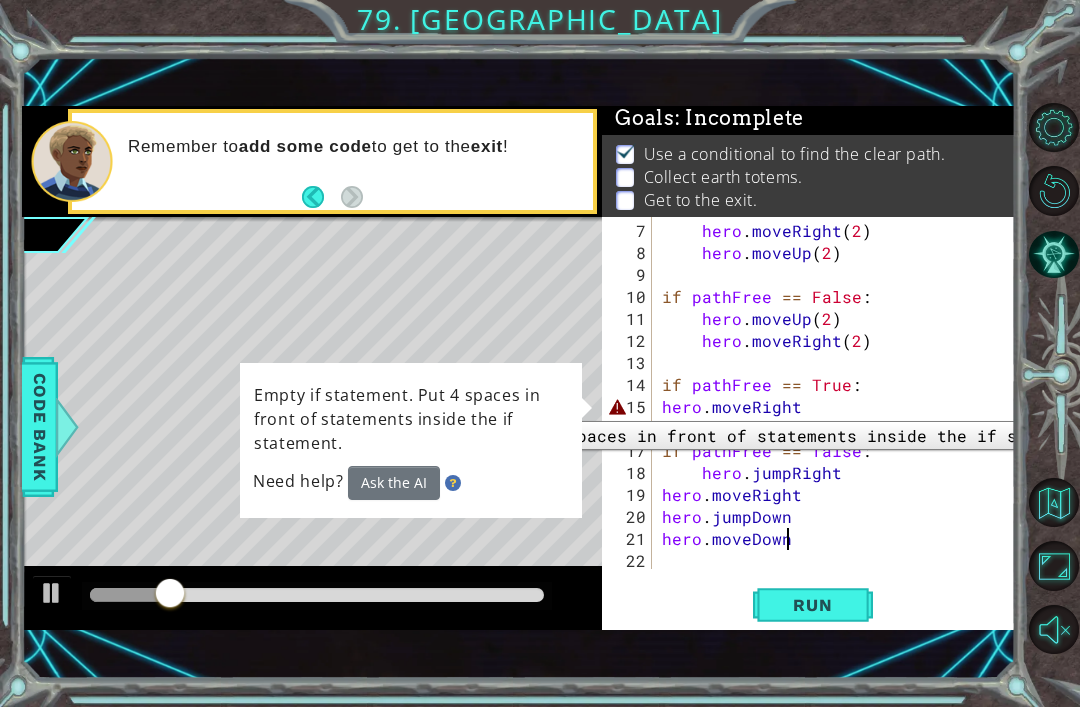 click on "7 8 9 10 11 12 13 14 15 16 17 18 19 20 21 22" at bounding box center (629, 393) 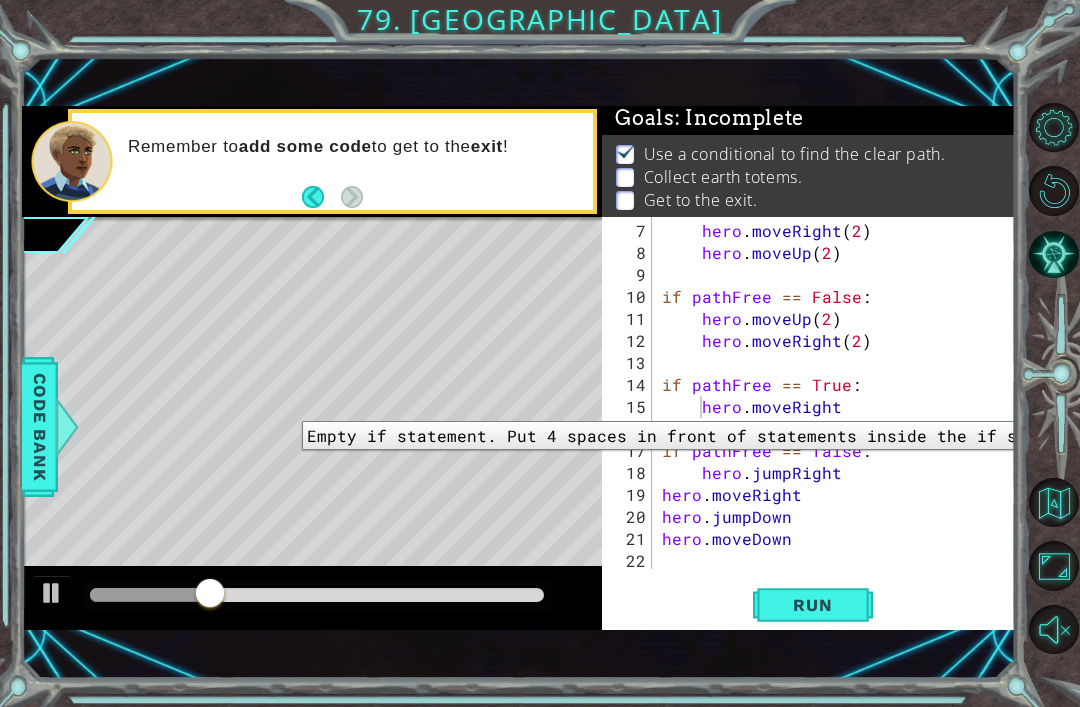 click on "Run" at bounding box center (812, 605) 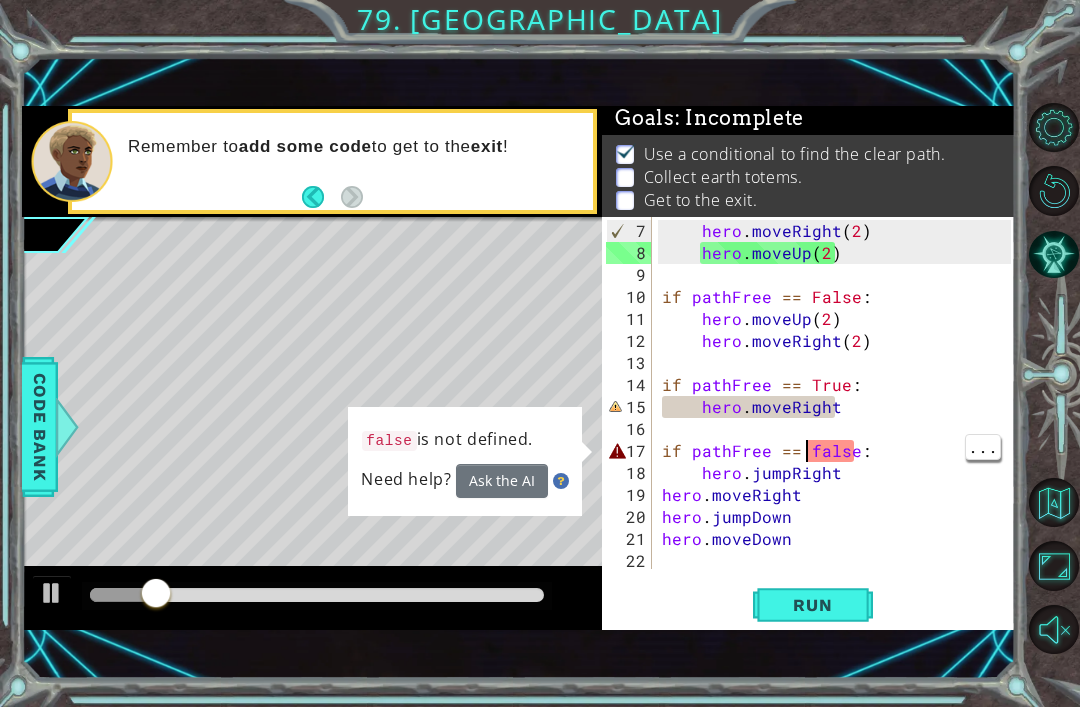 click on "hero . moveRight ( 2 )      hero . moveUp ( 2 ) if   pathFree   ==   False :      hero . moveUp ( 2 )      hero . moveRight ( 2 ) if   pathFree   ==   True :      hero . moveRight if   pathFree   ==   false :      hero . jumpRight hero . moveRight hero . jumpDown hero . [GEOGRAPHIC_DATA]" at bounding box center (839, 418) 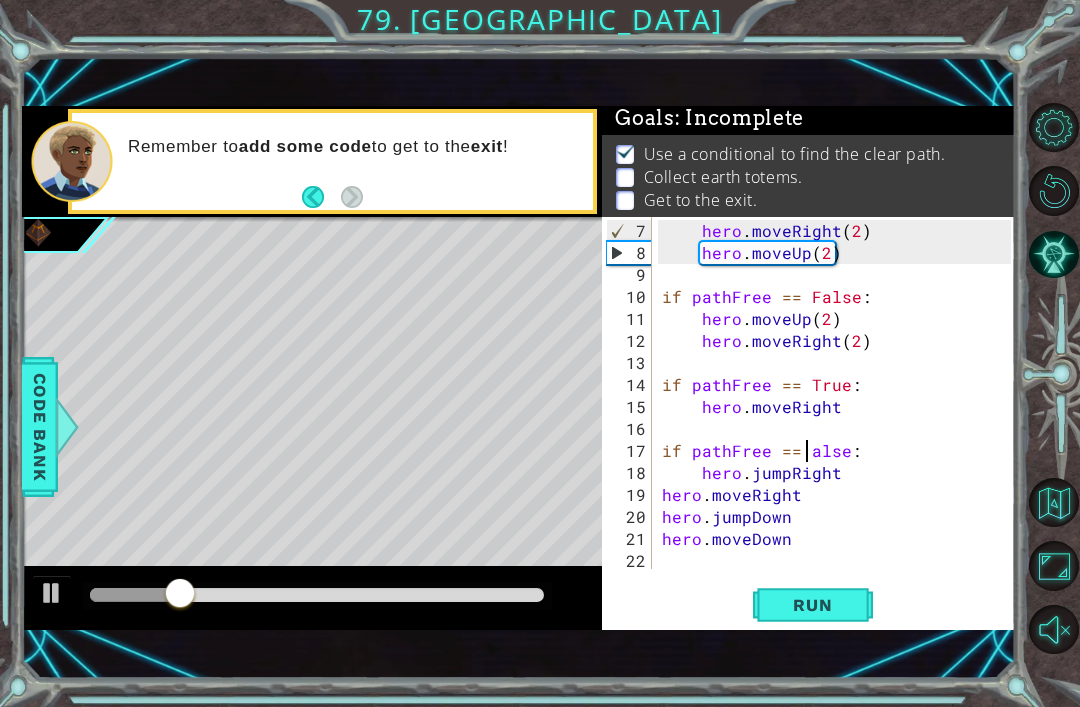 scroll, scrollTop: 0, scrollLeft: 10, axis: horizontal 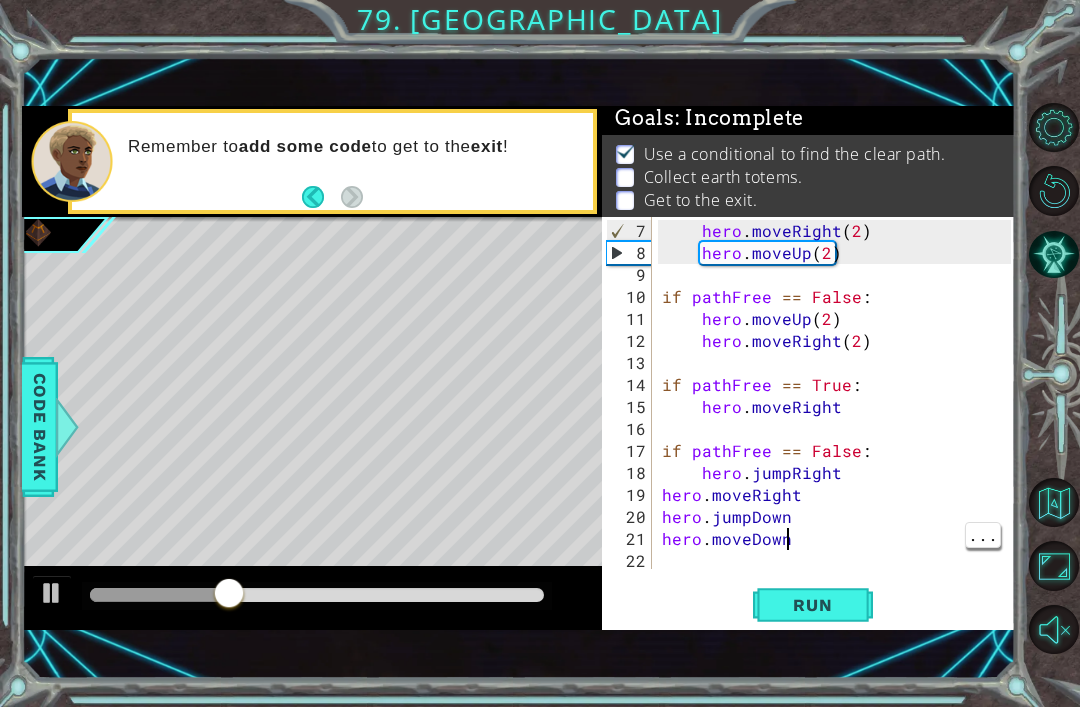 click on "Run" at bounding box center (813, 605) 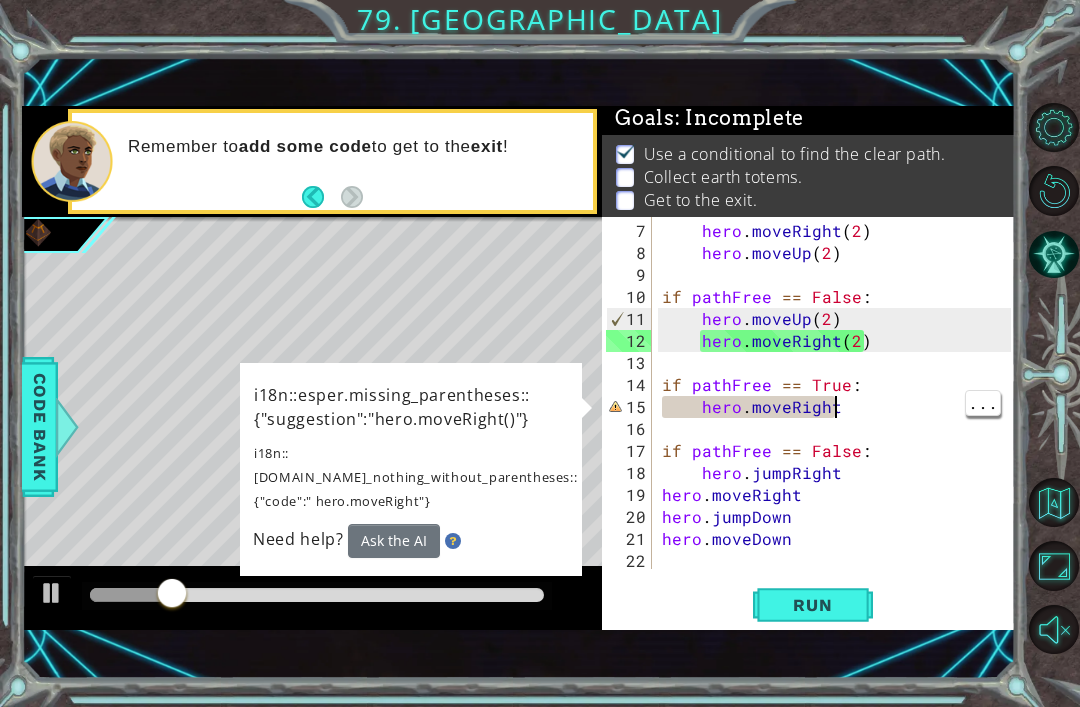 click on "hero . moveRight ( 2 )      hero . moveUp ( 2 ) if   pathFree   ==   False :      hero . moveUp ( 2 )      hero . moveRight ( 2 ) if   pathFree   ==   True :      hero . moveRight if   pathFree   ==   False :      hero . jumpRight hero . moveRight hero . jumpDown hero . [GEOGRAPHIC_DATA]" at bounding box center [839, 418] 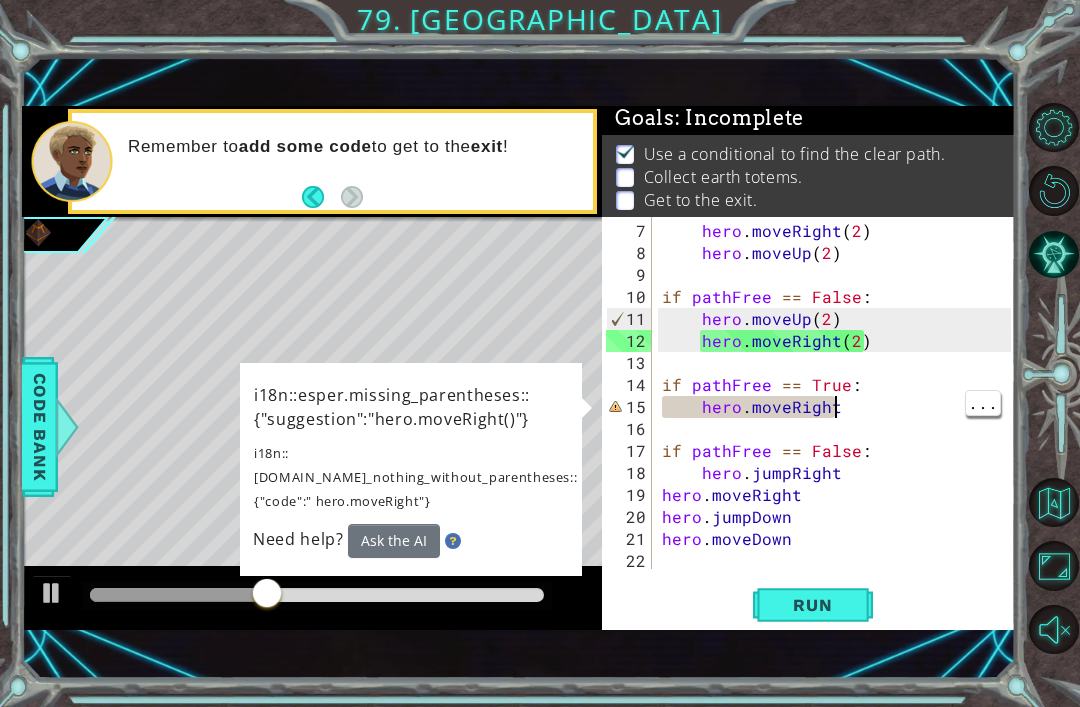 click on "hero . moveRight ( 2 )      hero . moveUp ( 2 ) if   pathFree   ==   False :      hero . moveUp ( 2 )      hero . moveRight ( 2 ) if   pathFree   ==   True :      hero . moveRight if   pathFree   ==   False :      hero . jumpRight hero . moveRight hero . jumpDown hero . [GEOGRAPHIC_DATA]" at bounding box center [839, 418] 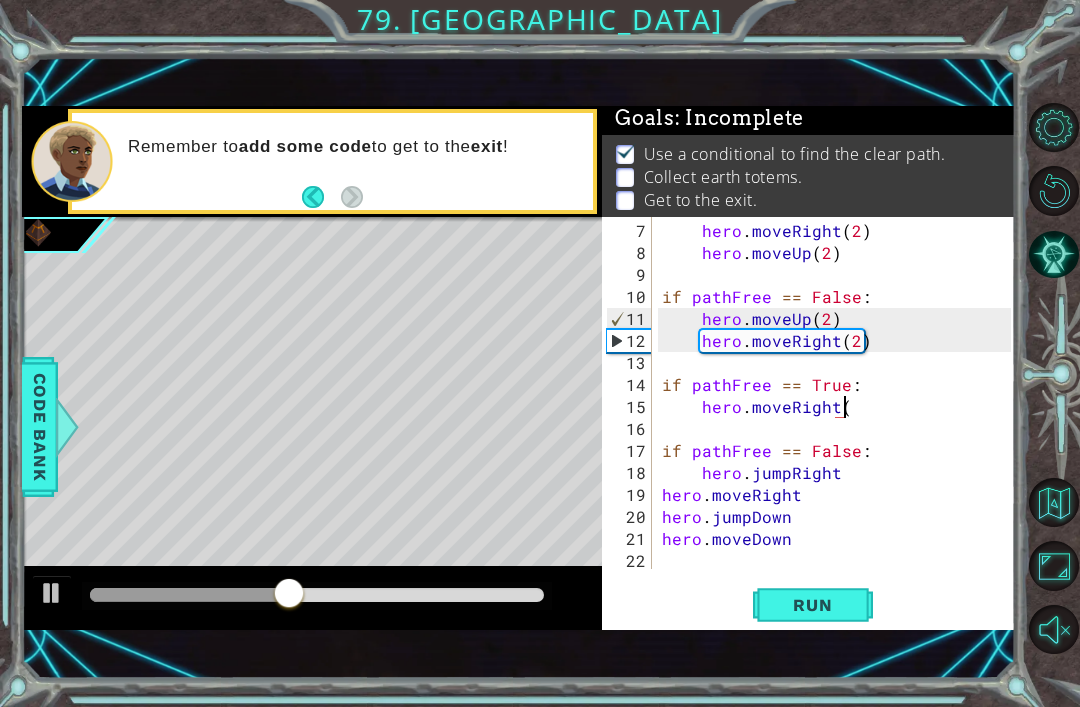 scroll, scrollTop: 0, scrollLeft: 11, axis: horizontal 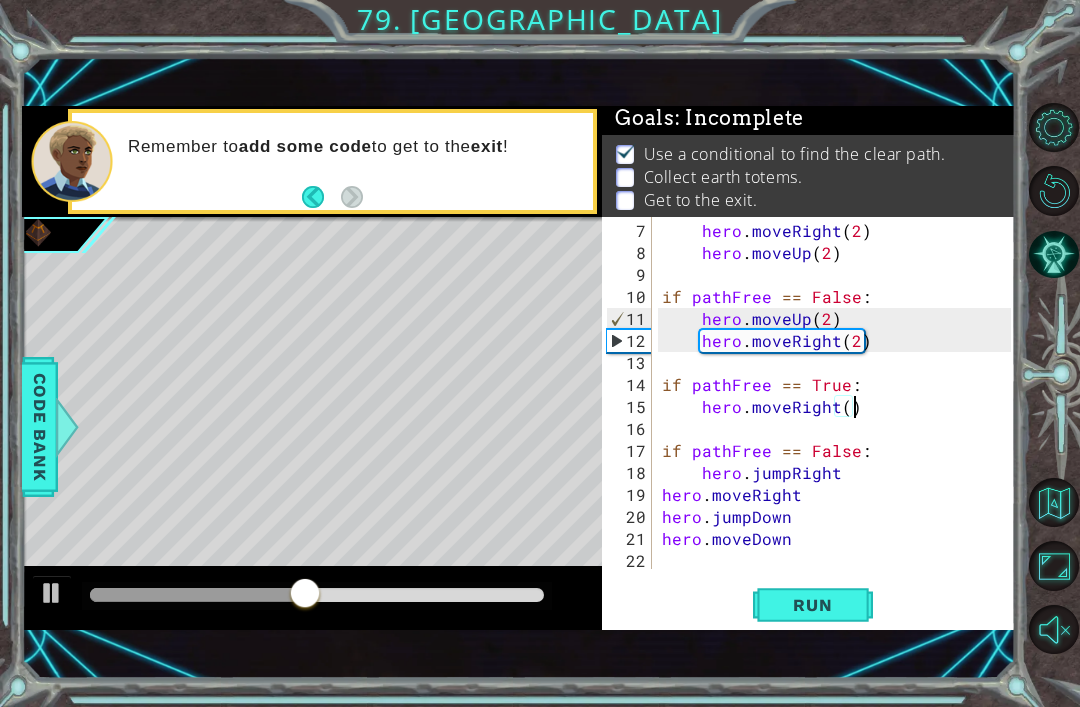 click on "Run" at bounding box center [812, 605] 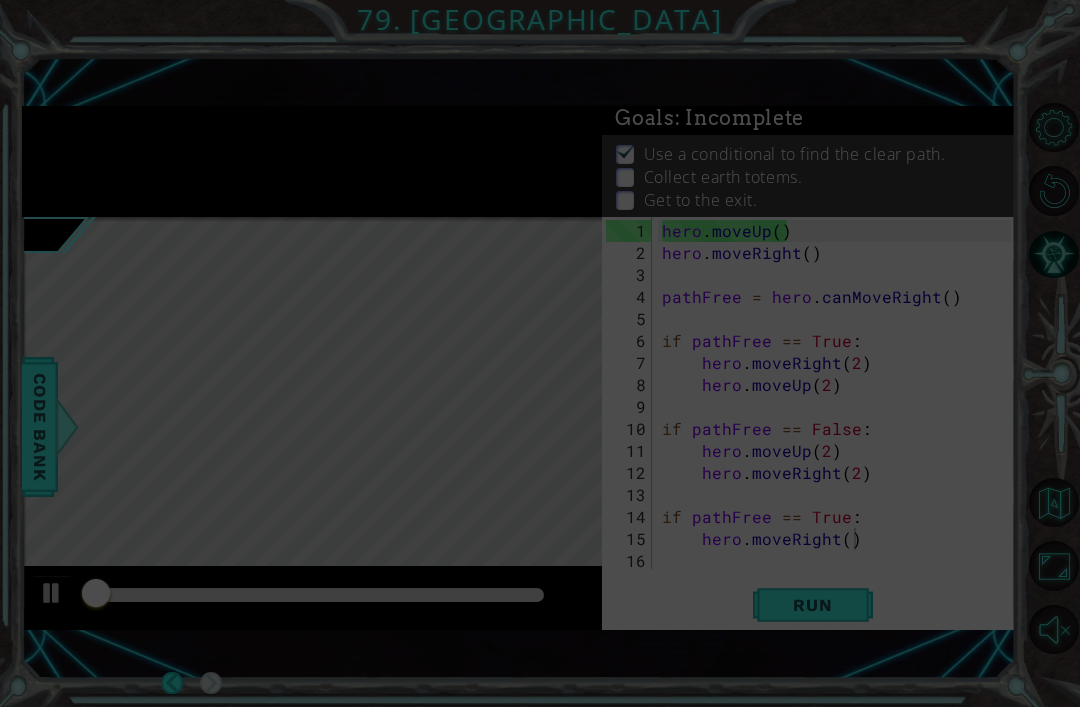 scroll, scrollTop: 0, scrollLeft: 0, axis: both 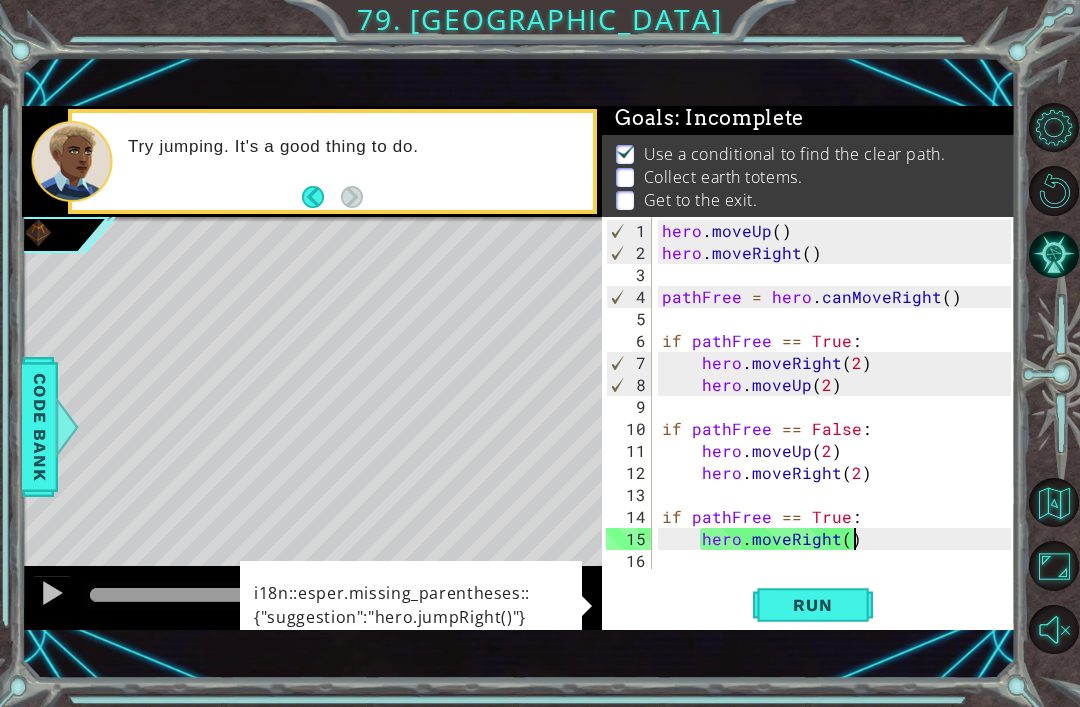 click on "Run" at bounding box center (812, 605) 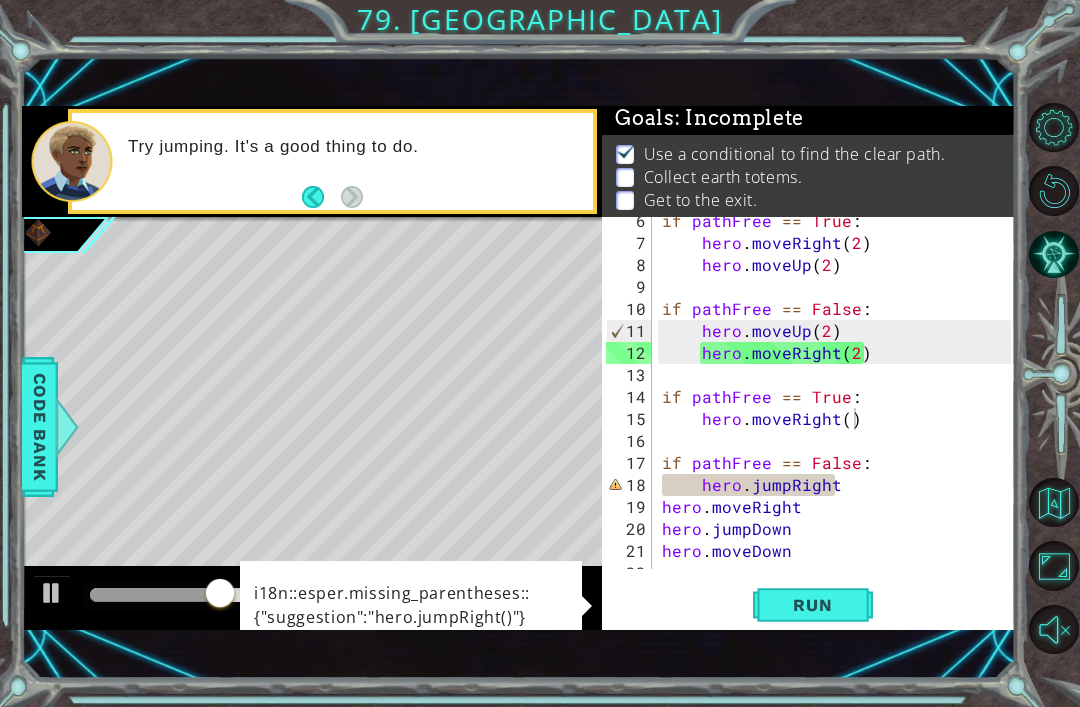 scroll, scrollTop: 132, scrollLeft: 0, axis: vertical 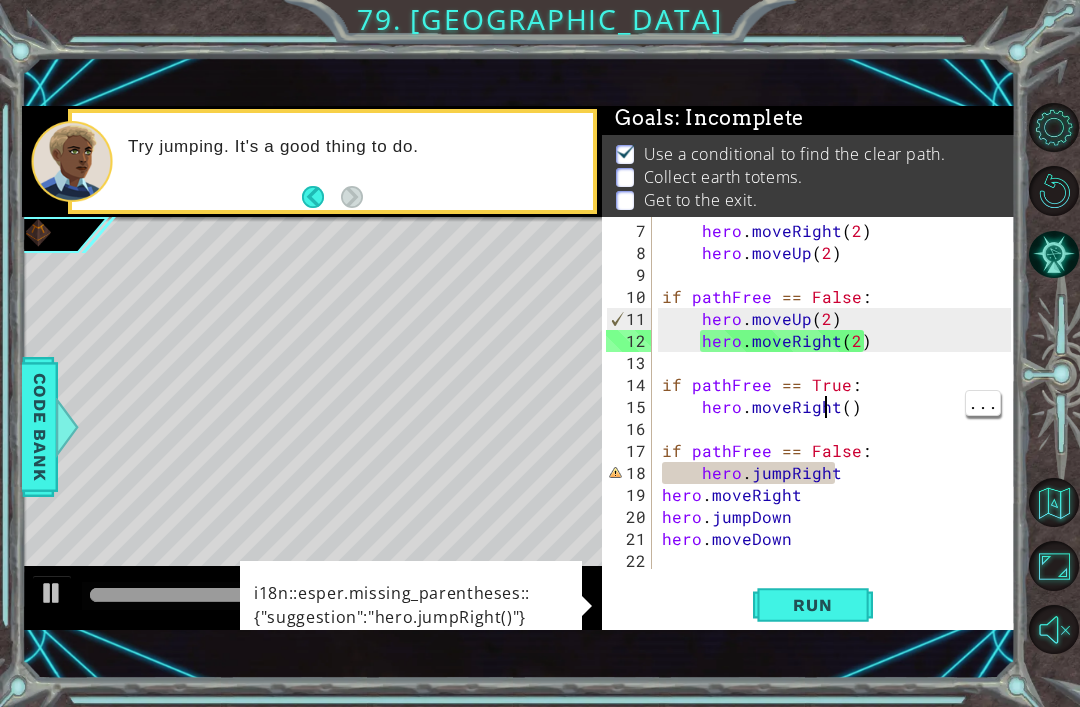 click on "hero . moveRight ( 2 )      hero . moveUp ( 2 ) if   pathFree   ==   False :      hero . moveUp ( 2 )      hero . moveRight ( 2 ) if   pathFree   ==   True :      hero . moveRight ( ) if   pathFree   ==   False :      hero . jumpRight hero . moveRight hero . jumpDown hero . [GEOGRAPHIC_DATA]" at bounding box center [839, 418] 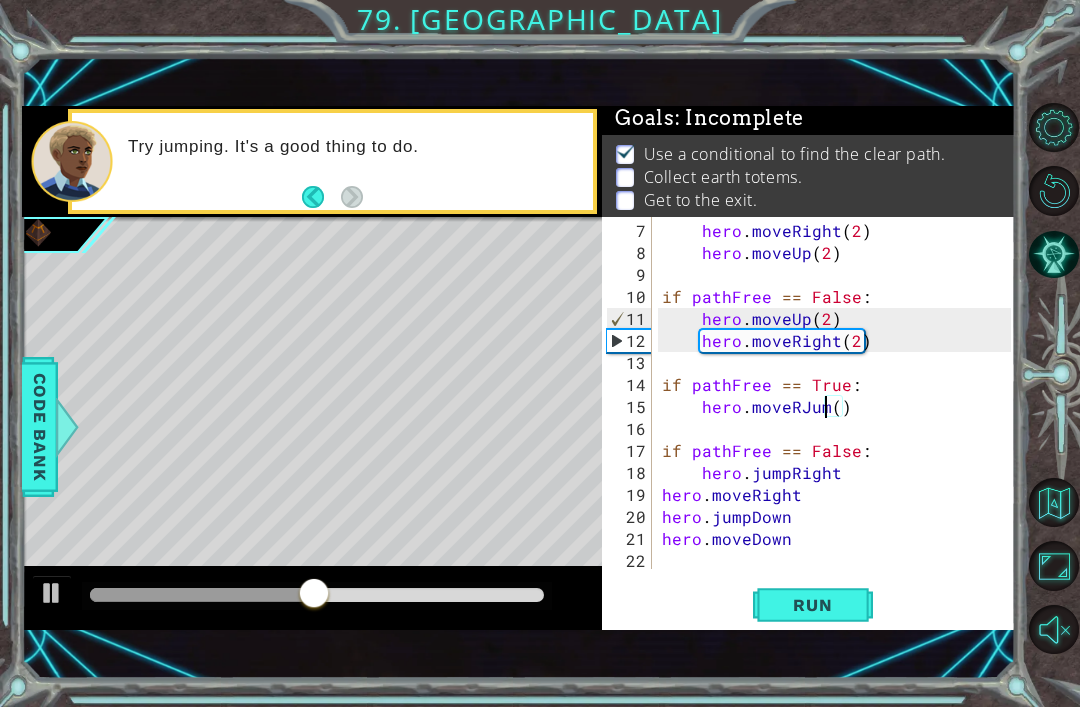 scroll, scrollTop: 0, scrollLeft: 11, axis: horizontal 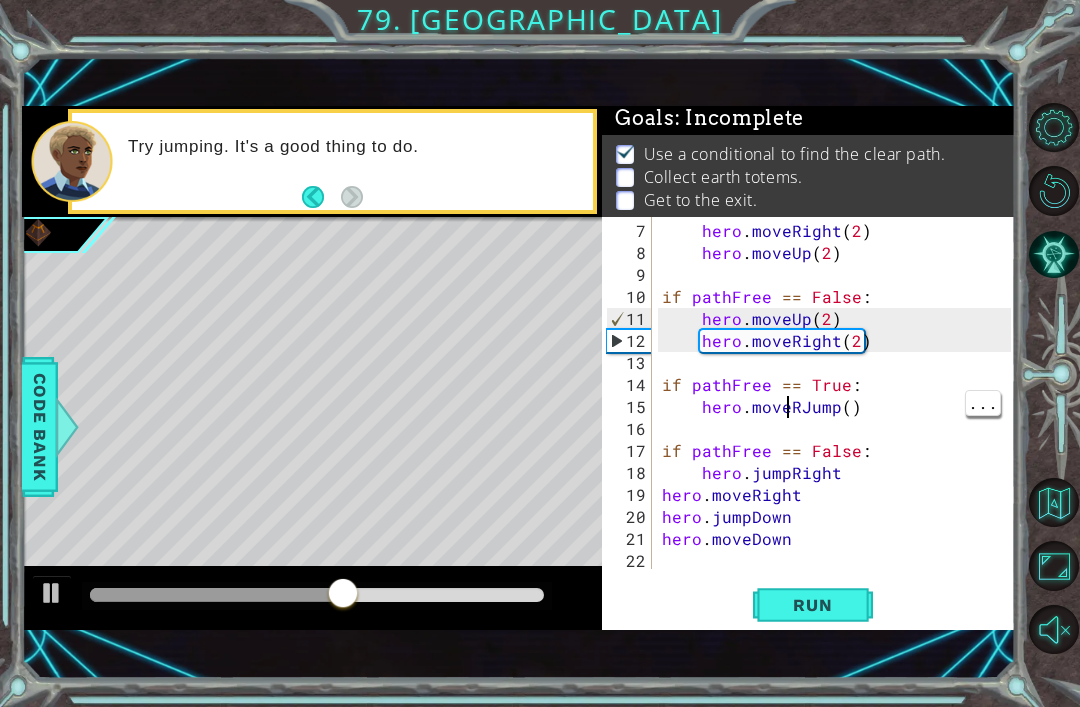 click on "hero . moveRight ( 2 )      hero . moveUp ( 2 ) if   pathFree   ==   False :      hero . moveUp ( 2 )      hero . moveRight ( 2 ) if   pathFree   ==   True :      hero . moveRJump ( ) if   pathFree   ==   False :      hero . jumpRight hero . moveRight hero . jumpDown hero . [GEOGRAPHIC_DATA]" at bounding box center (839, 418) 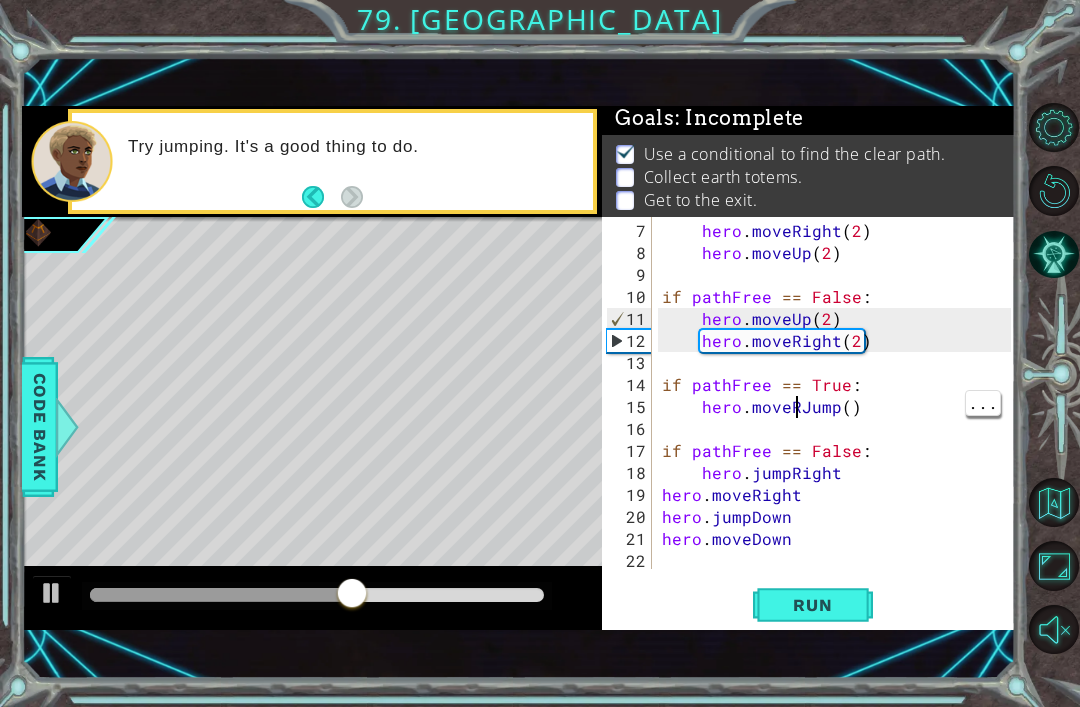 scroll, scrollTop: 0, scrollLeft: 10, axis: horizontal 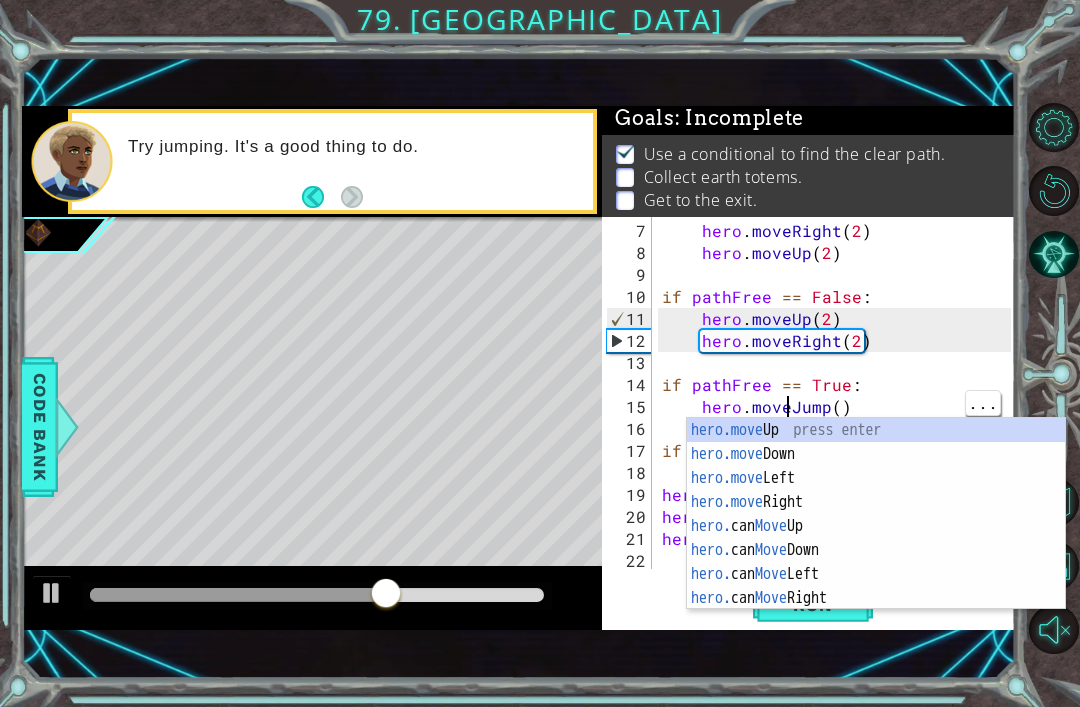 click on "hero . moveRight ( 2 )      hero . moveUp ( 2 ) if   pathFree   ==   False :      hero . moveUp ( 2 )      hero . moveRight ( 2 ) if   pathFree   ==   True :      hero . moveJump ( ) if   pathFree   ==   False :      hero . jumpRight hero . moveRight hero . jumpDown hero . [GEOGRAPHIC_DATA]" at bounding box center [839, 418] 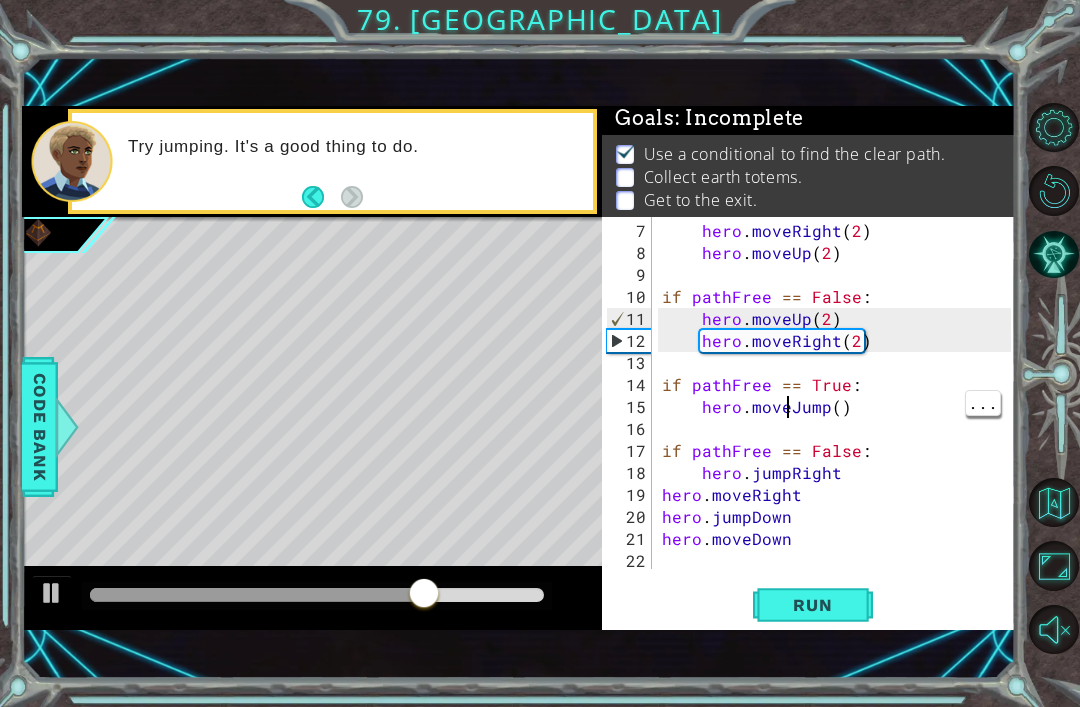 click on "hero . moveRight ( 2 )      hero . moveUp ( 2 ) if   pathFree   ==   False :      hero . moveUp ( 2 )      hero . moveRight ( 2 ) if   pathFree   ==   True :      hero . moveJump ( ) if   pathFree   ==   False :      hero . jumpRight hero . moveRight hero . jumpDown hero . [GEOGRAPHIC_DATA]" at bounding box center (839, 418) 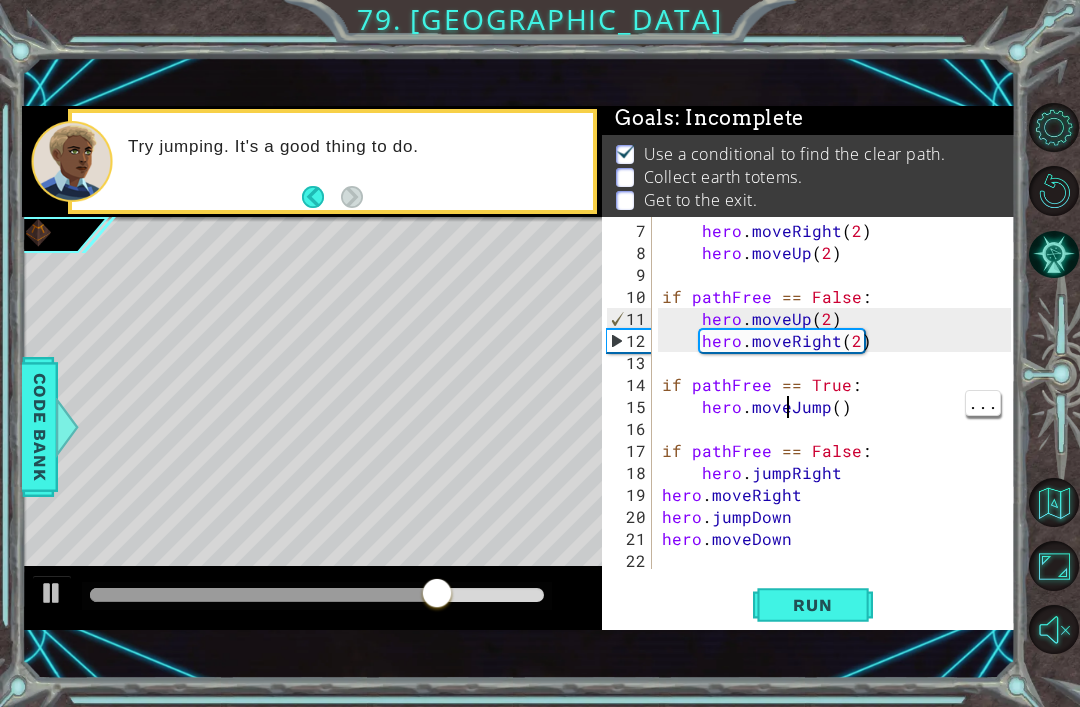 scroll, scrollTop: 0, scrollLeft: 9, axis: horizontal 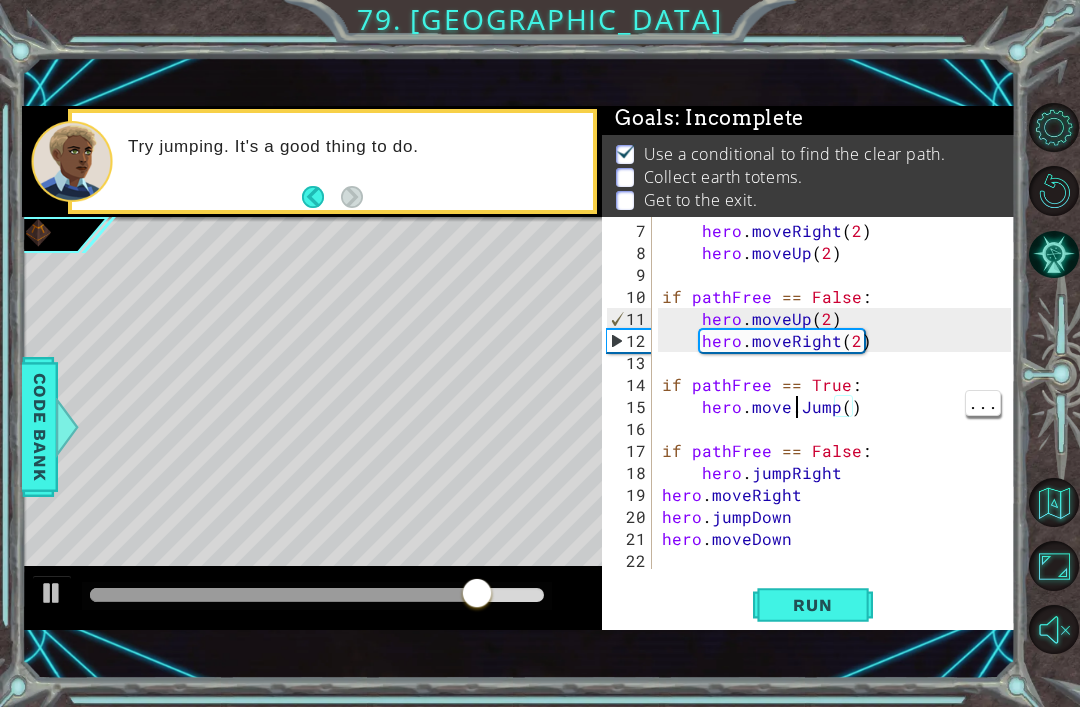 click on "hero . moveRight ( 2 )      hero . moveUp ( 2 ) if   pathFree   ==   False :      hero . moveUp ( 2 )      hero . moveRight ( 2 ) if   pathFree   ==   True :      hero . move . Jump ( ) if   pathFree   ==   False :      hero . jumpRight hero . moveRight hero . jumpDown hero . [GEOGRAPHIC_DATA]" at bounding box center [839, 418] 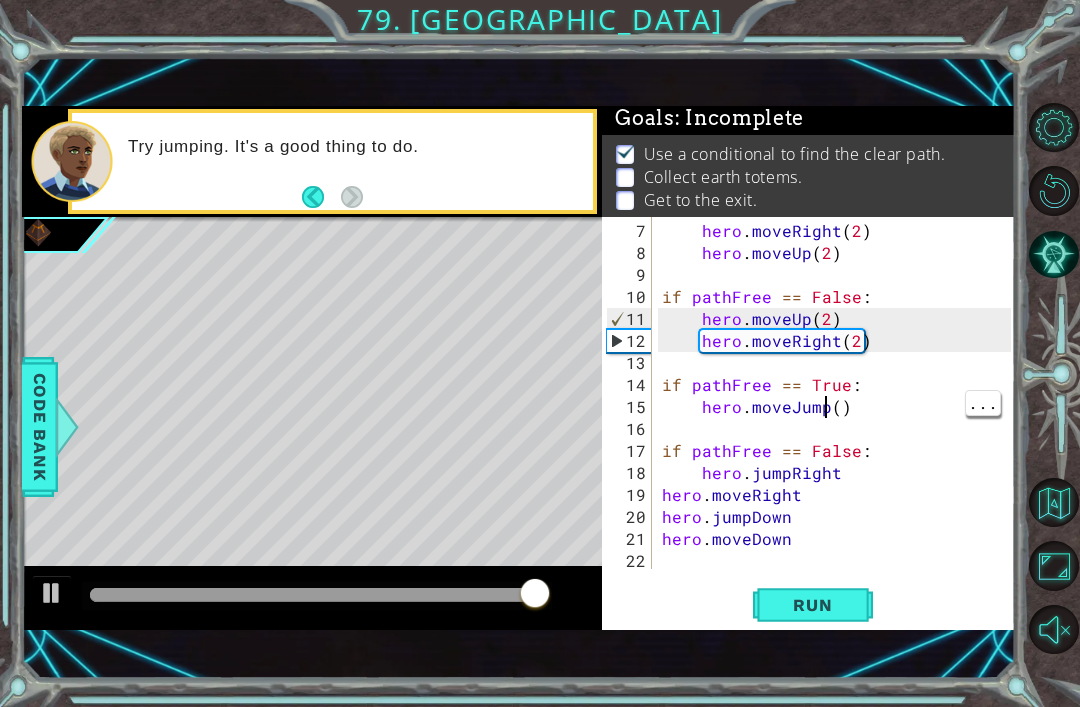 click on "hero . moveRight ( 2 )      hero . moveUp ( 2 ) if   pathFree   ==   False :      hero . moveUp ( 2 )      hero . moveRight ( 2 ) if   pathFree   ==   True :      hero . moveJump ( ) if   pathFree   ==   False :      hero . jumpRight hero . moveRight hero . jumpDown hero . [GEOGRAPHIC_DATA]" at bounding box center [839, 418] 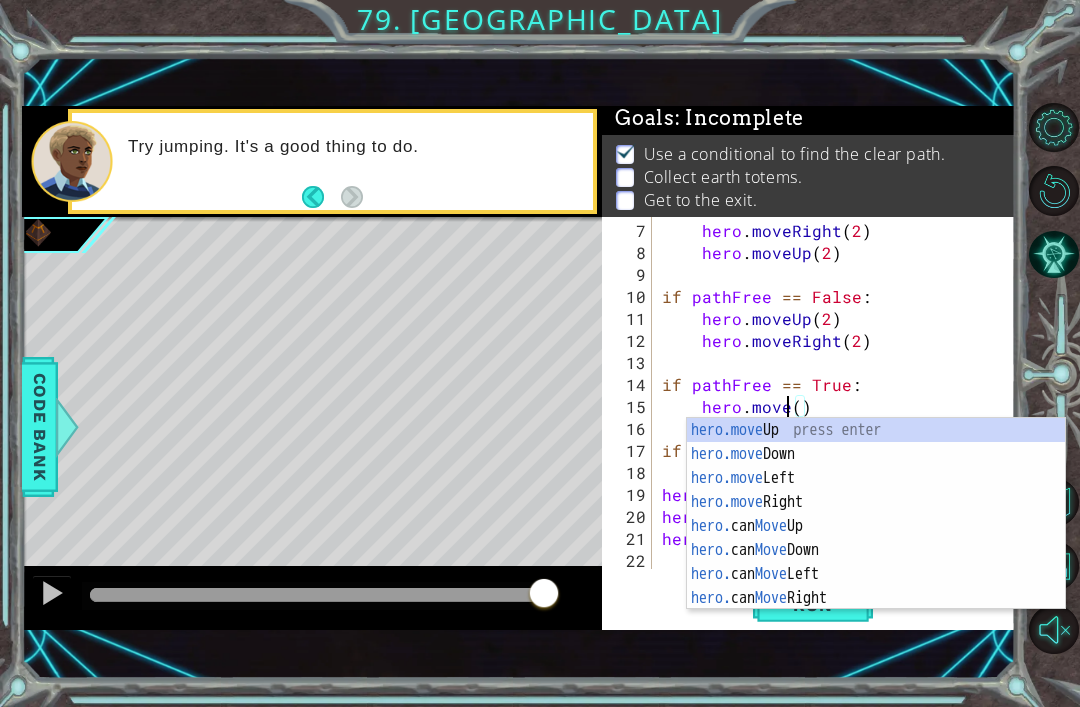 scroll, scrollTop: 0, scrollLeft: 8, axis: horizontal 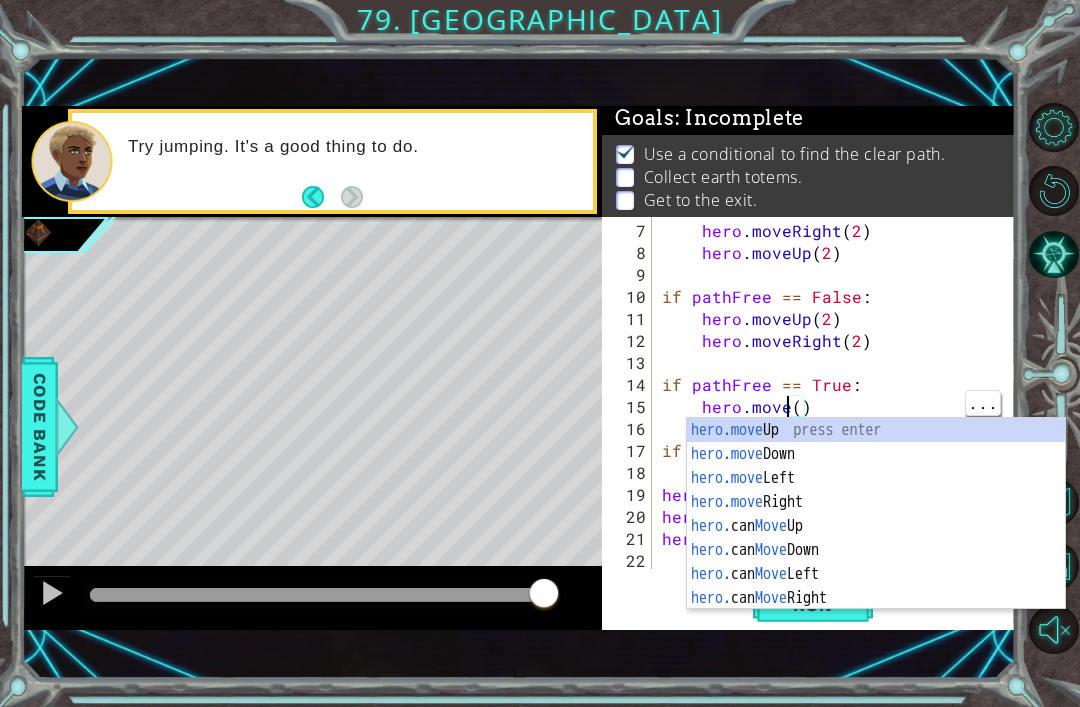 click on "hero . moveRight ( 2 )      hero . moveUp ( 2 ) if   pathFree   ==   False :      hero . moveUp ( 2 )      hero . moveRight ( 2 ) if   pathFree   ==   True :      hero . move ( ) if   pathFree   ==   False :      hero . jumpRight hero . moveRight hero . jumpDown hero . [GEOGRAPHIC_DATA]" at bounding box center [839, 418] 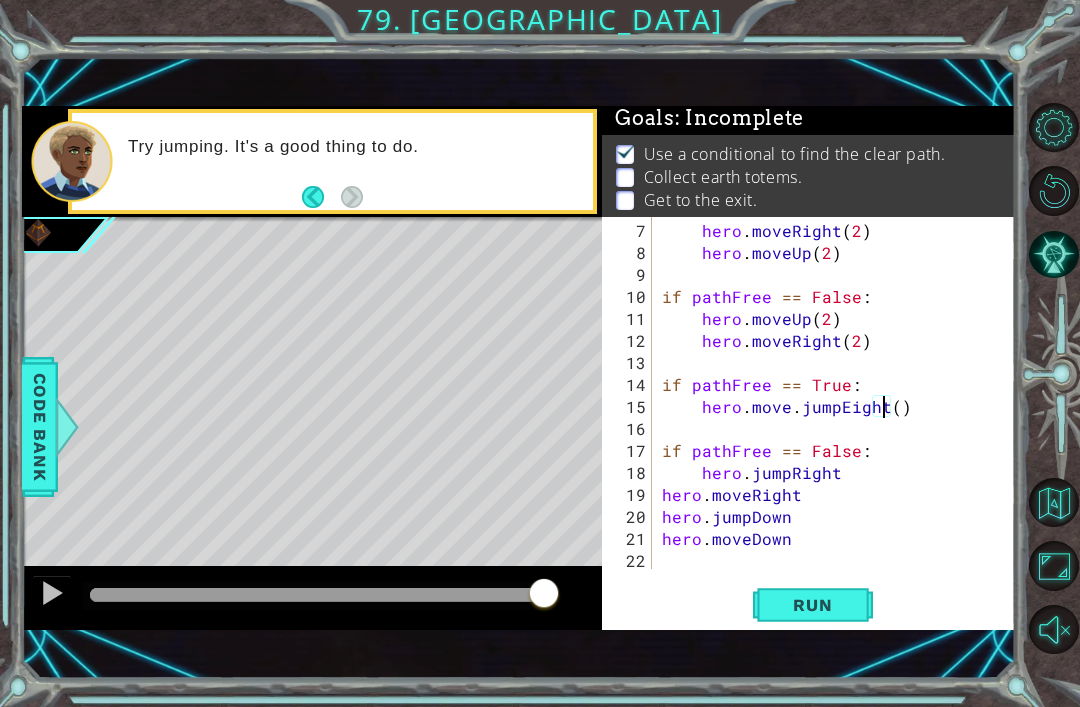scroll, scrollTop: 0, scrollLeft: 14, axis: horizontal 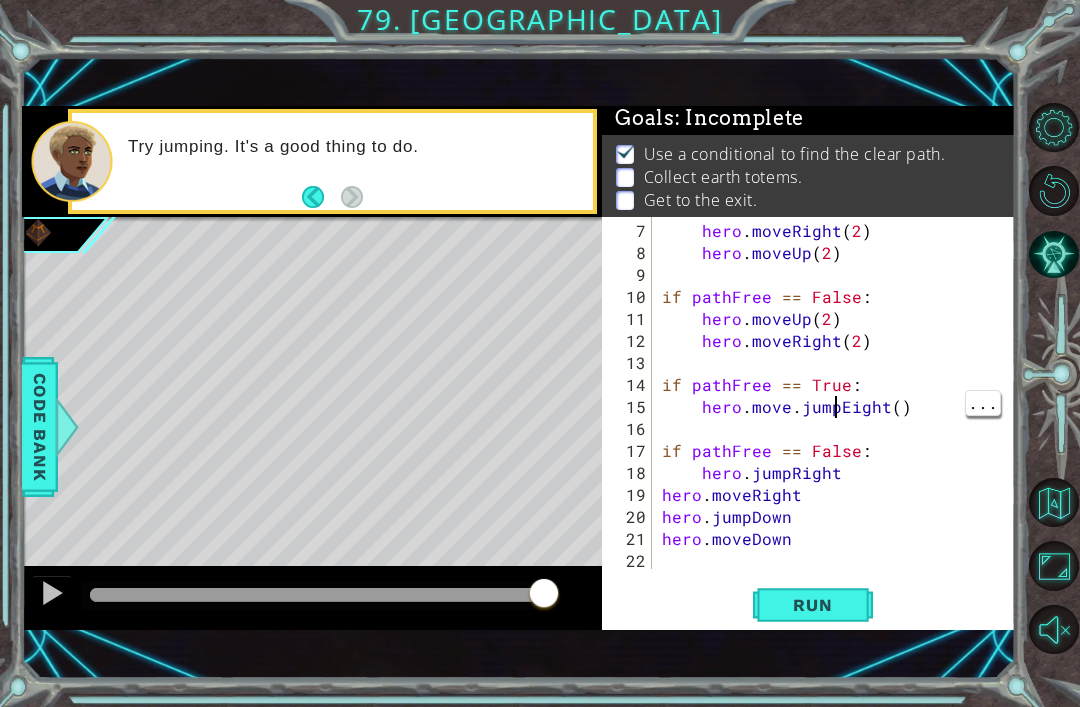 click on "hero . moveRight ( 2 )      hero . moveUp ( 2 ) if   pathFree   ==   False :      hero . moveUp ( 2 )      hero . moveRight ( 2 ) if   pathFree   ==   True :      hero . move . jumpEight ( ) if   pathFree   ==   False :      hero . jumpRight hero . moveRight hero . jumpDown hero . [GEOGRAPHIC_DATA]" at bounding box center [839, 418] 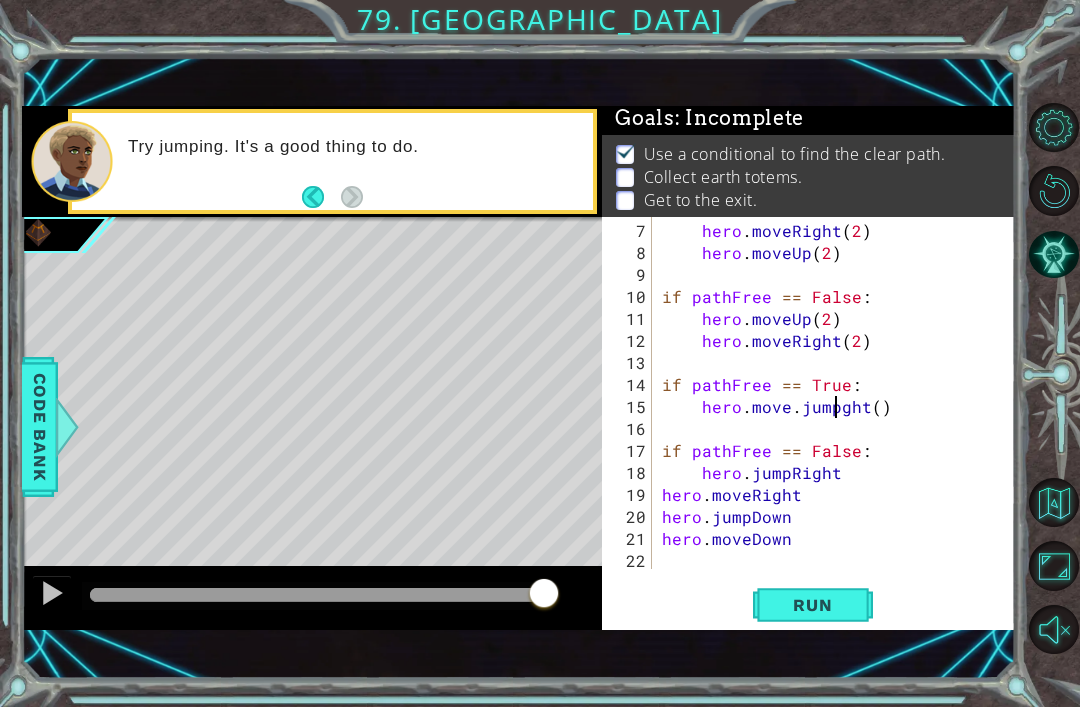 scroll, scrollTop: 0, scrollLeft: 12, axis: horizontal 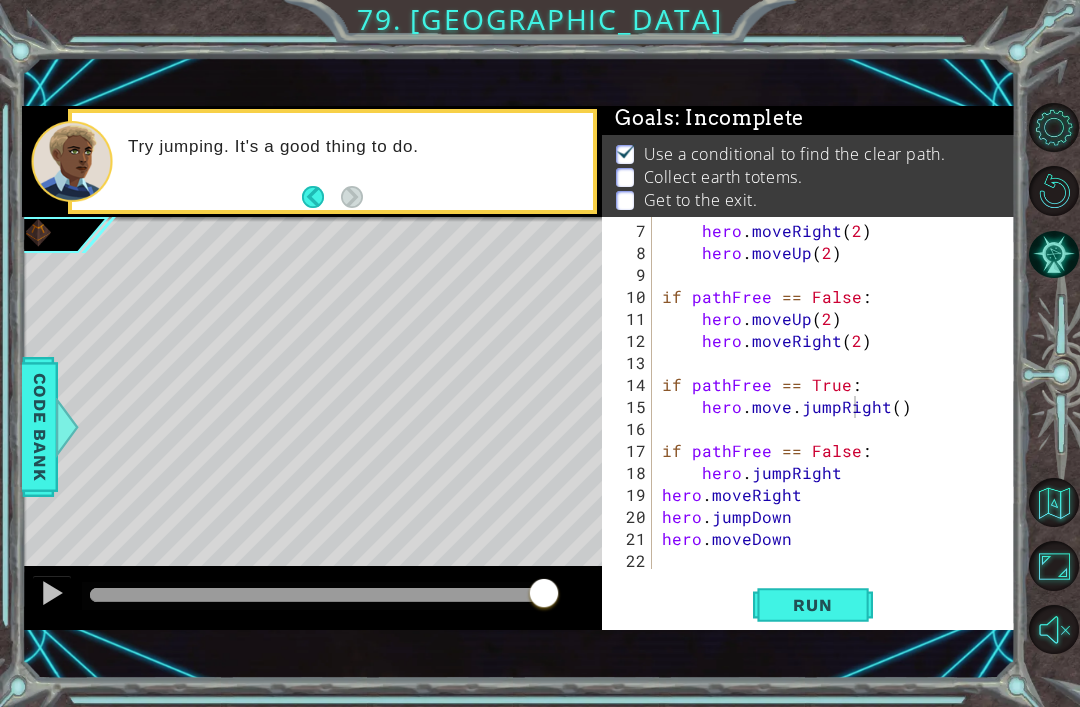 click on "Run" at bounding box center (813, 605) 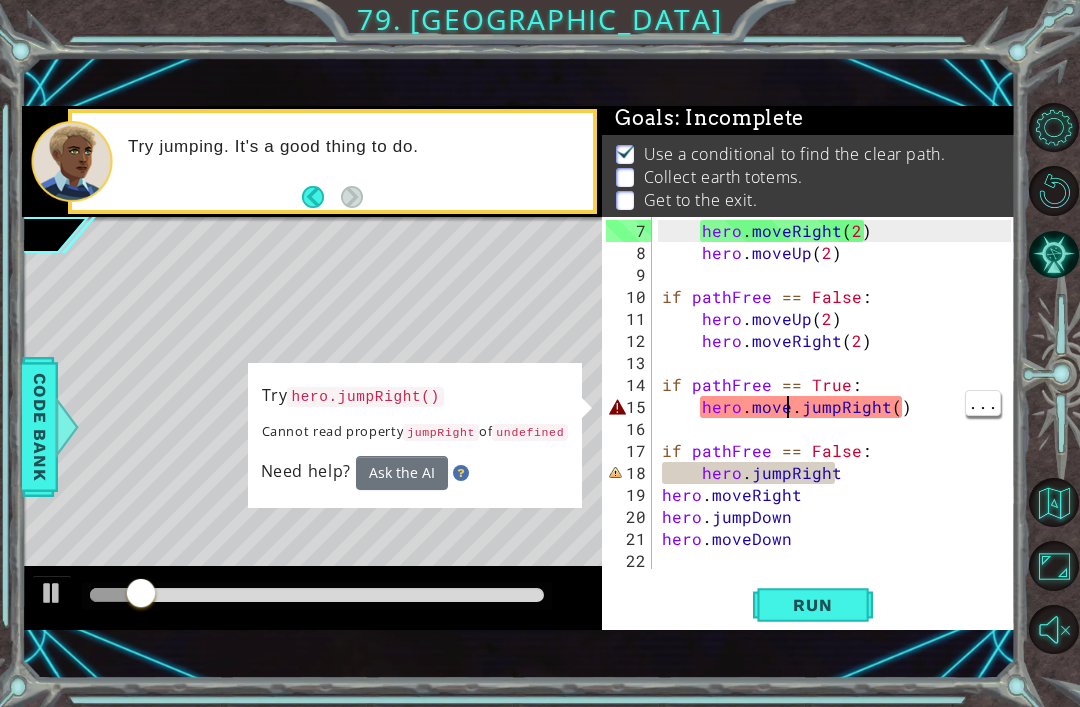 click on "hero . moveRight ( 2 )      hero . moveUp ( 2 ) if   pathFree   ==   False :      hero . moveUp ( 2 )      hero . moveRight ( 2 ) if   pathFree   ==   True :      hero . move . jumpRight ( ) if   pathFree   ==   False :      hero . jumpRight hero . moveRight hero . jumpDown hero . [GEOGRAPHIC_DATA]" at bounding box center (839, 418) 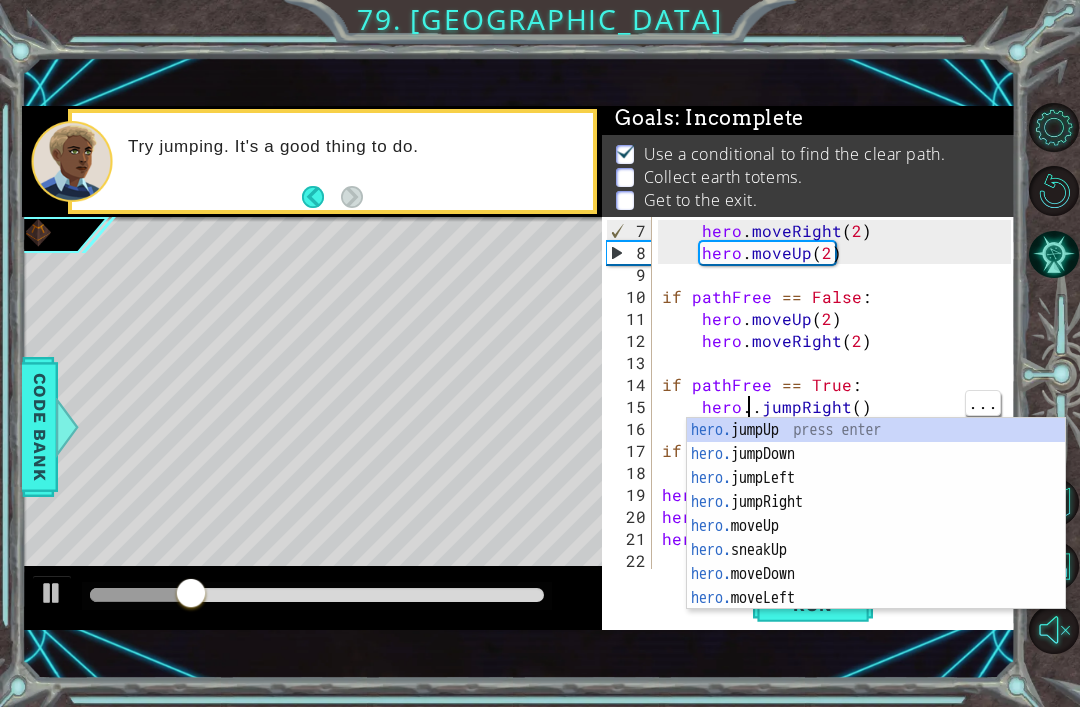 click on "hero . moveRight ( 2 )      hero . moveUp ( 2 ) if   pathFree   ==   False :      hero . moveUp ( 2 )      hero . moveRight ( 2 ) if   pathFree   ==   True :      hero . . jumpRight ( ) if   pathFree   ==   False :      hero . jumpRight hero . moveRight hero . jumpDown hero . [GEOGRAPHIC_DATA]" at bounding box center [839, 418] 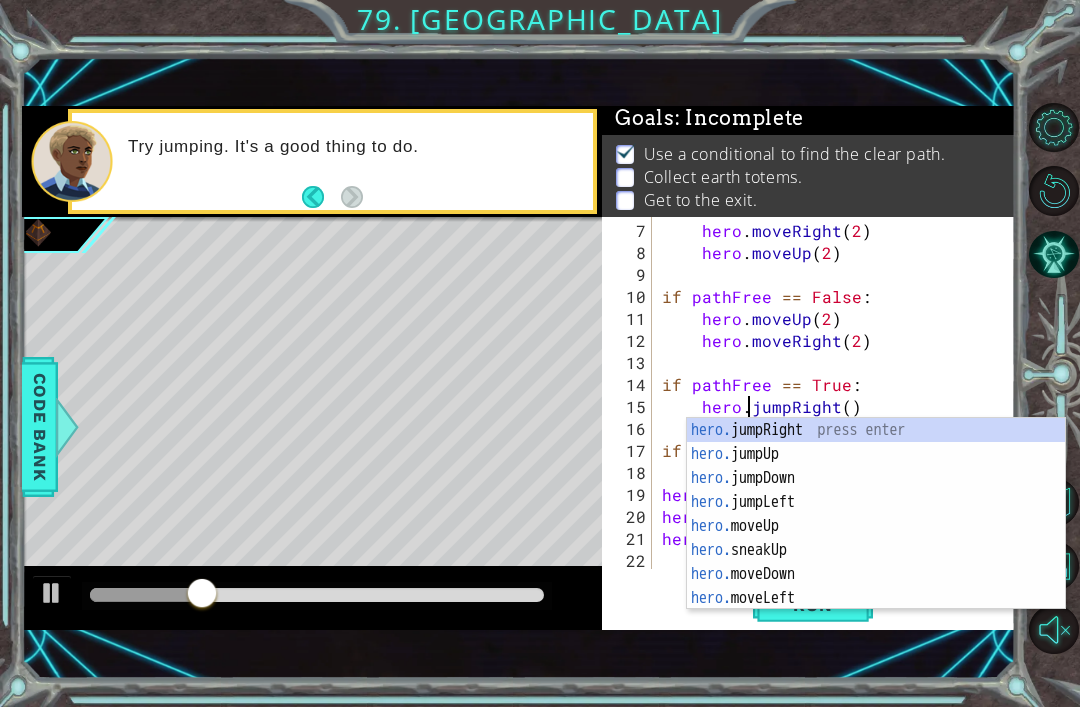scroll, scrollTop: 0, scrollLeft: 11, axis: horizontal 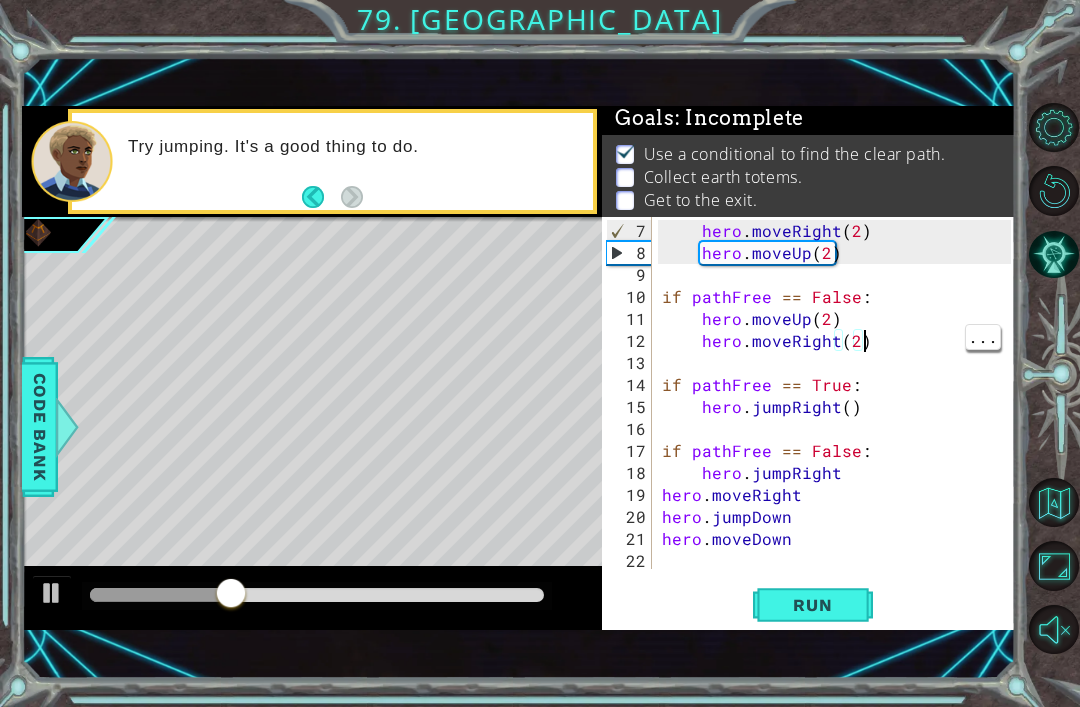 click on "Run" at bounding box center [813, 605] 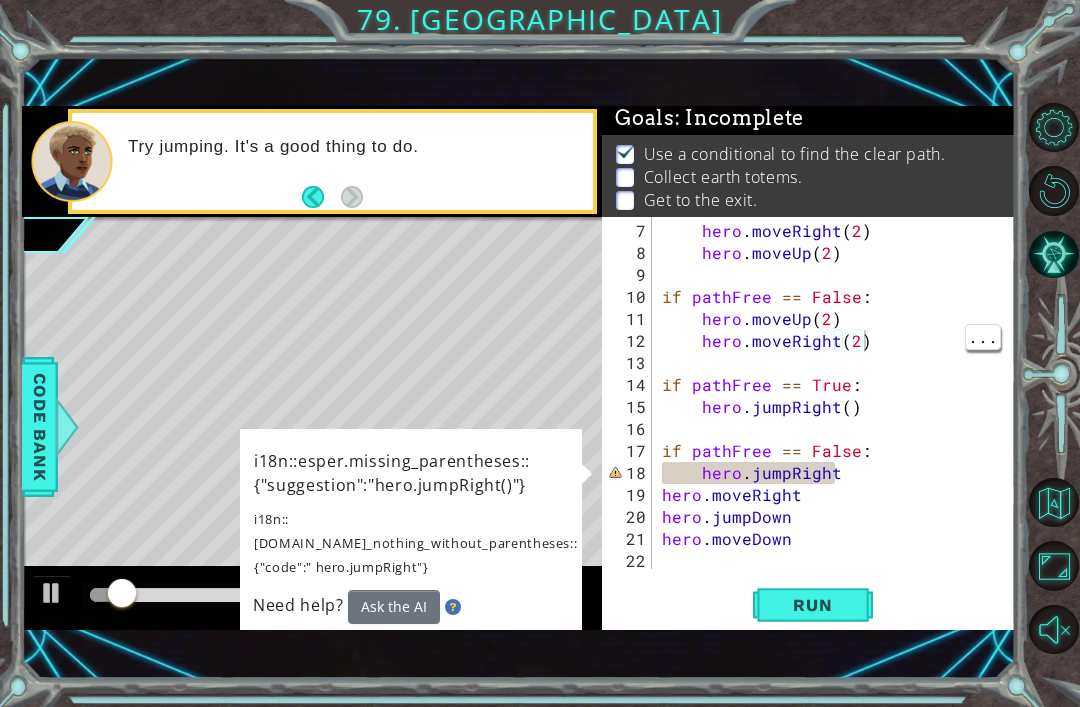 scroll, scrollTop: 0, scrollLeft: 10, axis: horizontal 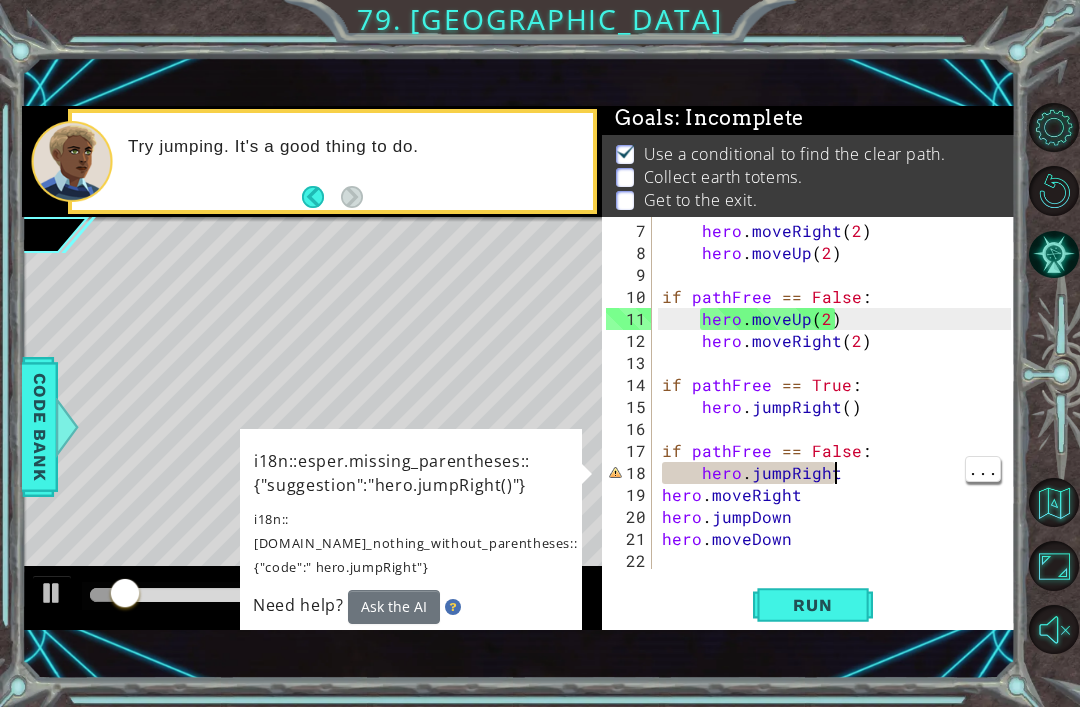 click on "hero . moveRight ( 2 )      hero . moveUp ( 2 ) if   pathFree   ==   False :      hero . moveUp ( 2 )      hero . moveRight ( 2 ) if   pathFree   ==   True :      hero . jumpRight ( ) if   pathFree   ==   False :      hero . jumpRight hero . moveRight hero . jumpDown hero . [GEOGRAPHIC_DATA]" at bounding box center [839, 418] 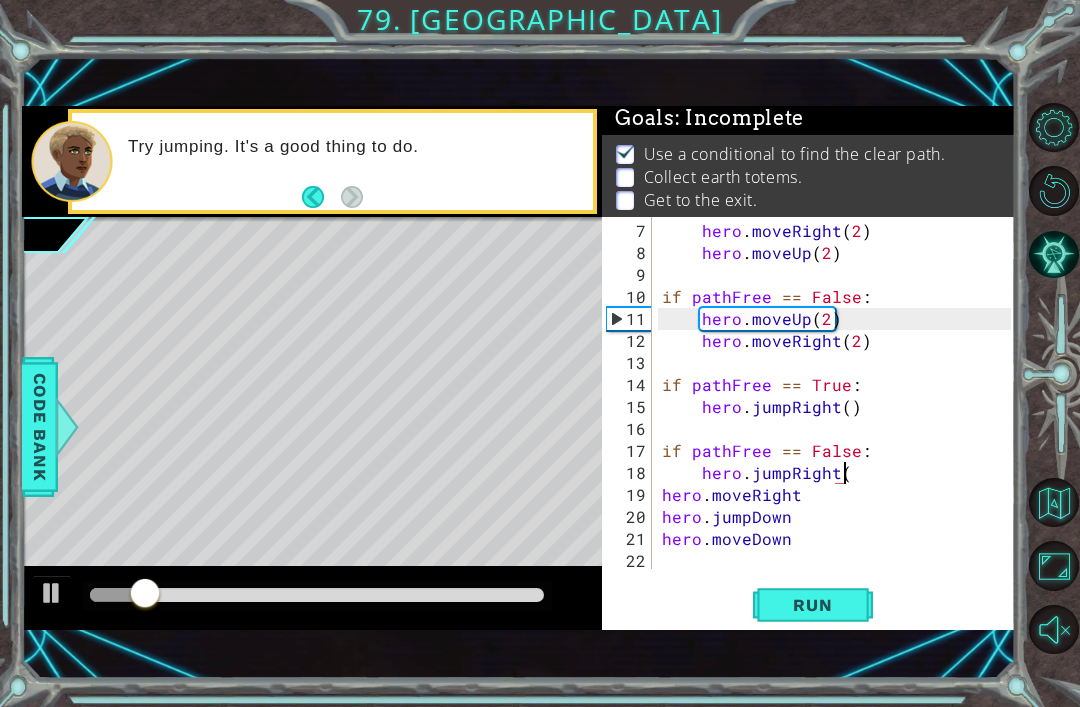 type on "hero.jumpRight()" 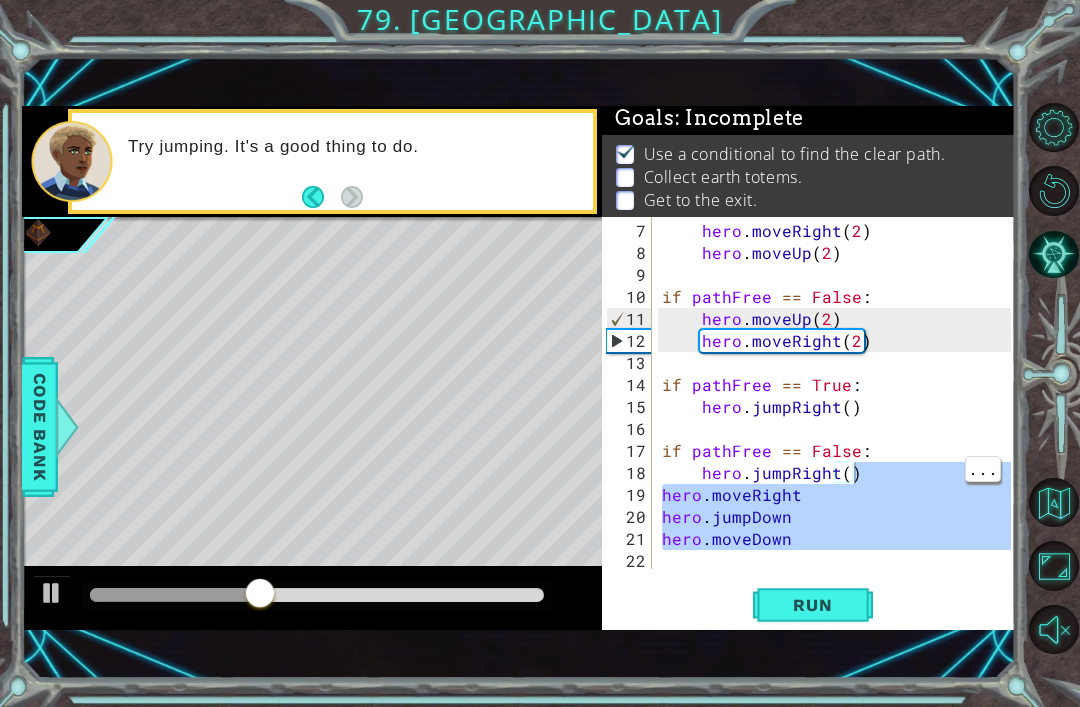 scroll, scrollTop: 0, scrollLeft: 0, axis: both 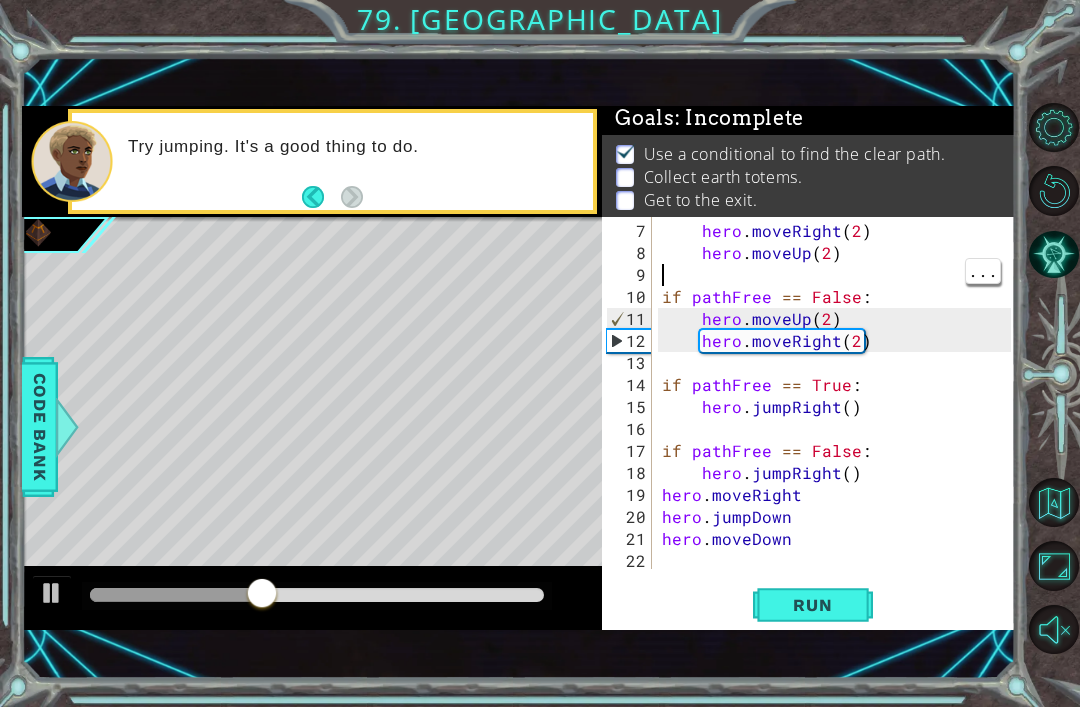 click on "..." at bounding box center [983, 270] 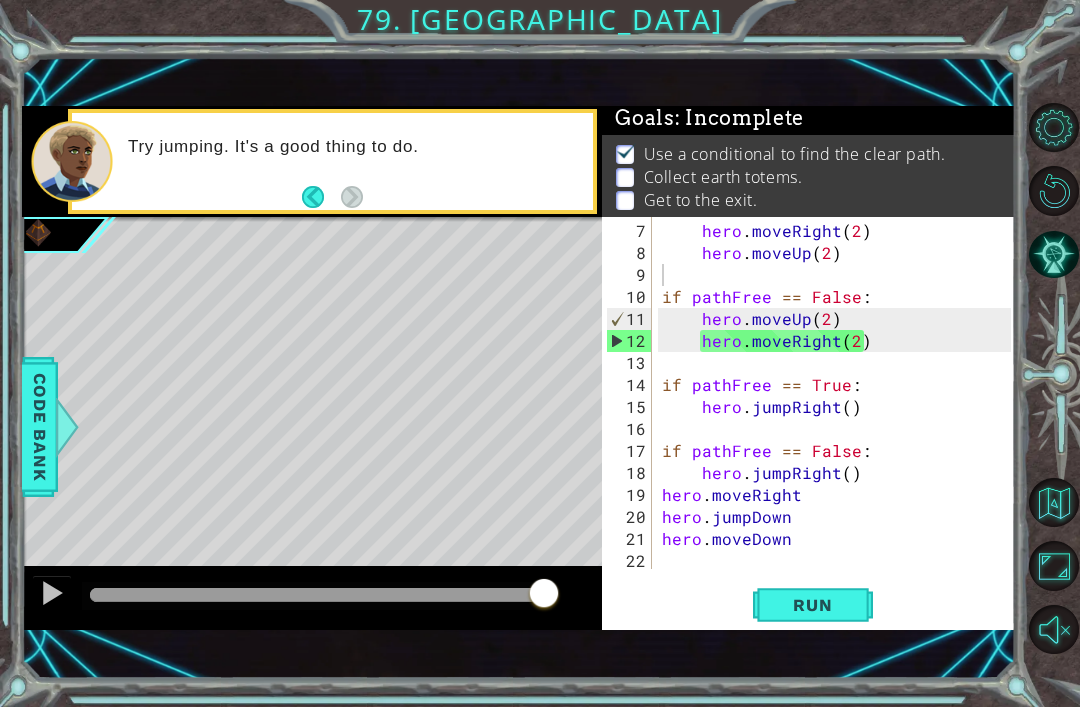 scroll, scrollTop: 132, scrollLeft: 0, axis: vertical 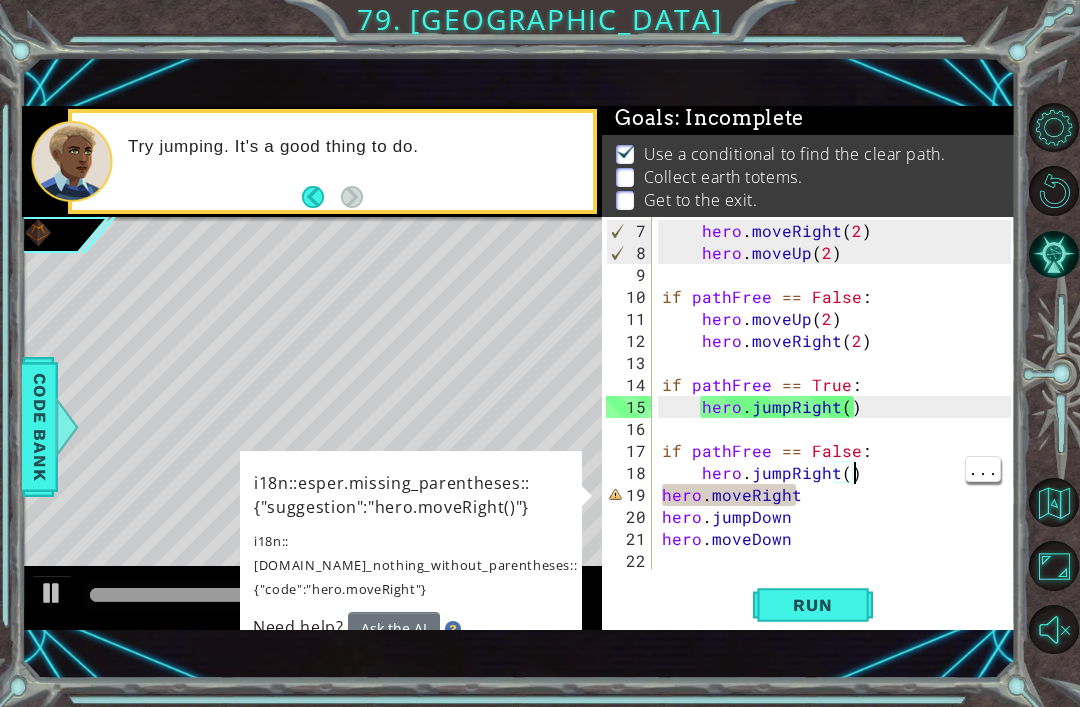 click on "hero . moveRight ( 2 )      hero . moveUp ( 2 ) if   pathFree   ==   False :      hero . moveUp ( 2 )      hero . moveRight ( 2 ) if   pathFree   ==   True :      hero . jumpRight ( ) if   pathFree   ==   False :      hero . jumpRight ( ) hero . moveRight hero . jumpDown hero . [GEOGRAPHIC_DATA]" at bounding box center (839, 418) 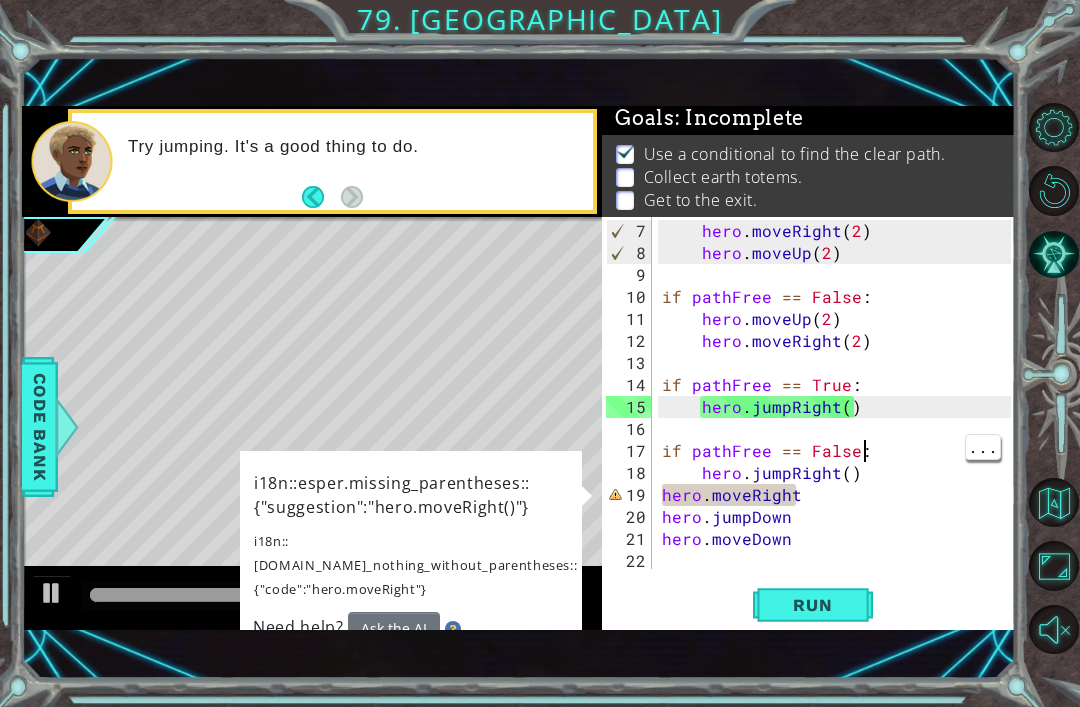 click on "hero . moveRight ( 2 )      hero . moveUp ( 2 ) if   pathFree   ==   False :      hero . moveUp ( 2 )      hero . moveRight ( 2 ) if   pathFree   ==   True :      hero . jumpRight ( ) if   pathFree   ==   False :      hero . jumpRight ( ) hero . moveRight hero . jumpDown hero . [GEOGRAPHIC_DATA]" at bounding box center [839, 418] 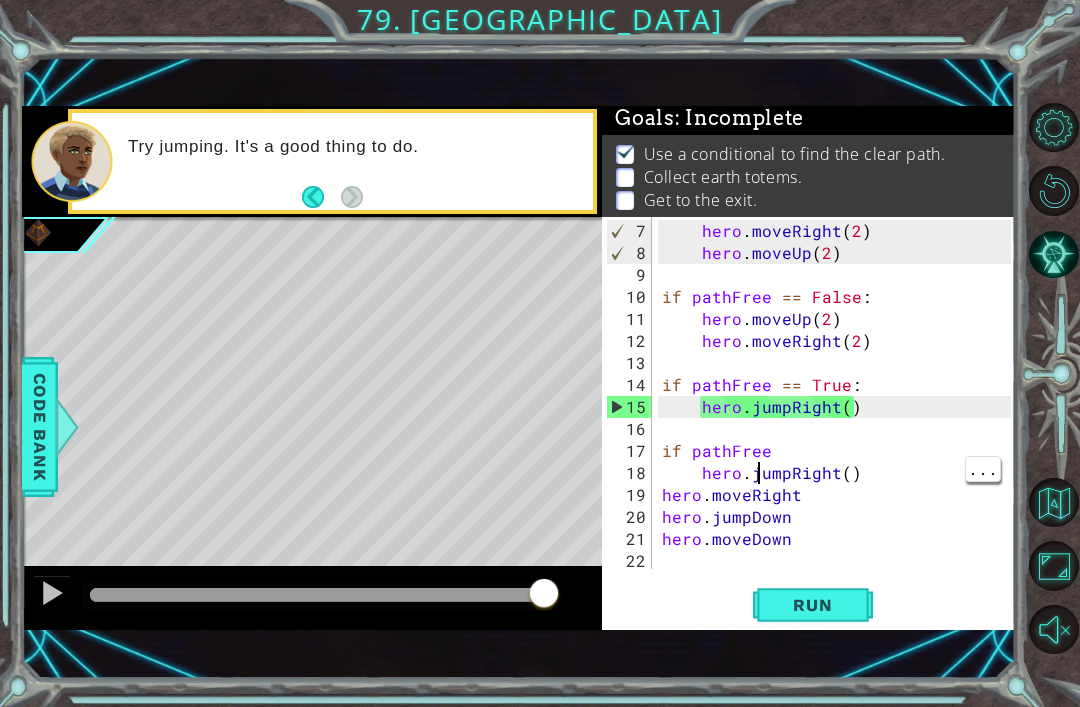click on "hero . moveRight ( 2 )      hero . moveUp ( 2 ) if   pathFree   ==   False :      hero . moveUp ( 2 )      hero . moveRight ( 2 ) if   pathFree   ==   True :      hero . jumpRight ( ) if   pathFree        hero . jumpRight ( ) hero . moveRight hero . jumpDown hero . [GEOGRAPHIC_DATA]" at bounding box center [839, 418] 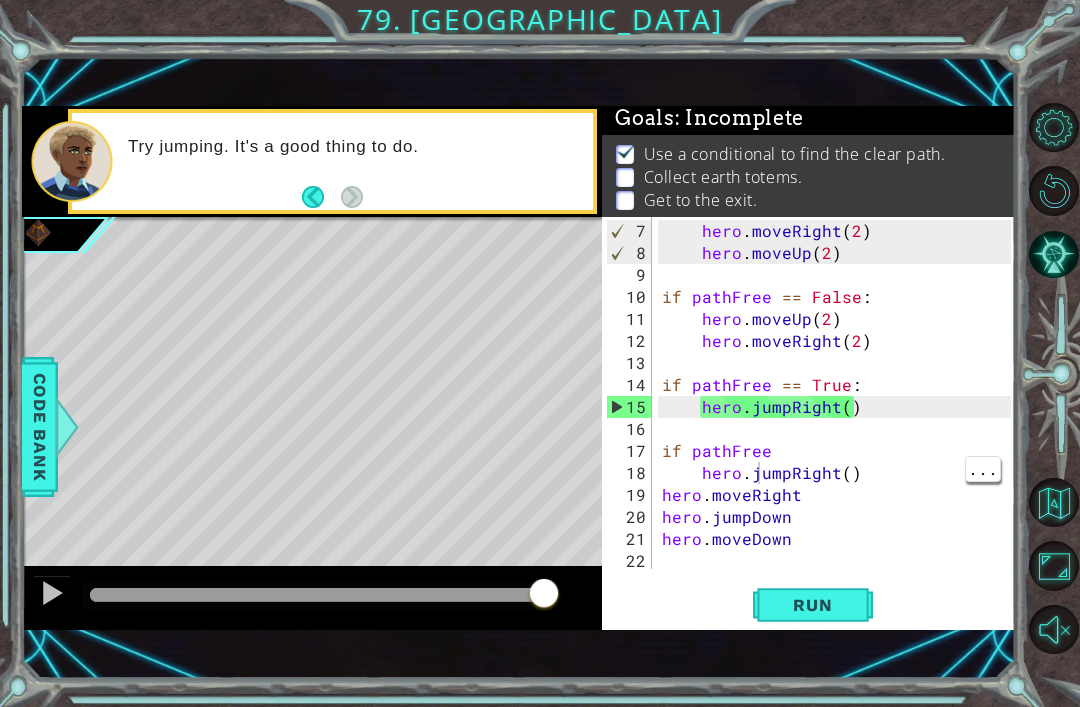 click on "hero . moveRight ( 2 )      hero . moveUp ( 2 ) if   pathFree   ==   False :      hero . moveUp ( 2 )      hero . moveRight ( 2 ) if   pathFree   ==   True :      hero . jumpRight ( ) if   pathFree        hero . jumpRight ( ) hero . moveRight hero . jumpDown hero . [GEOGRAPHIC_DATA]" at bounding box center [839, 418] 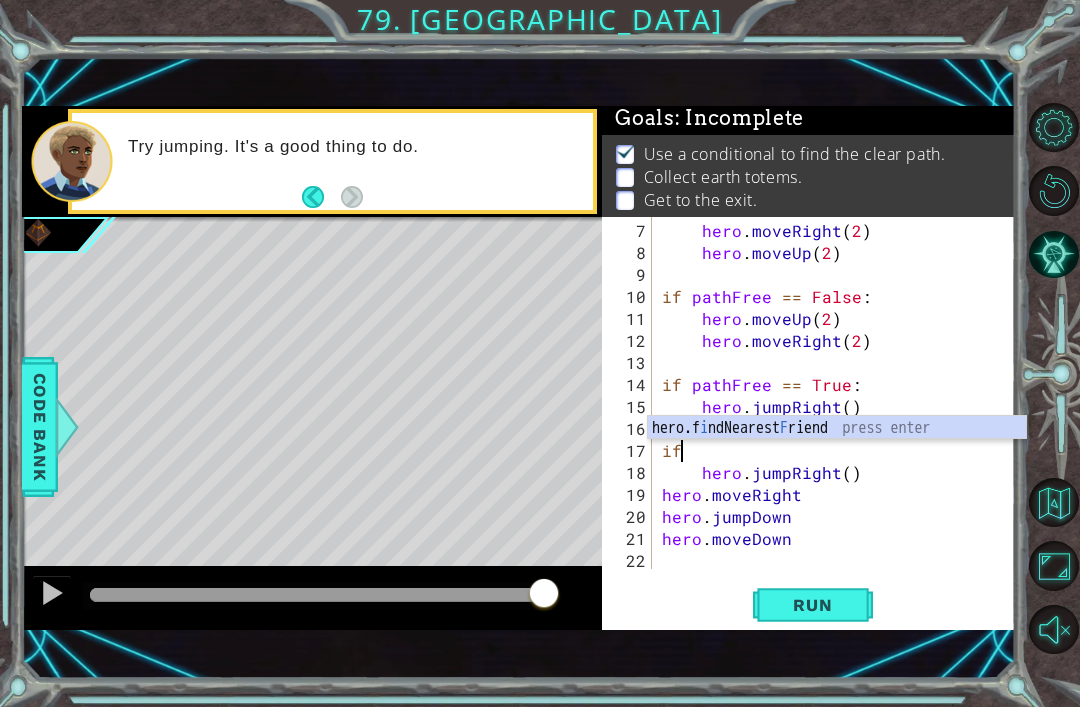 type on "i" 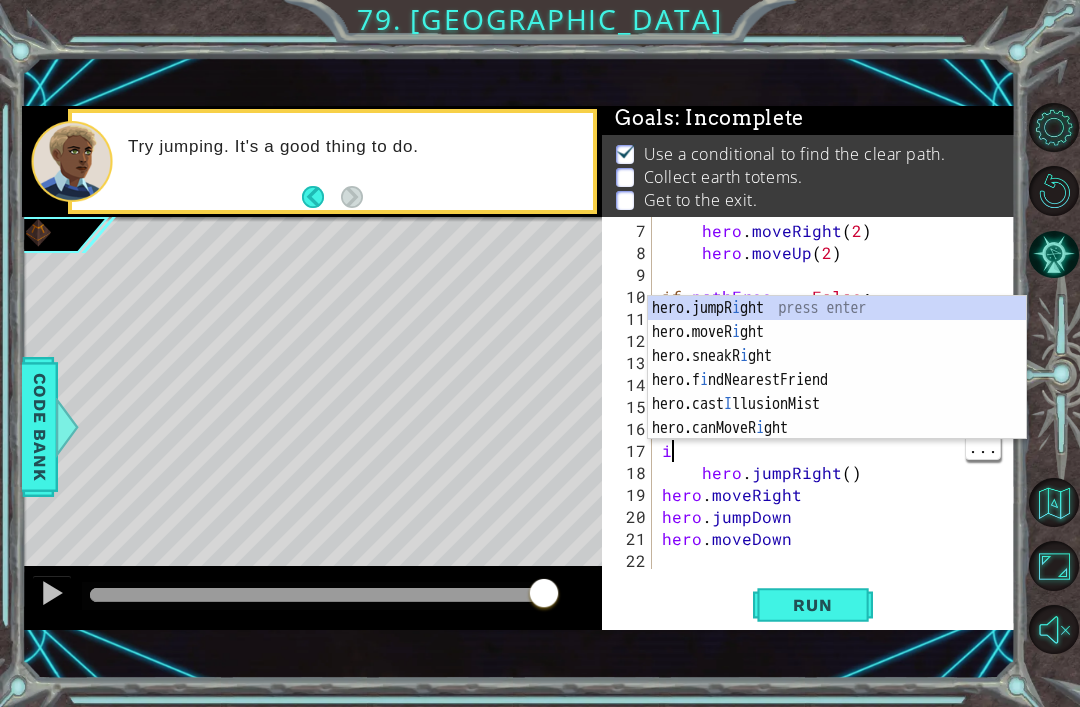 click on "hero . moveRight ( 2 )      hero . moveUp ( 2 ) if   pathFree   ==   False :      hero . moveUp ( 2 )      hero . moveRight ( 2 ) if   pathFree   ==   True :      hero . jumpRight ( ) i      hero . jumpRight ( ) hero . moveRight hero . jumpDown hero . [GEOGRAPHIC_DATA]" at bounding box center [839, 418] 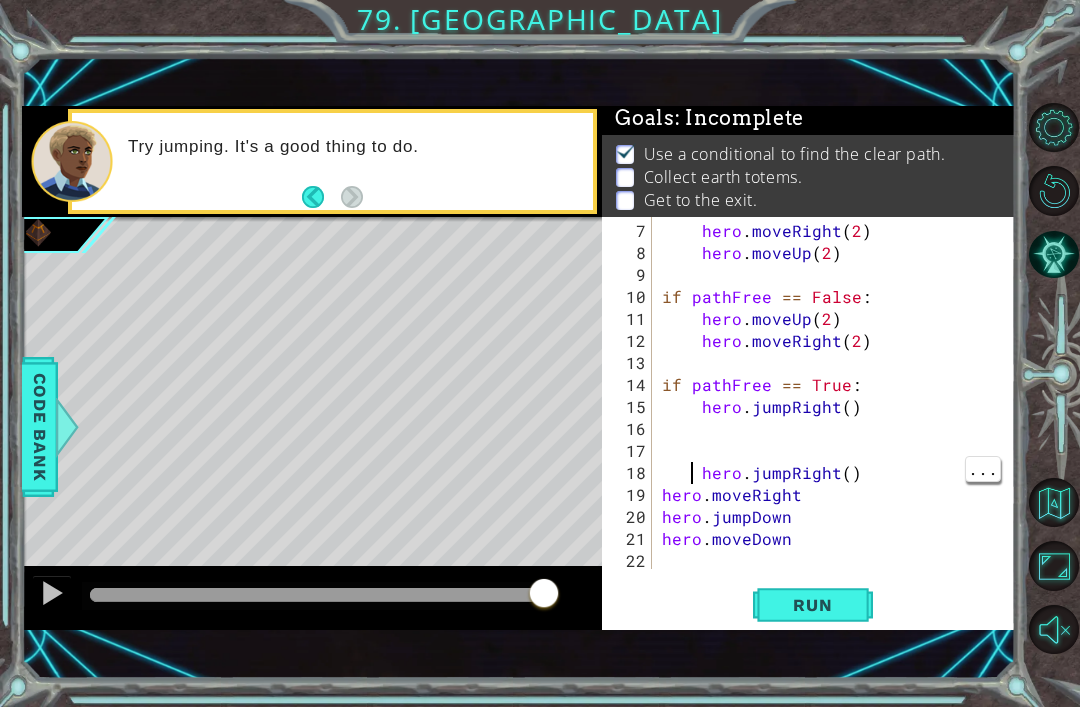 click on "hero . moveRight ( 2 )      hero . moveUp ( 2 ) if   pathFree   ==   False :      hero . moveUp ( 2 )      hero . moveRight ( 2 ) if   pathFree   ==   True :      hero . jumpRight ( )      hero . jumpRight ( ) hero . moveRight hero . jumpDown hero . [GEOGRAPHIC_DATA]" at bounding box center (839, 418) 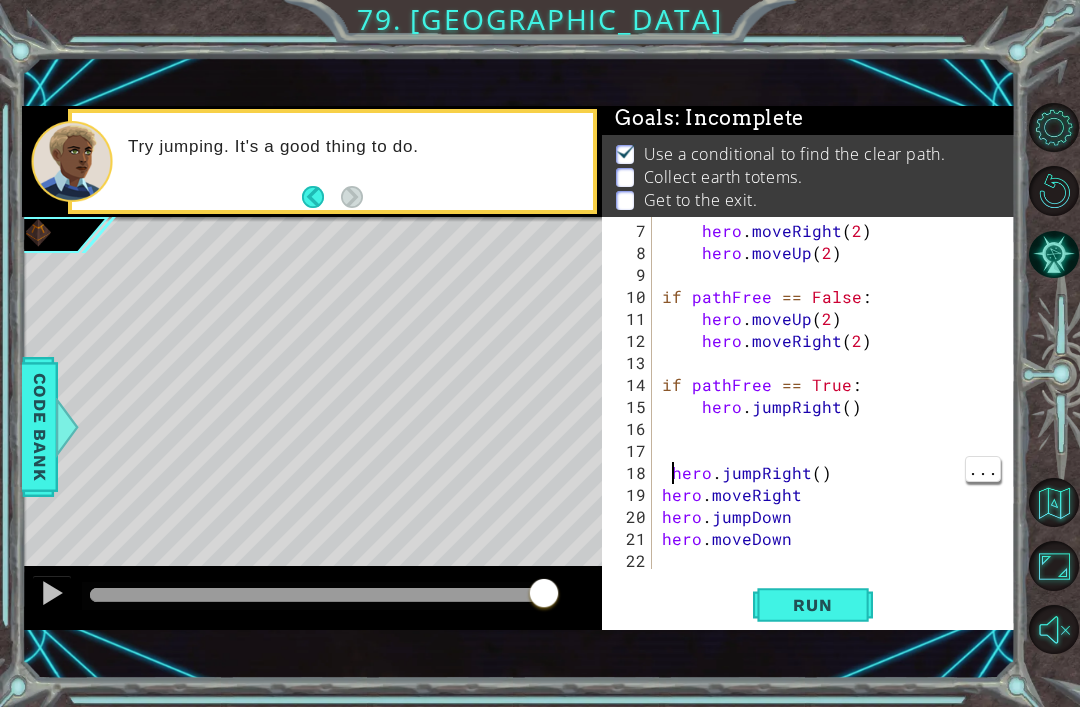 click on "hero . moveRight ( 2 )      hero . moveUp ( 2 ) if   pathFree   ==   False :      hero . moveUp ( 2 )      hero . moveRight ( 2 ) if   pathFree   ==   True :      hero . jumpRight ( )   hero . jumpRight ( ) hero . moveRight hero . jumpDown hero . [GEOGRAPHIC_DATA]" at bounding box center [839, 418] 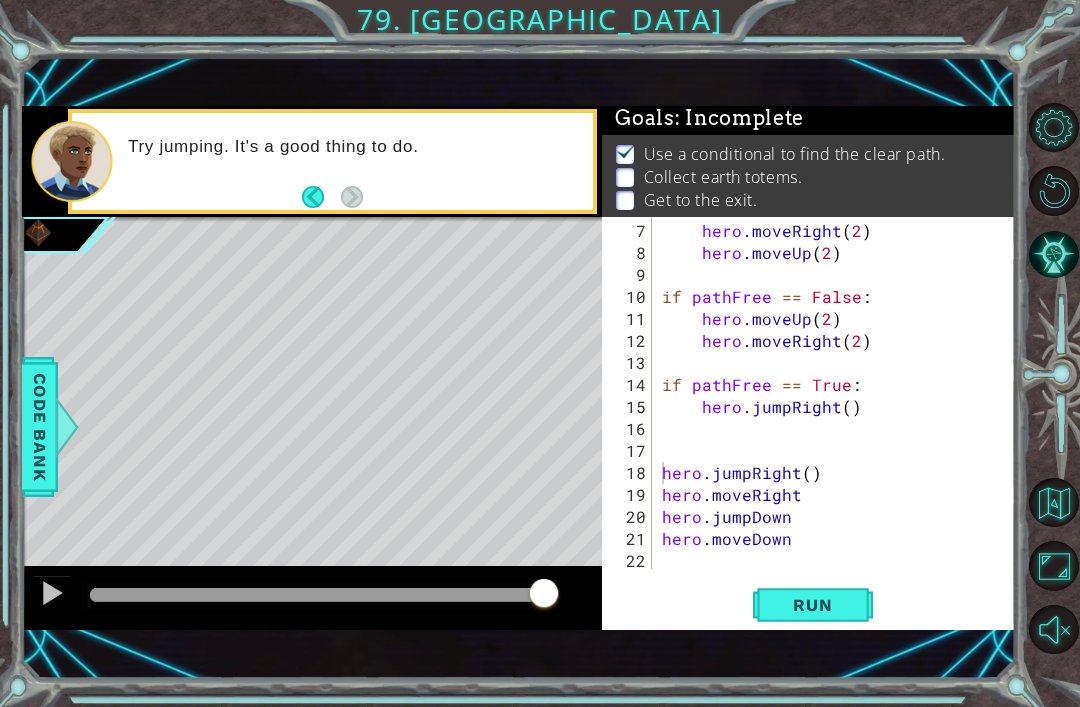 click on "Run" at bounding box center [812, 605] 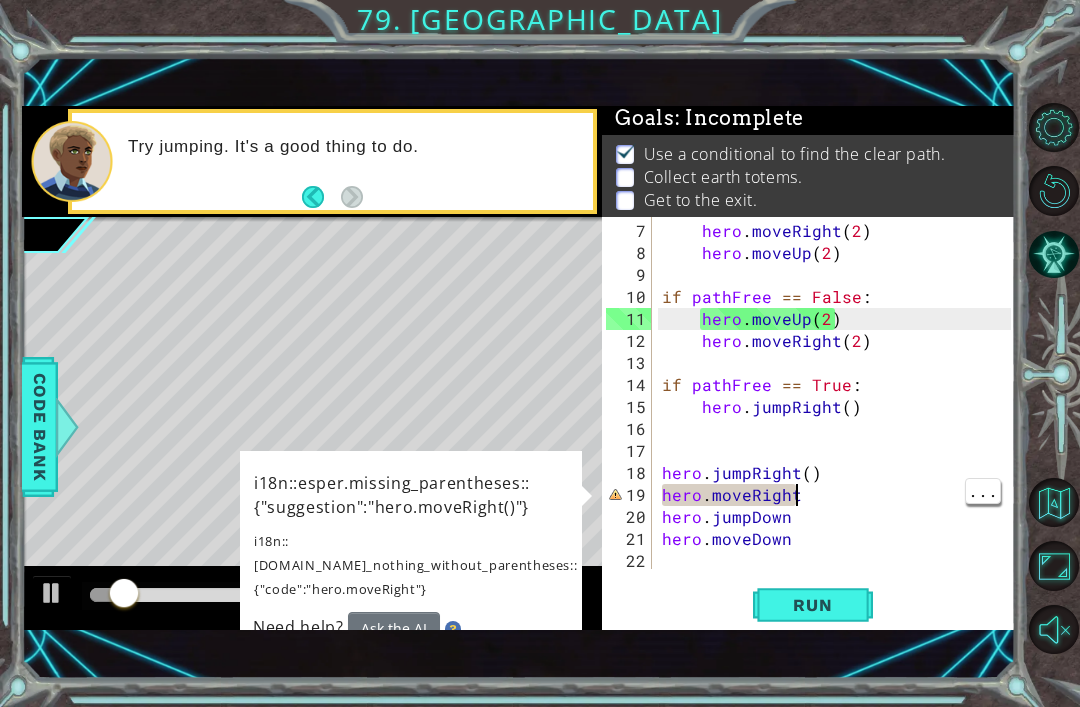 click on "hero . moveRight ( 2 )      hero . moveUp ( 2 ) if   pathFree   ==   False :      hero . moveUp ( 2 )      hero . moveRight ( 2 ) if   pathFree   ==   True :      hero . jumpRight ( ) hero . jumpRight ( ) hero . moveRight hero . jumpDown hero . [GEOGRAPHIC_DATA]" at bounding box center [839, 418] 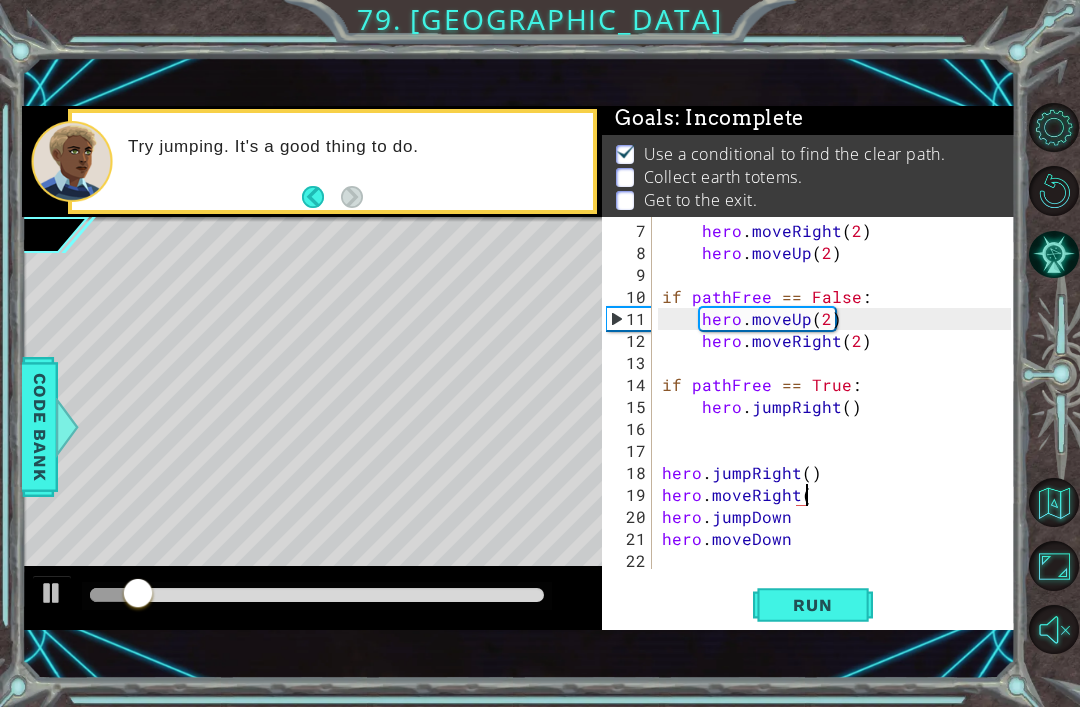 scroll, scrollTop: 0, scrollLeft: 9, axis: horizontal 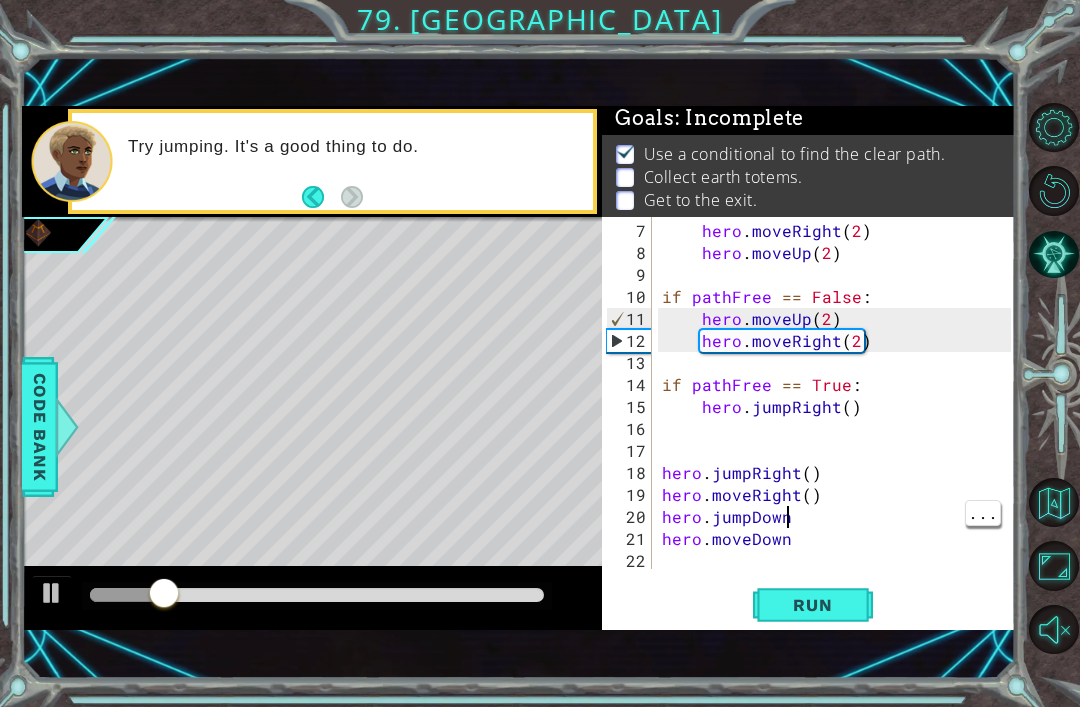 click on "hero . moveRight ( 2 )      hero . moveUp ( 2 ) if   pathFree   ==   False :      hero . moveUp ( 2 )      hero . moveRight ( 2 ) if   pathFree   ==   True :      hero . jumpRight ( ) hero . jumpRight ( ) hero . moveRight ( ) hero . jumpDown hero . [GEOGRAPHIC_DATA]" at bounding box center [839, 418] 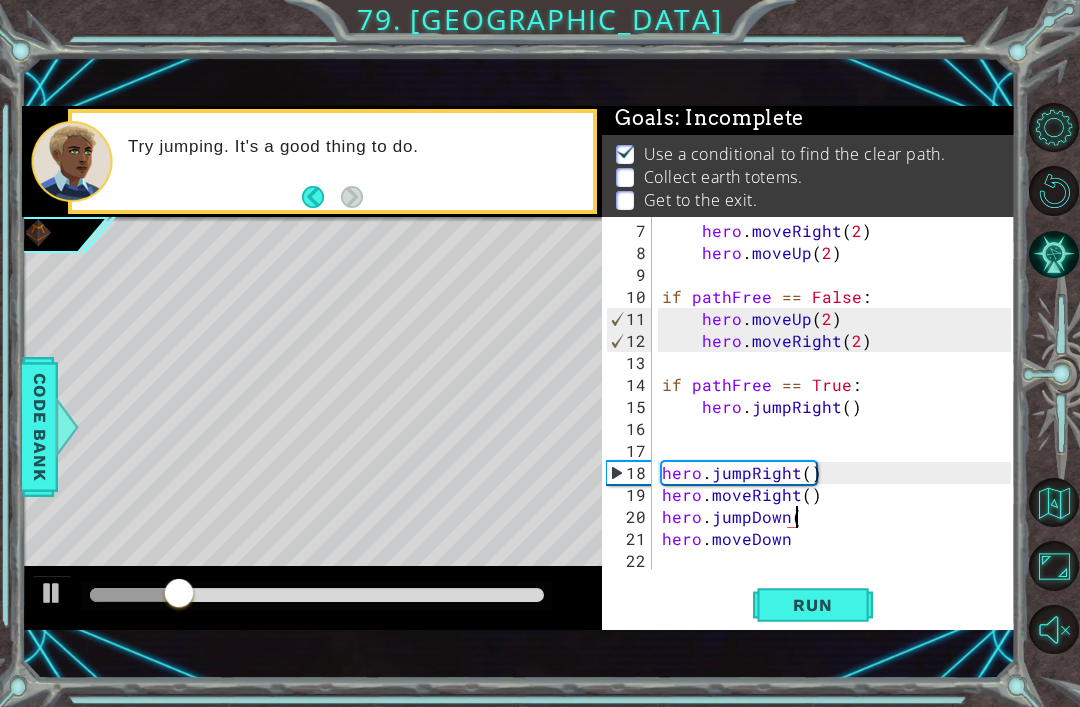 type on "hero.jumpDown()" 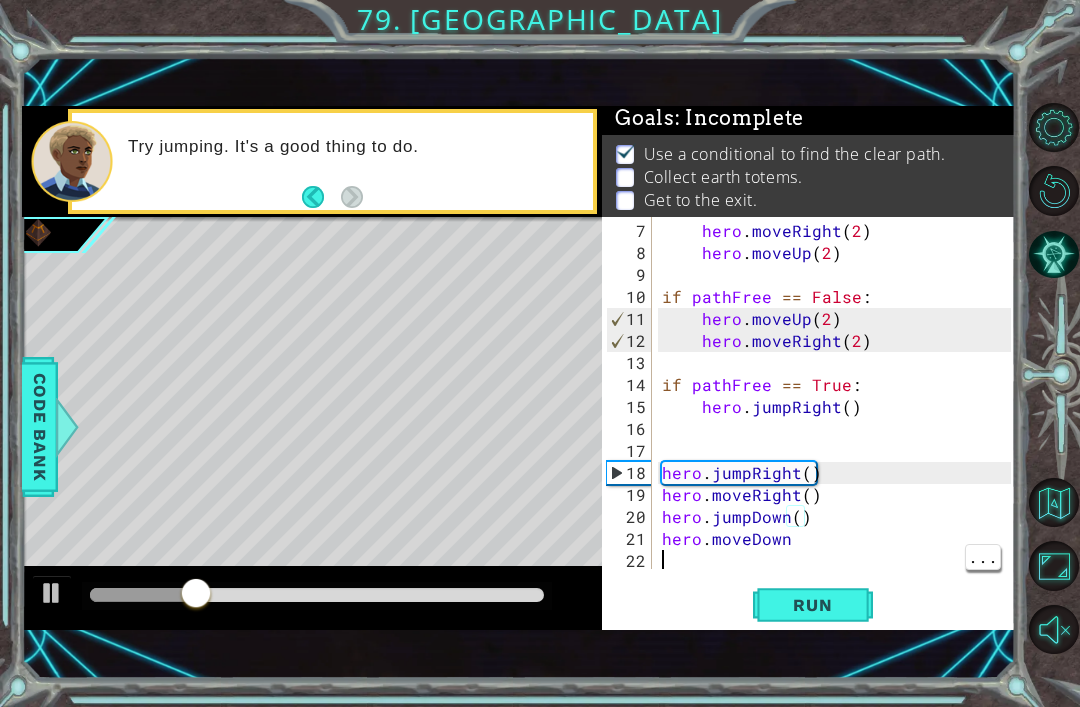 scroll, scrollTop: 0, scrollLeft: 0, axis: both 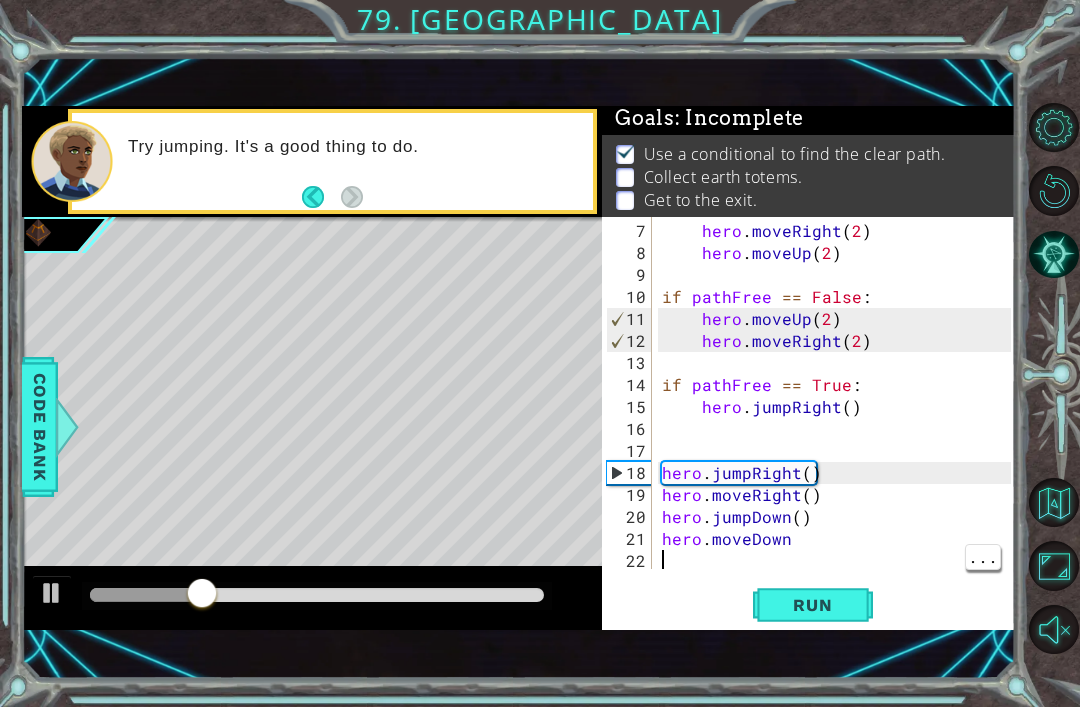 click on "hero . moveRight ( 2 )      hero . moveUp ( 2 ) if   pathFree   ==   False :      hero . moveUp ( 2 )      hero . moveRight ( 2 ) if   pathFree   ==   True :      hero . jumpRight ( ) hero . jumpRight ( ) hero . moveRight ( ) hero . jumpDown ( ) hero . [GEOGRAPHIC_DATA]" at bounding box center (839, 418) 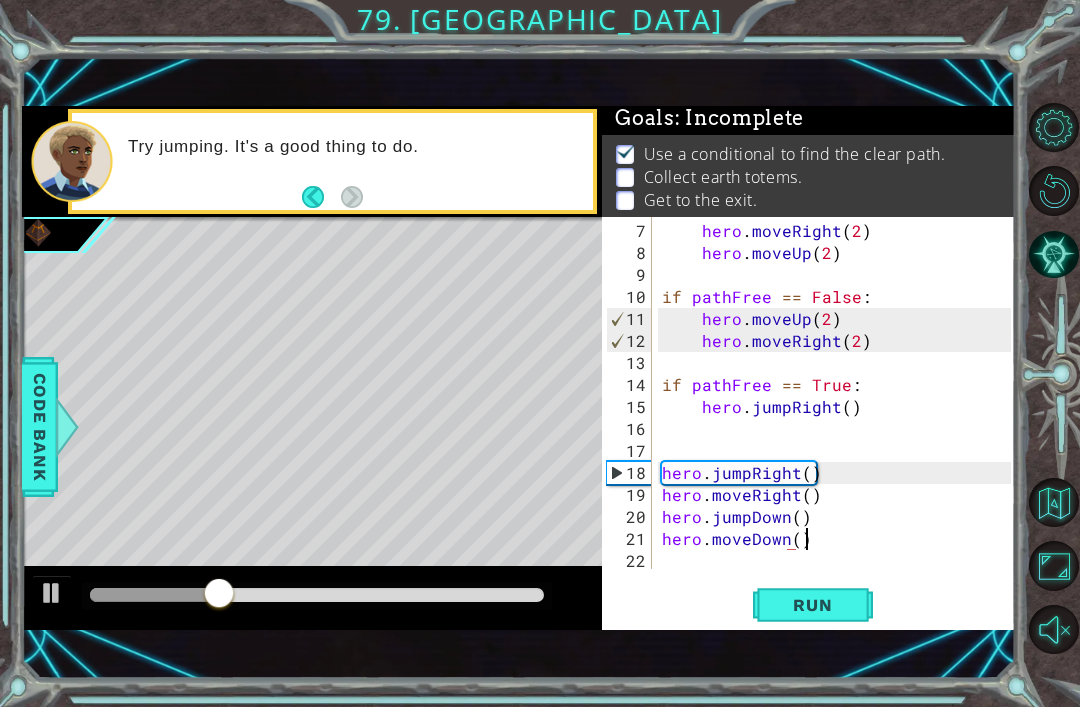 scroll, scrollTop: 0, scrollLeft: 8, axis: horizontal 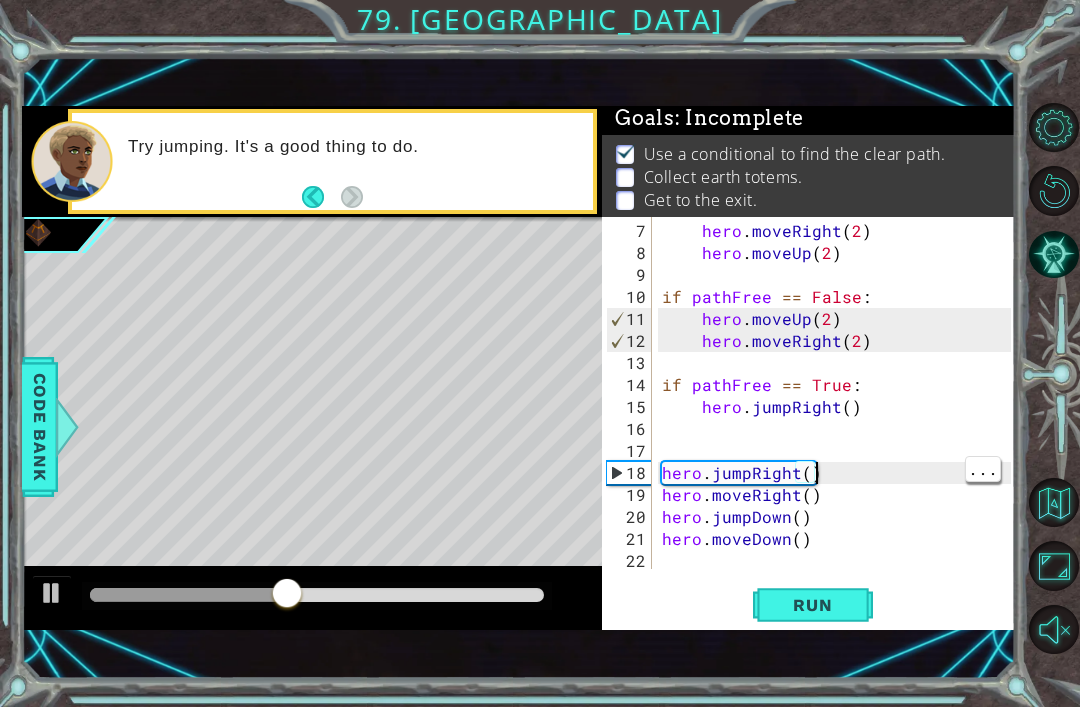 click on "hero . moveRight ( 2 )      hero . moveUp ( 2 ) if   pathFree   ==   False :      hero . moveUp ( 2 )      hero . moveRight ( 2 ) if   pathFree   ==   True :      hero . jumpRight ( ) hero . jumpRight ( ) hero . moveRight ( ) hero . jumpDown ( ) hero . moveDown ( )" at bounding box center [839, 418] 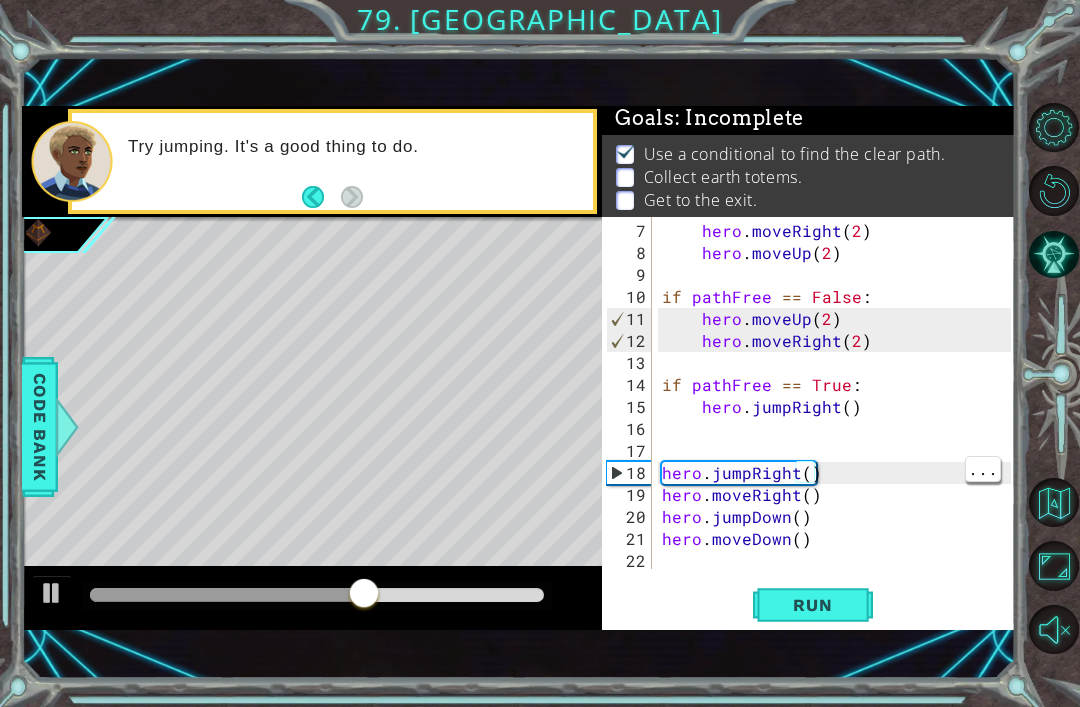 click on "hero . moveRight ( 2 )      hero . moveUp ( 2 ) if   pathFree   ==   False :      hero . moveUp ( 2 )      hero . moveRight ( 2 ) if   pathFree   ==   True :      hero . jumpRight ( ) hero . jumpRight ( ) hero . moveRight ( ) hero . jumpDown ( ) hero . moveDown ( )" at bounding box center (839, 418) 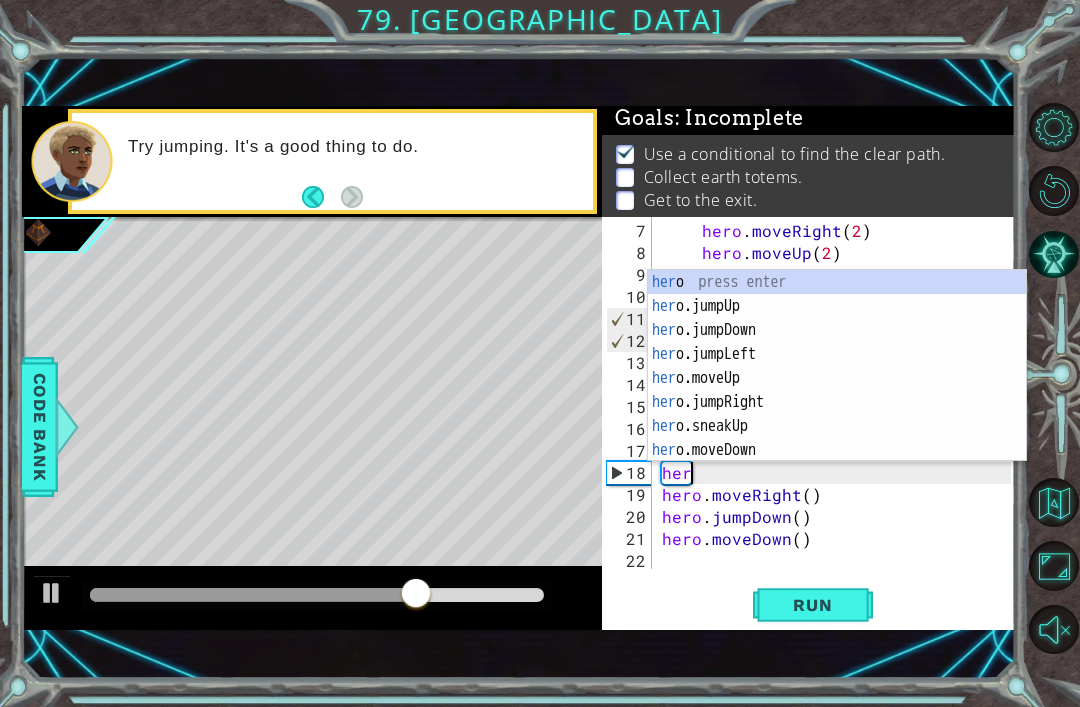 scroll, scrollTop: 0, scrollLeft: 0, axis: both 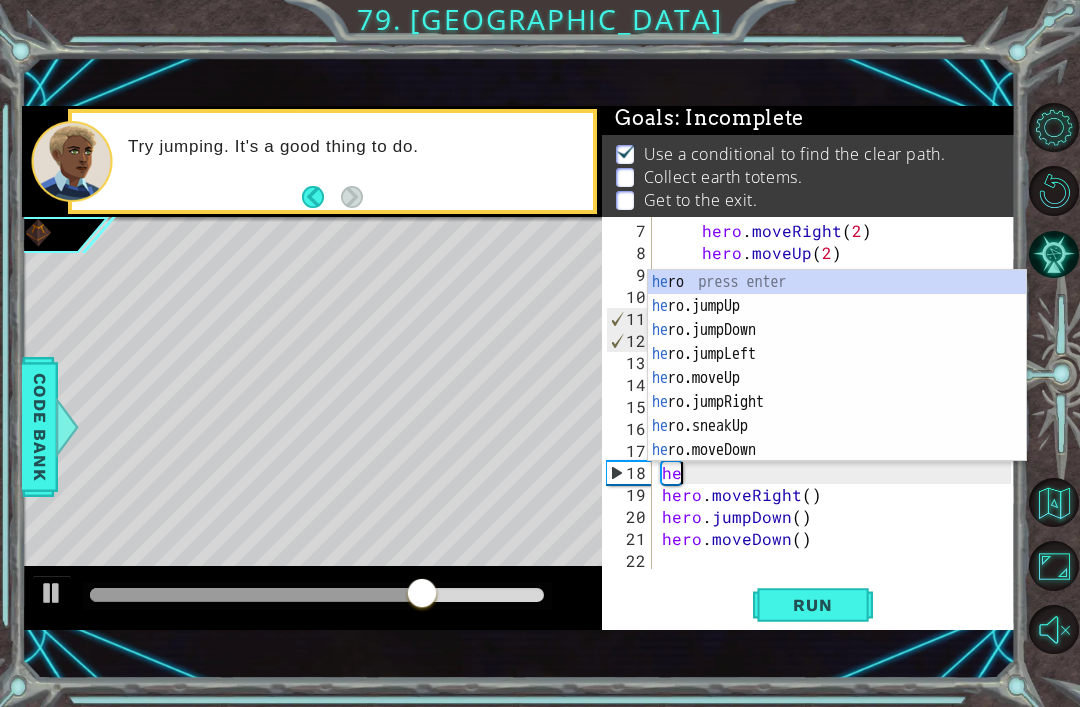 type on "h" 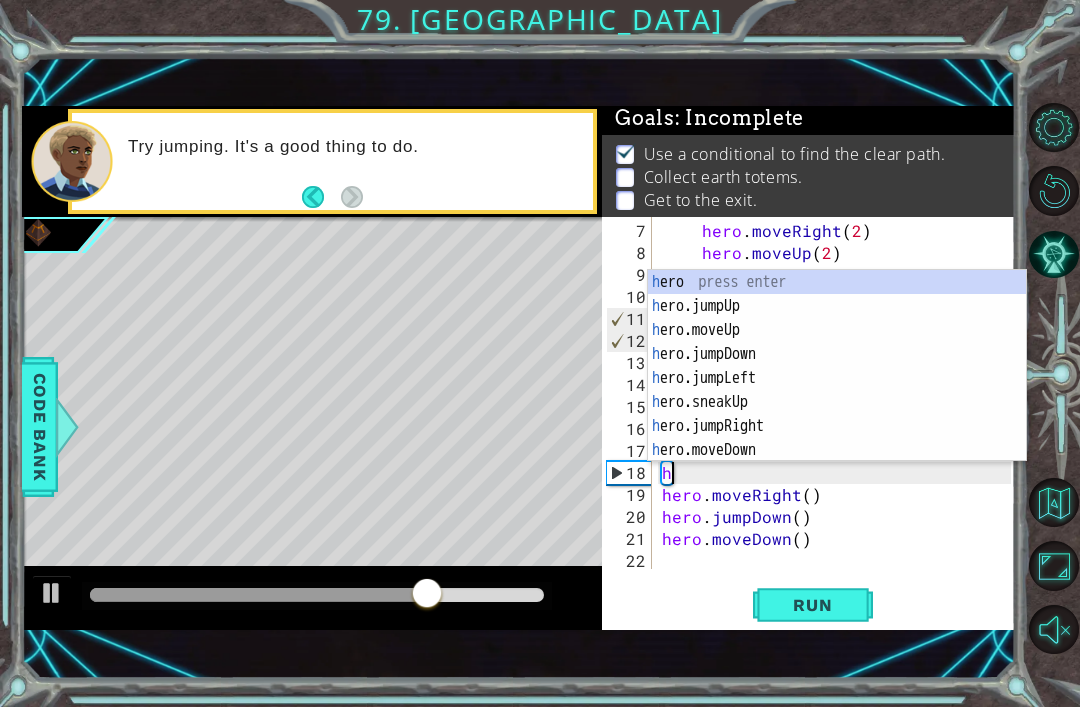 type 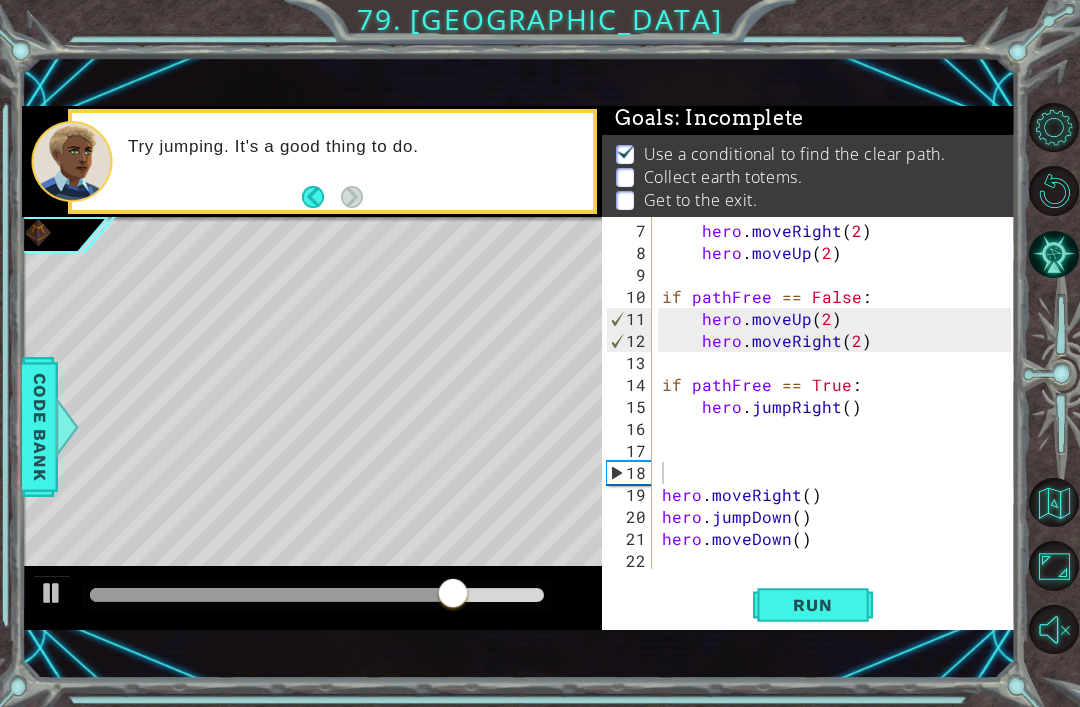 click on "Run" at bounding box center (813, 605) 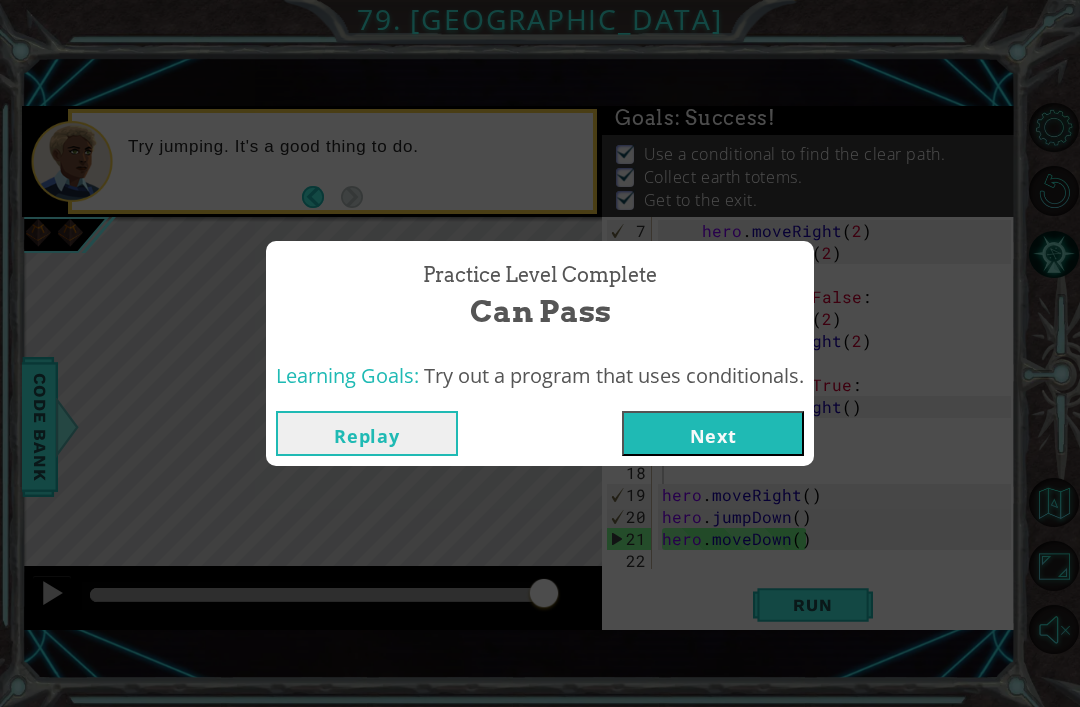 click on "Next" at bounding box center [713, 433] 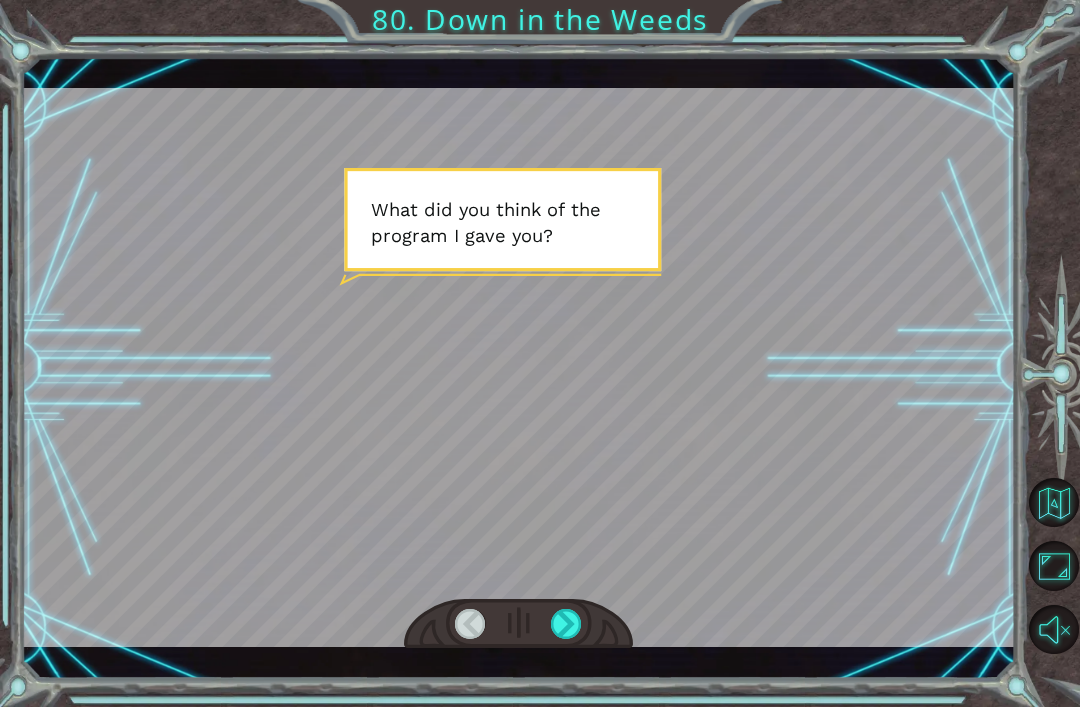 click at bounding box center (566, 624) 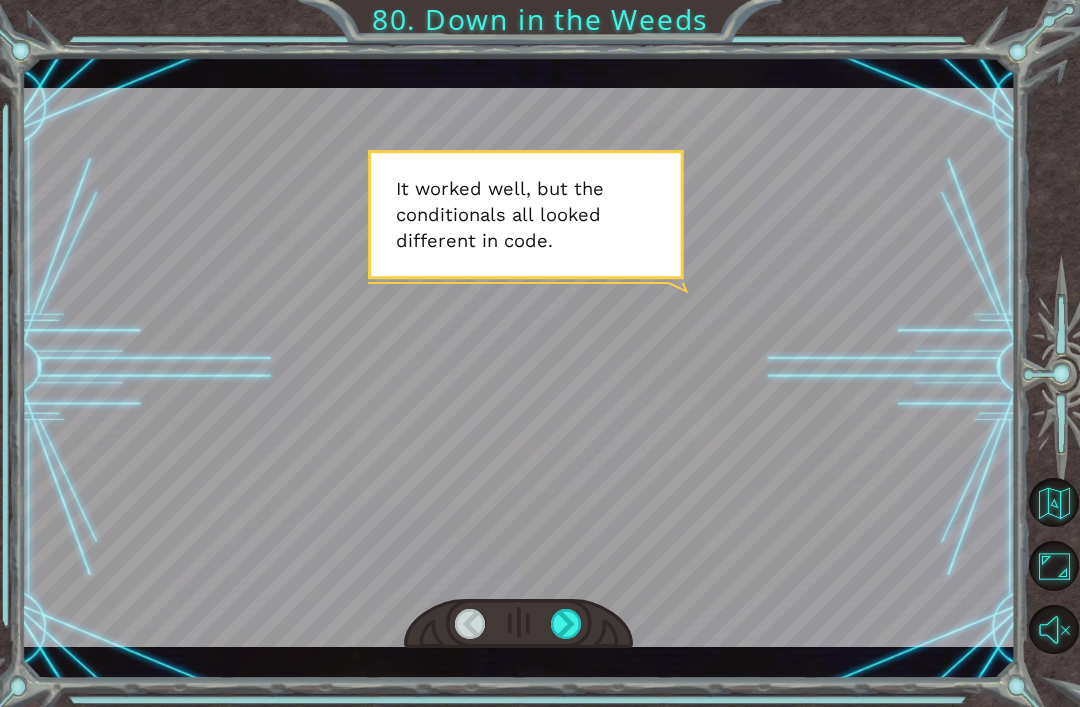 click at bounding box center (566, 624) 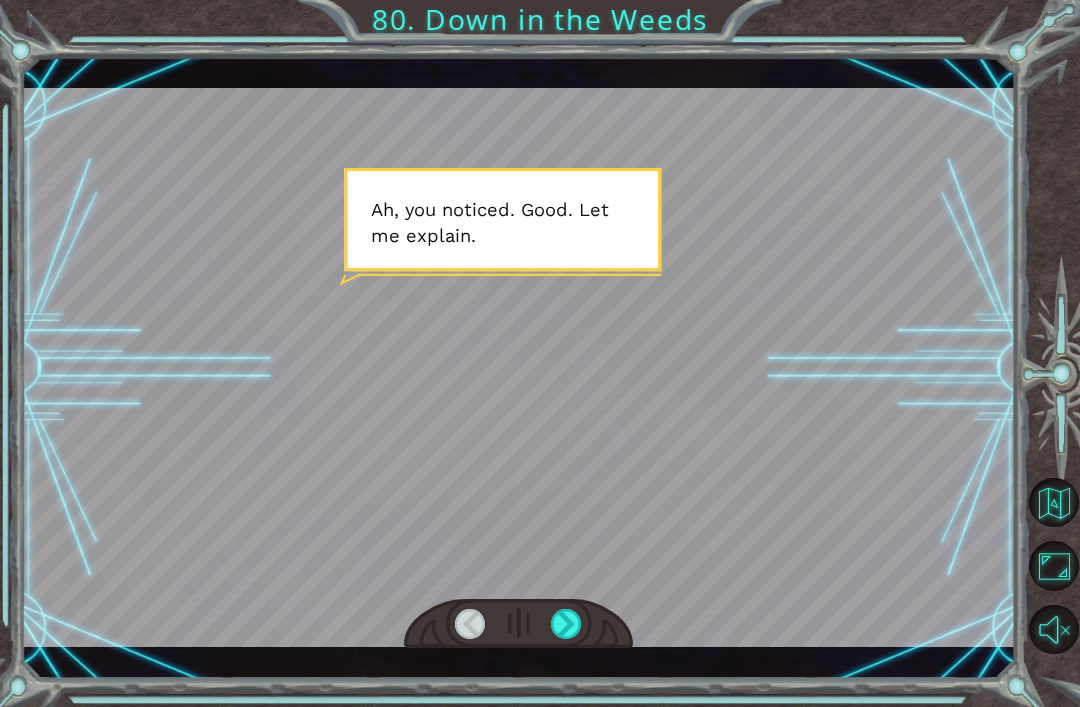 click at bounding box center [518, 624] 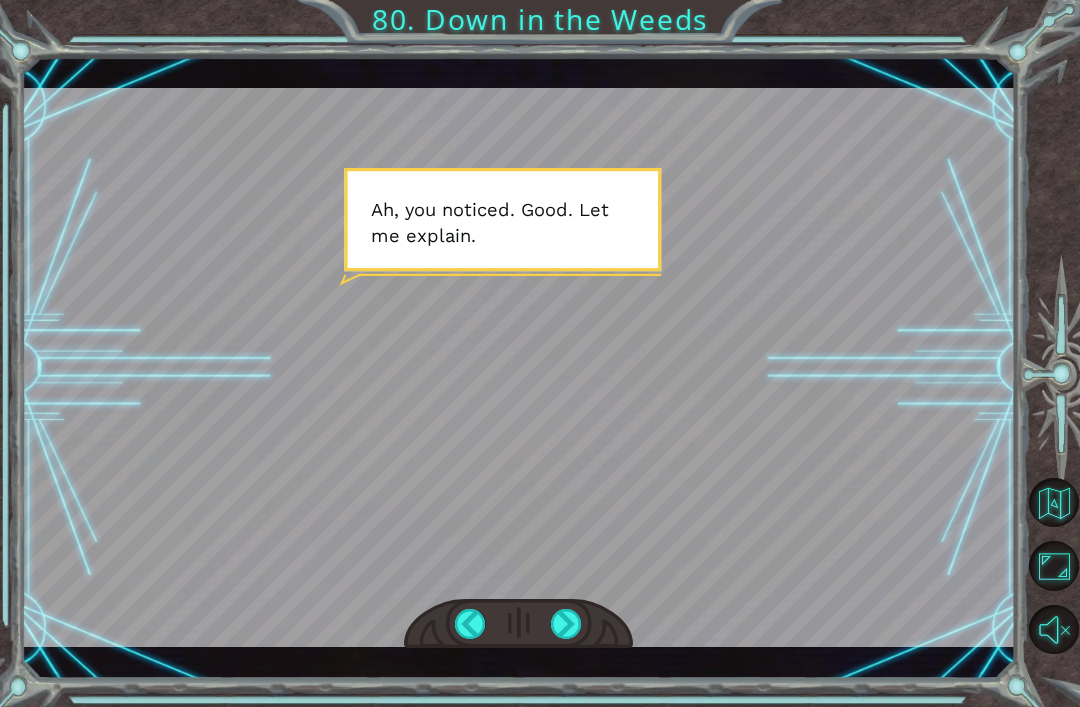 click at bounding box center (566, 624) 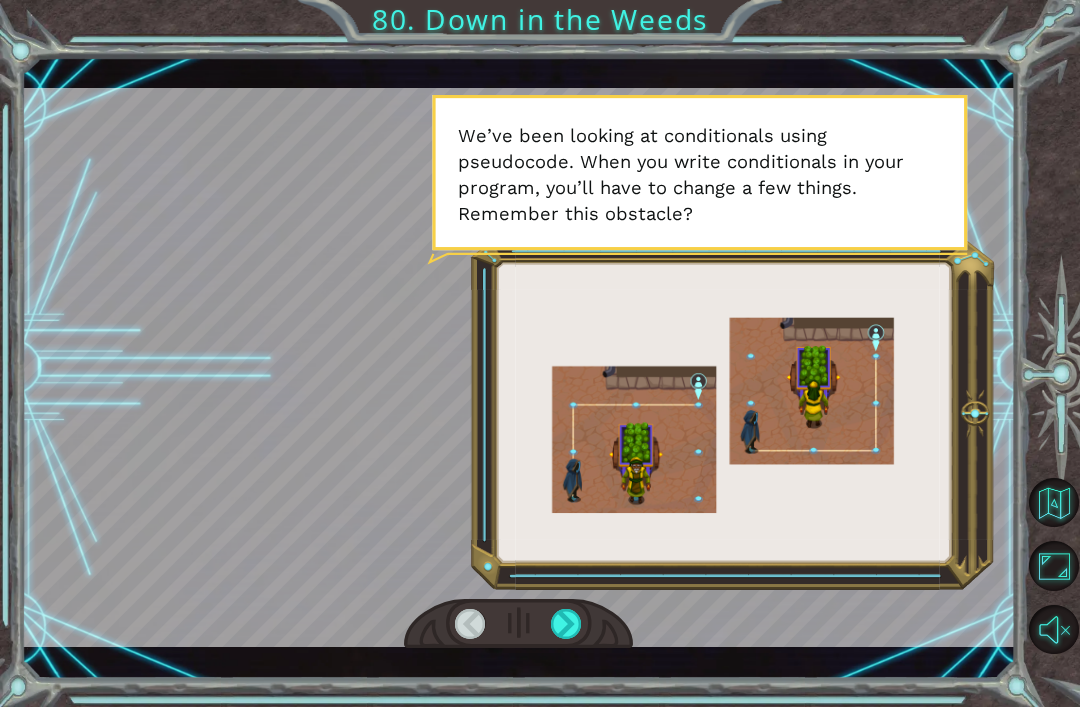 click at bounding box center (518, 624) 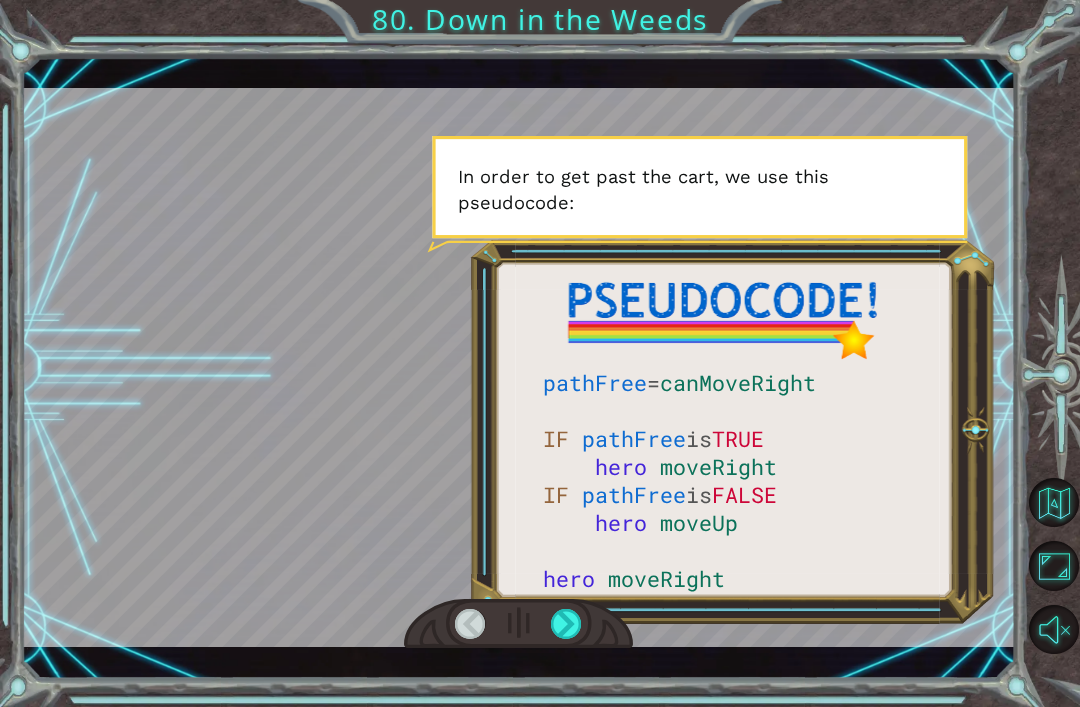click on "pathFree  =  canMoveRight   IF   pathFree  is  TRUE      hero   moveRight IF   pathFree  is  FALSE      hero   moveUp   hero   moveRight
W h a t   d i d   y o u   t h i n k   o f   t h e   p r [PERSON_NAME] I   g a v e   y o u ? I t   w o r k e d   w e l l ,   b u t   t h e   c o n d i t i o n a l s   a l l   l o o k e d   d i f f e r e n t   i n   c o d e . A h ,   y o u   n o t i c e d .   G o o d .   L e t   m e   e x p l a i n . W e ’ v e   b e e n   l o o k i n g   a t   c o n d i t i o n a l s   u s i n g   p s e u d o c o d e .   W h e n   y o u   w r i t e   c o n d i t i o n a l s   i n   y o u r   p r o g r a m ,   y o u ’ l l   h a v e   t o   c h a n g e   a   f e w   t h i n g s .   R e m e m b e r   t h i s   o b s t a c l e ? I n   o r d e r   t o   g e t   p a s t   t h e   c a r t ,   w e   u s e   t h i s   p s e u d o c o d e : O k a y ,   n o w   I ' l l   s h o w   y o u   h o w   t o   t r a n s l a t e   t h i s   p s e u d o c o d e   i n t o   a c t" at bounding box center (519, 368) 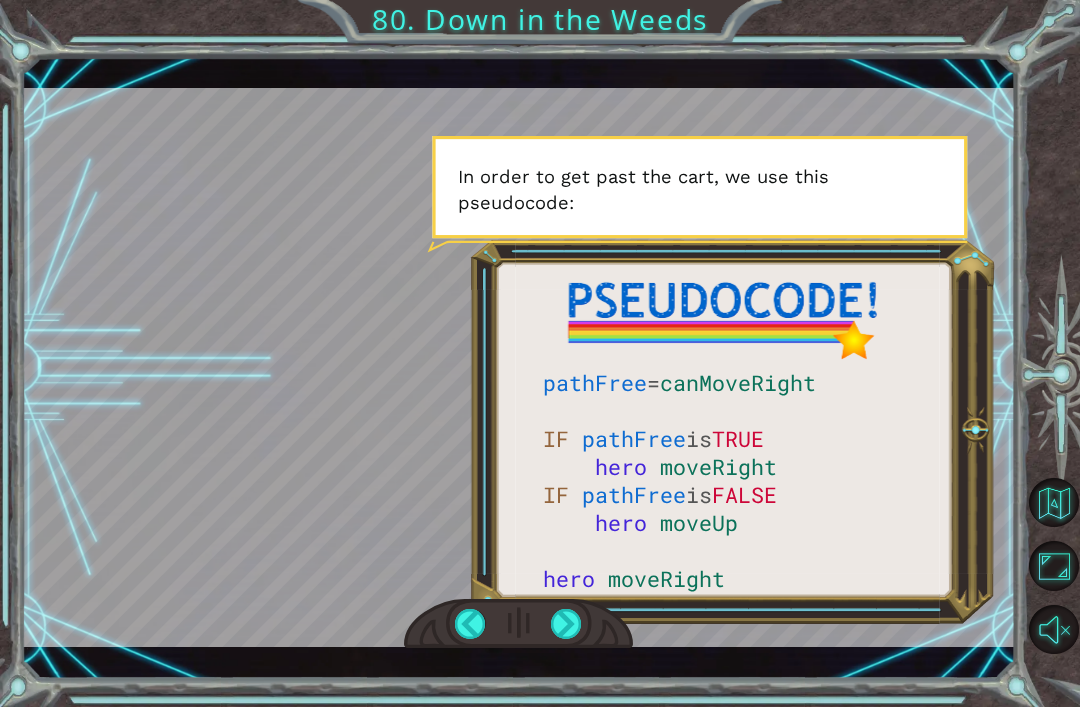 click at bounding box center [566, 624] 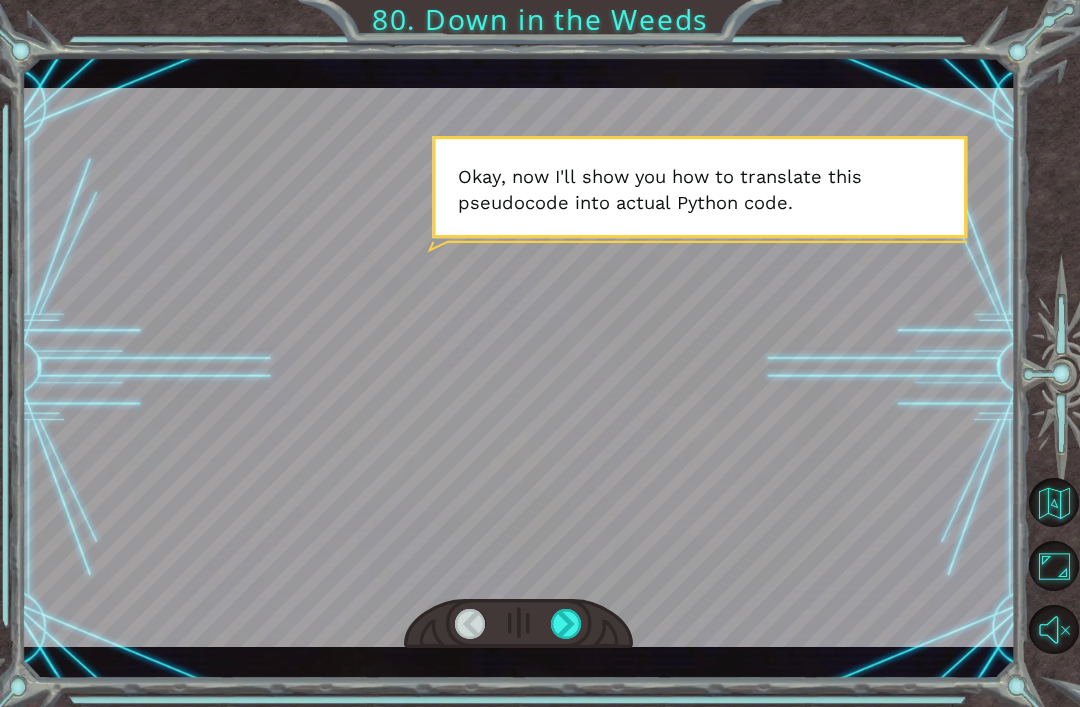 click at bounding box center [566, 624] 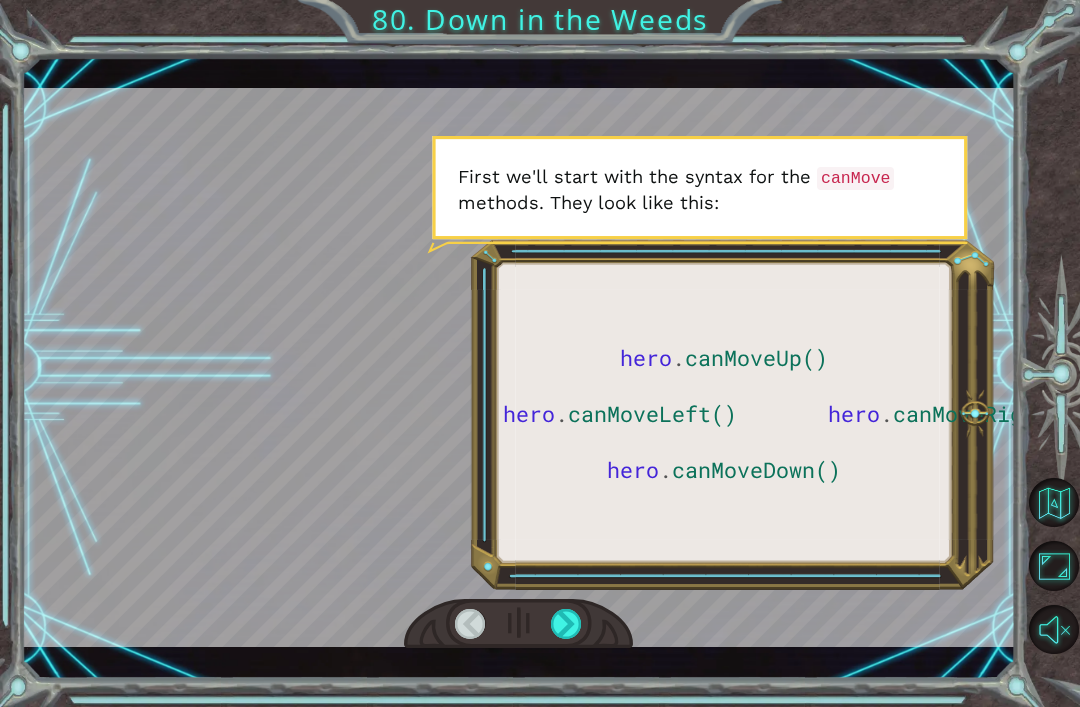 click at bounding box center [566, 624] 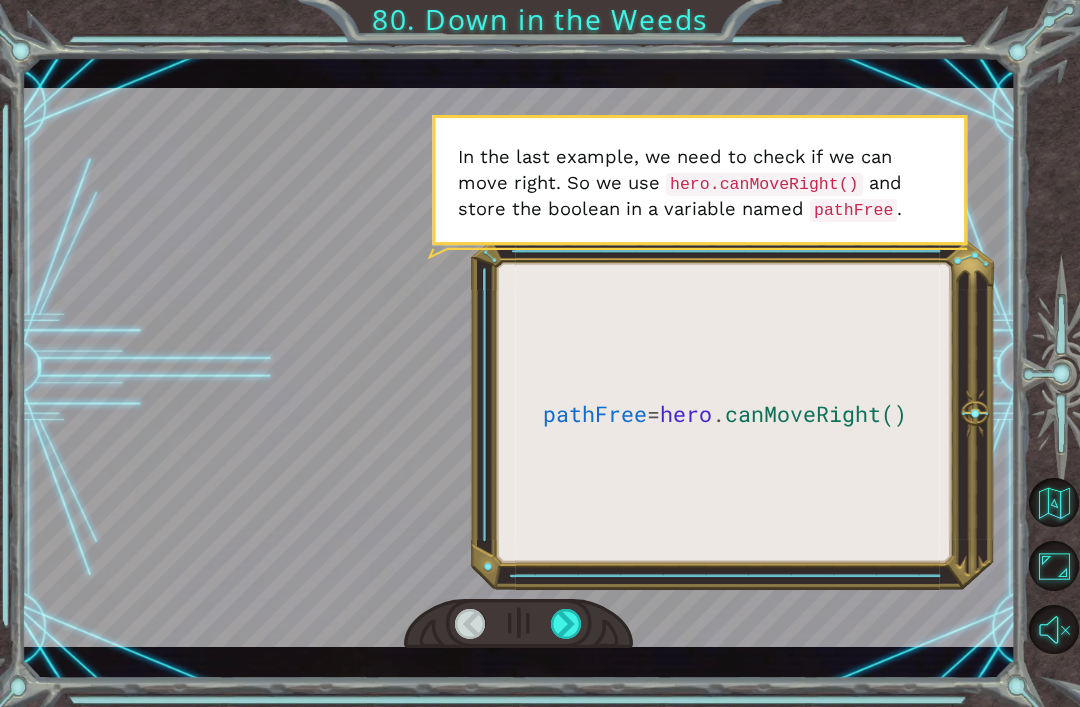 click at bounding box center [566, 624] 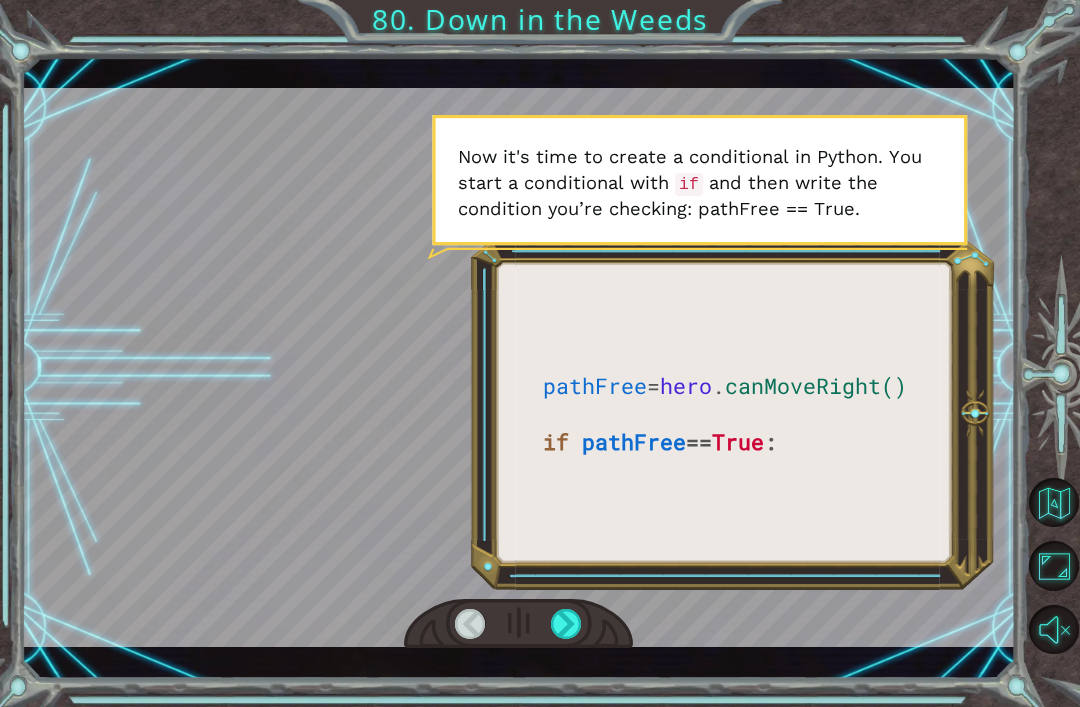 click at bounding box center [566, 624] 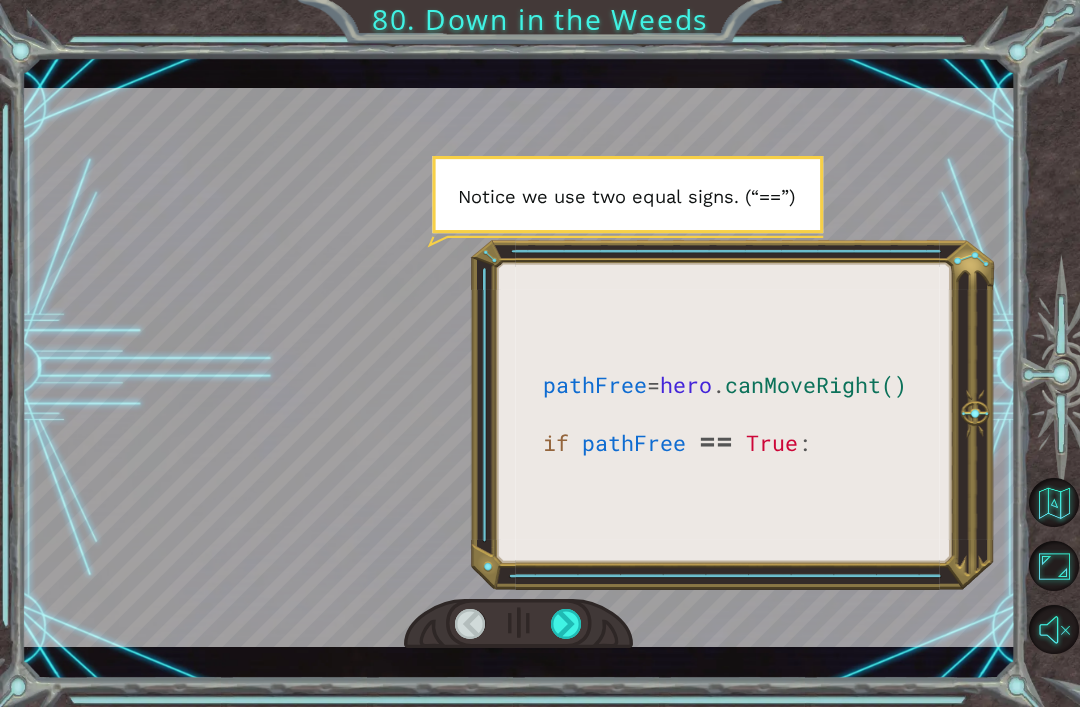click at bounding box center [566, 624] 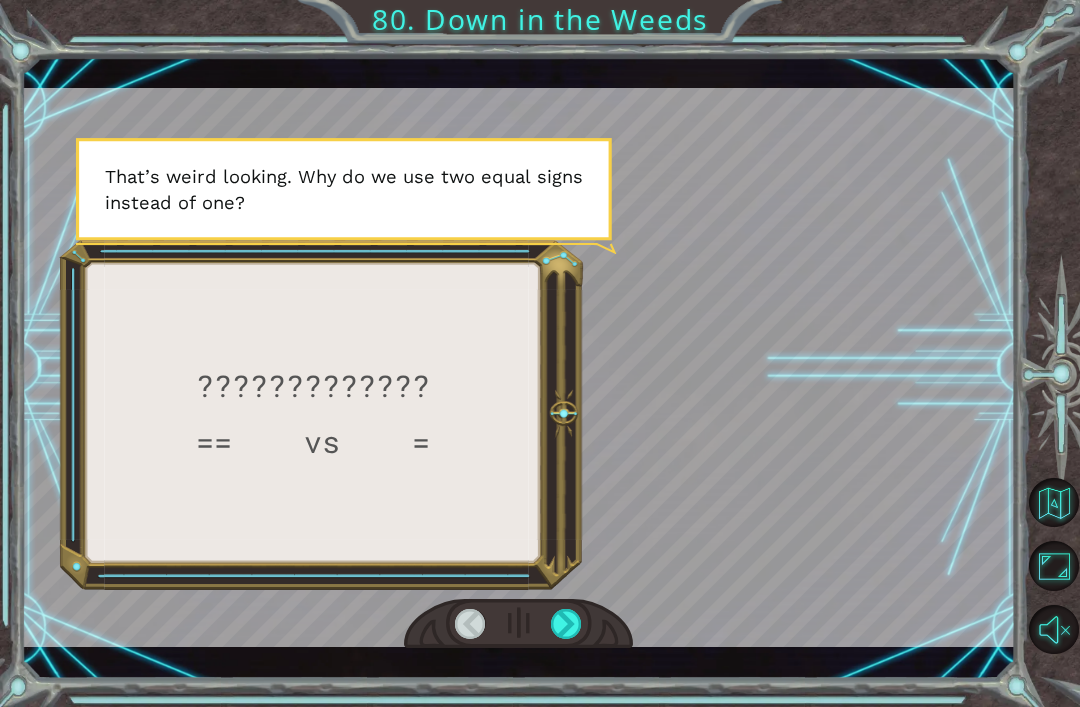 click at bounding box center [566, 624] 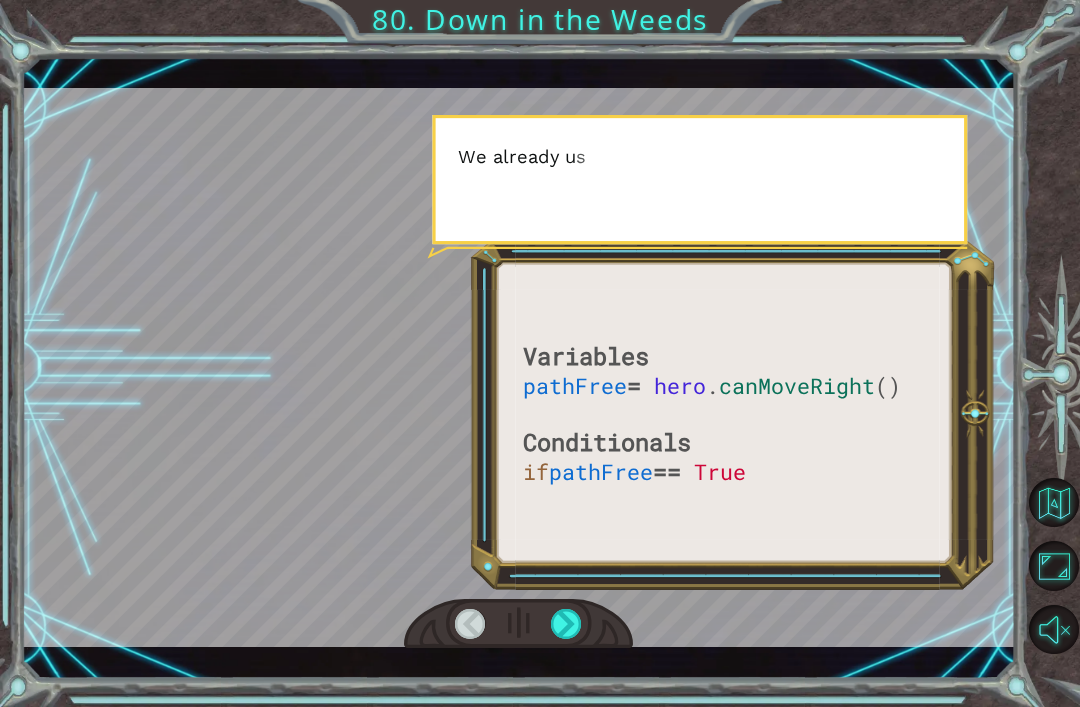 click at bounding box center [566, 624] 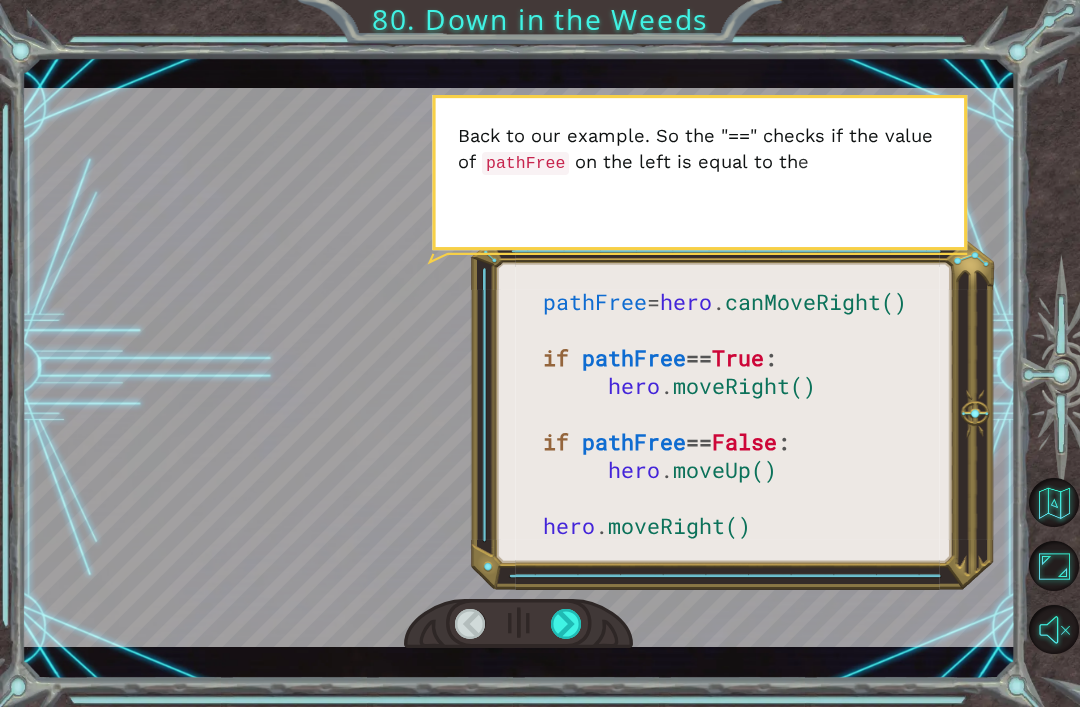 click at bounding box center [566, 624] 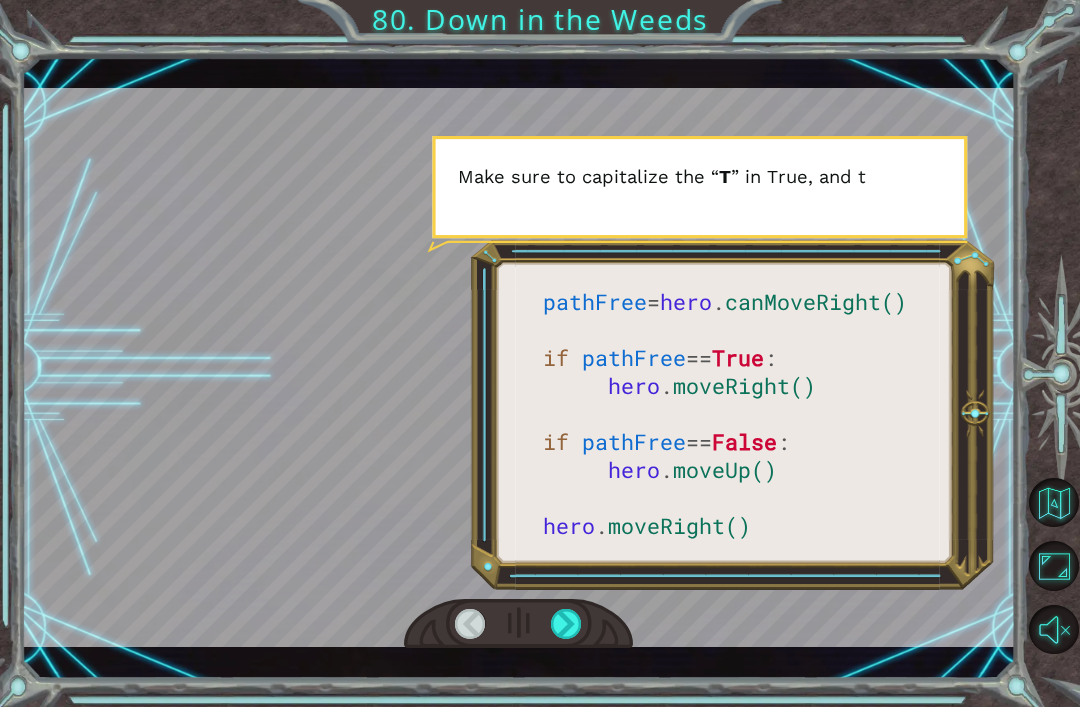 click at bounding box center (566, 624) 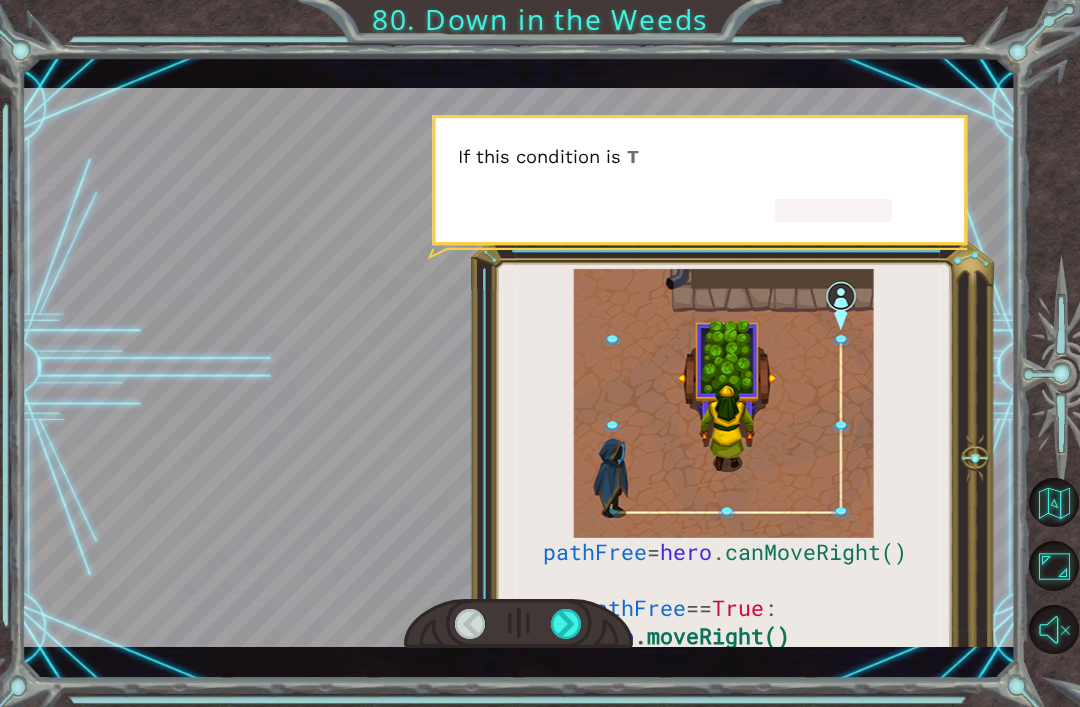 click at bounding box center [566, 624] 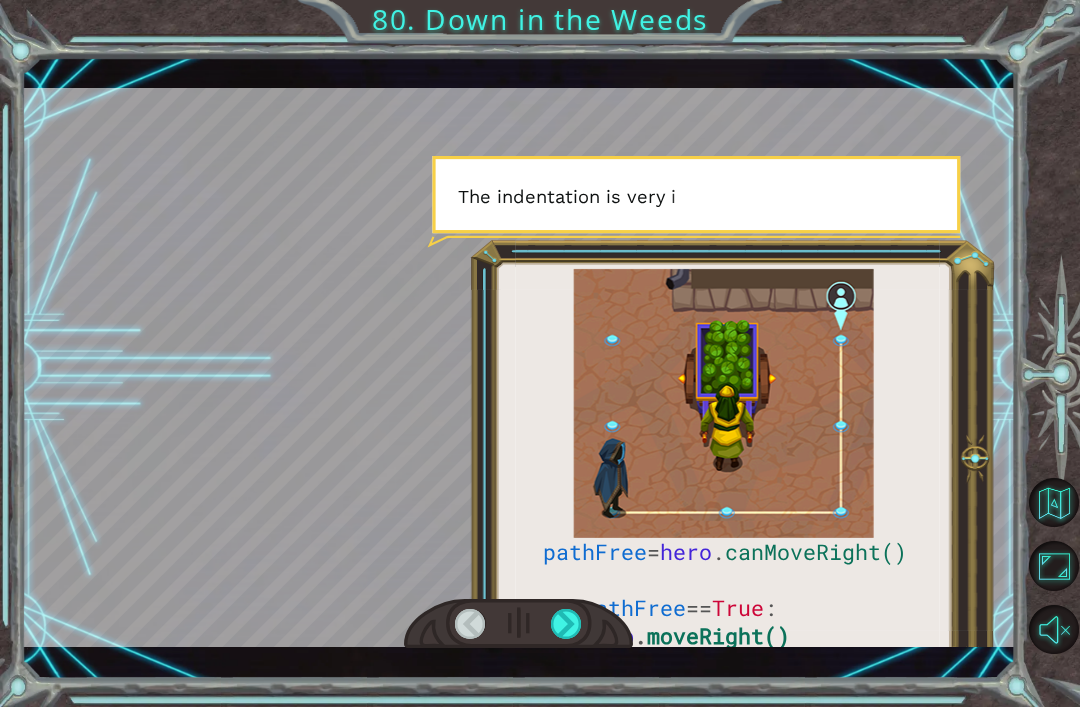 click at bounding box center (566, 624) 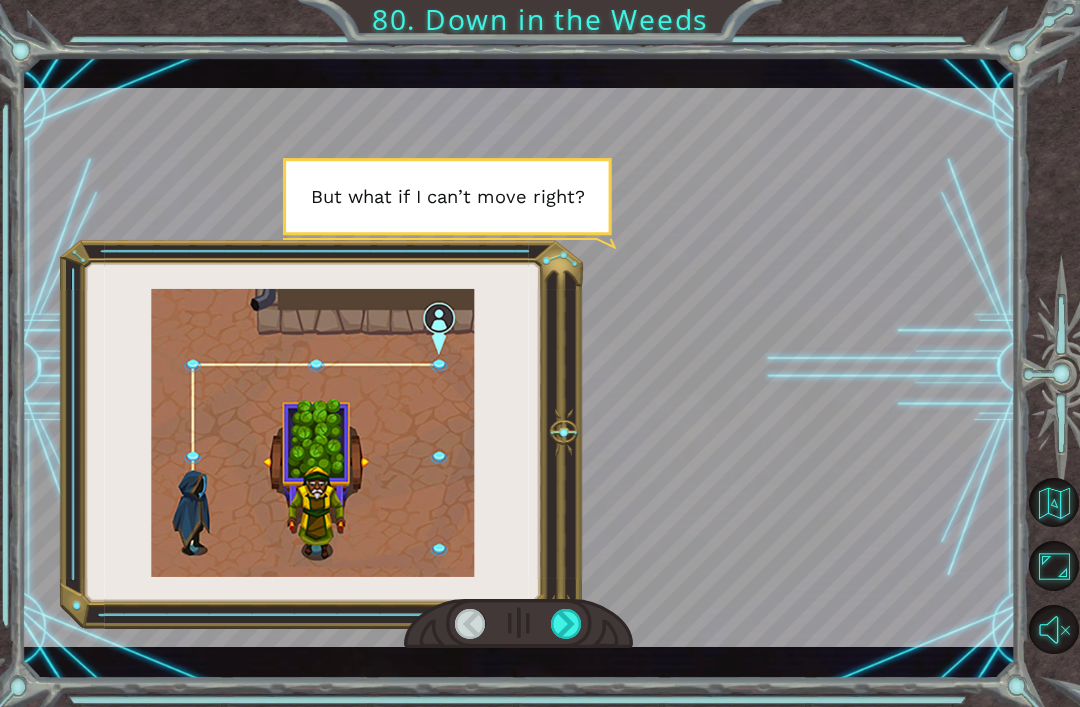 click at bounding box center (518, 624) 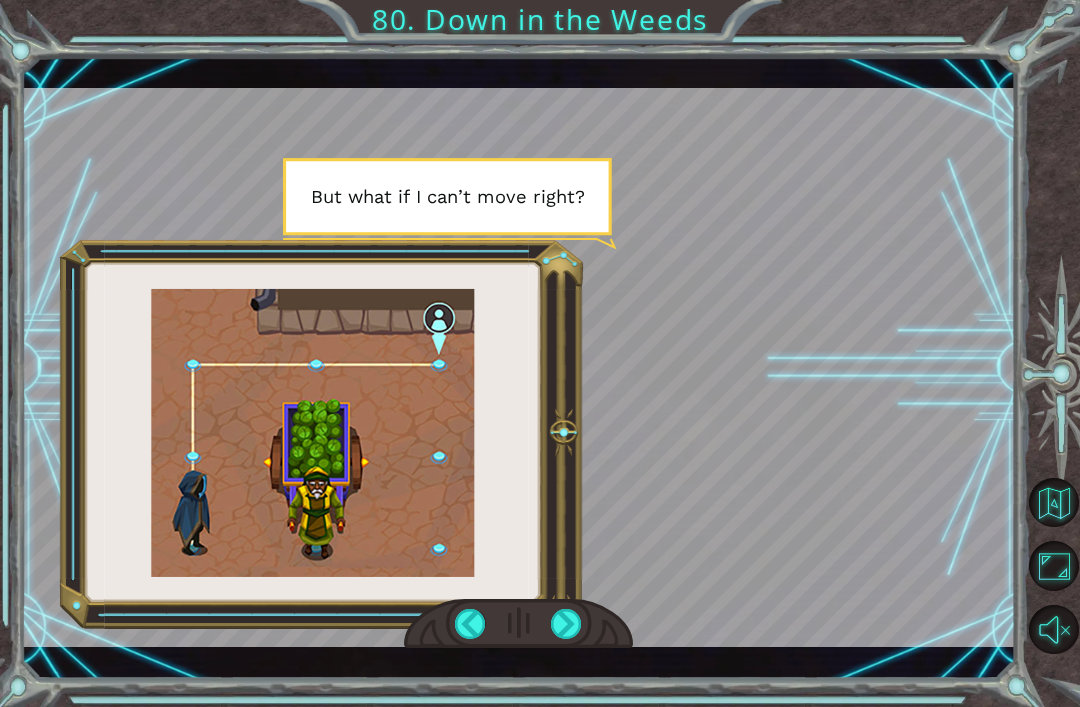 click at bounding box center [566, 624] 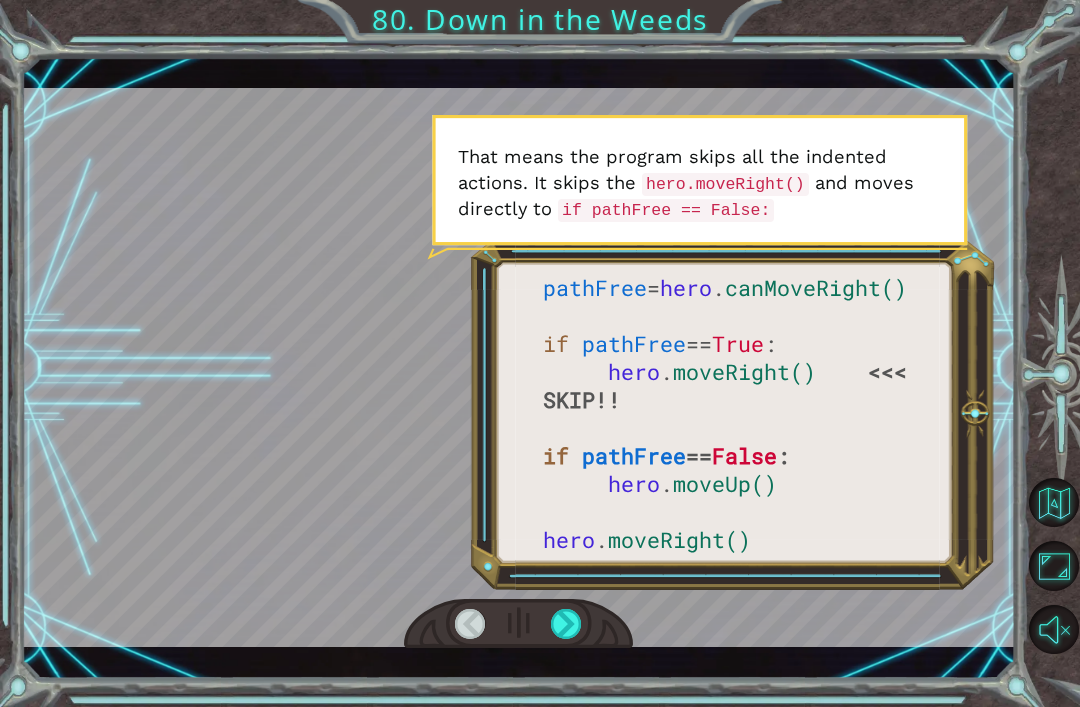 click at bounding box center [518, 624] 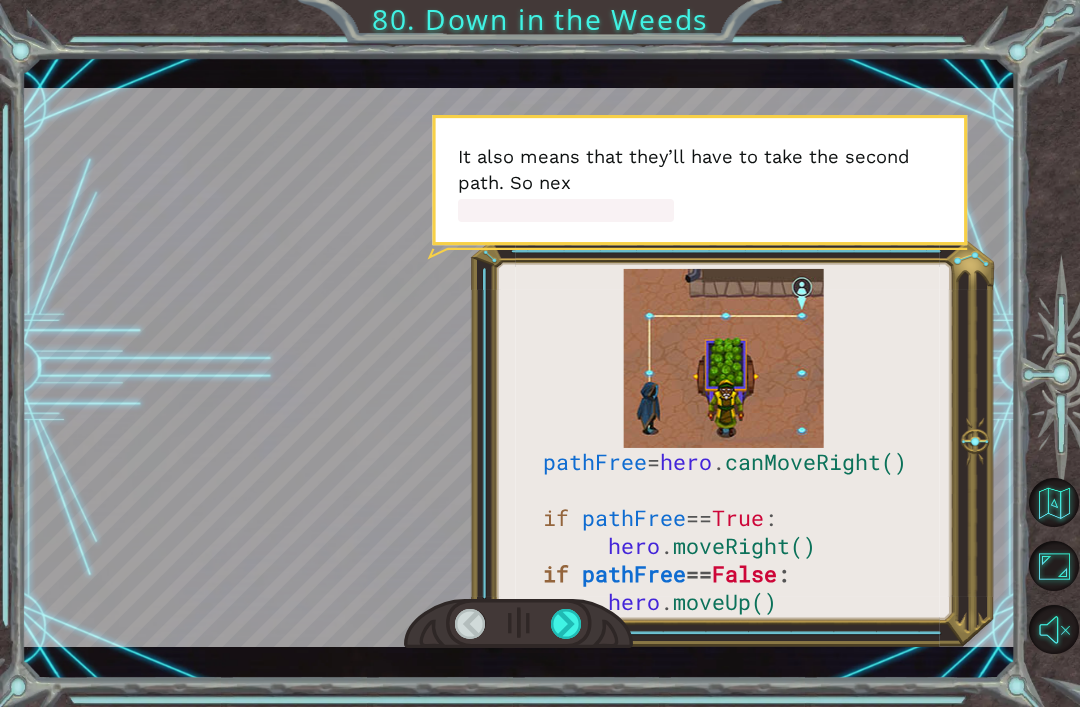 click at bounding box center (566, 624) 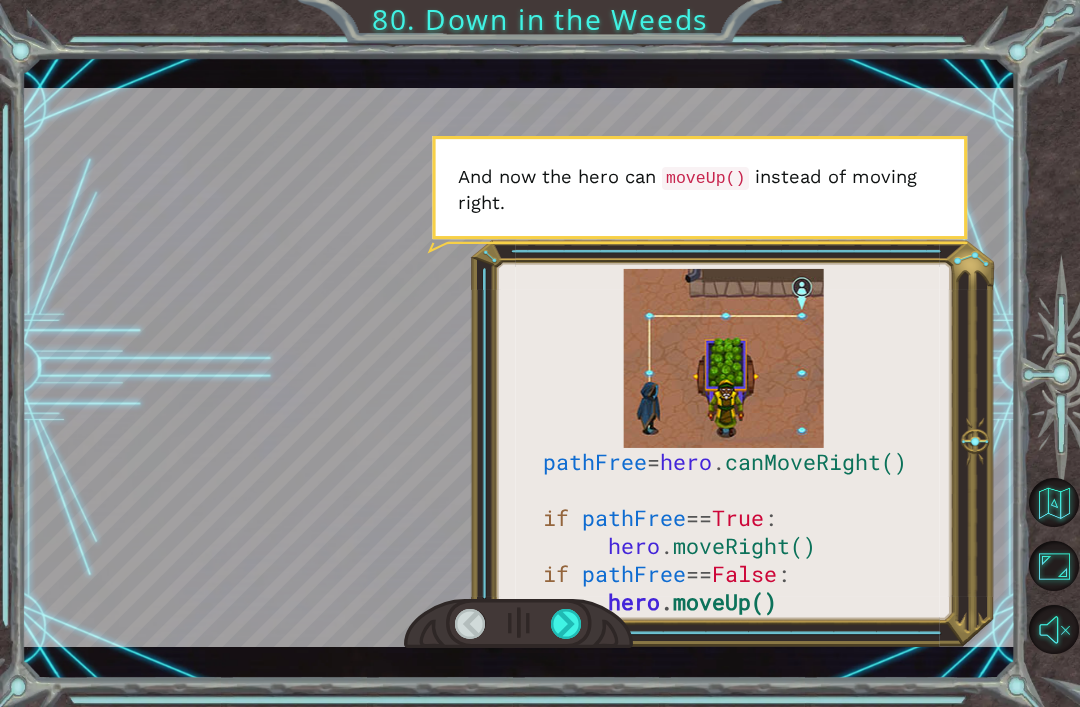 click at bounding box center [566, 624] 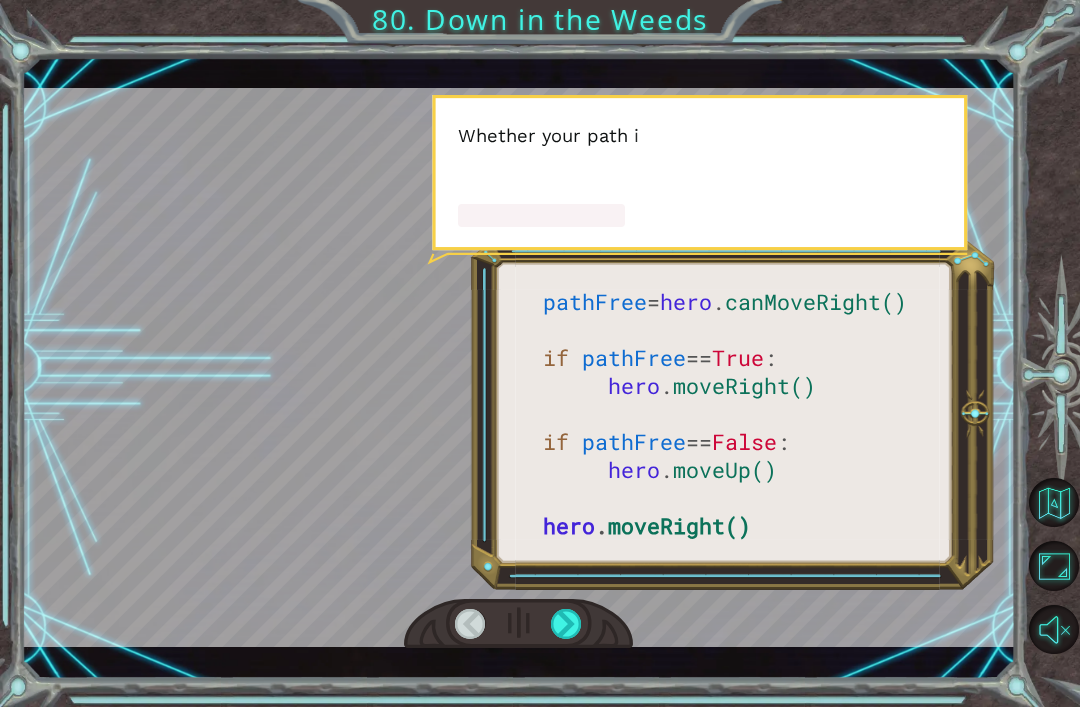 click at bounding box center [518, 624] 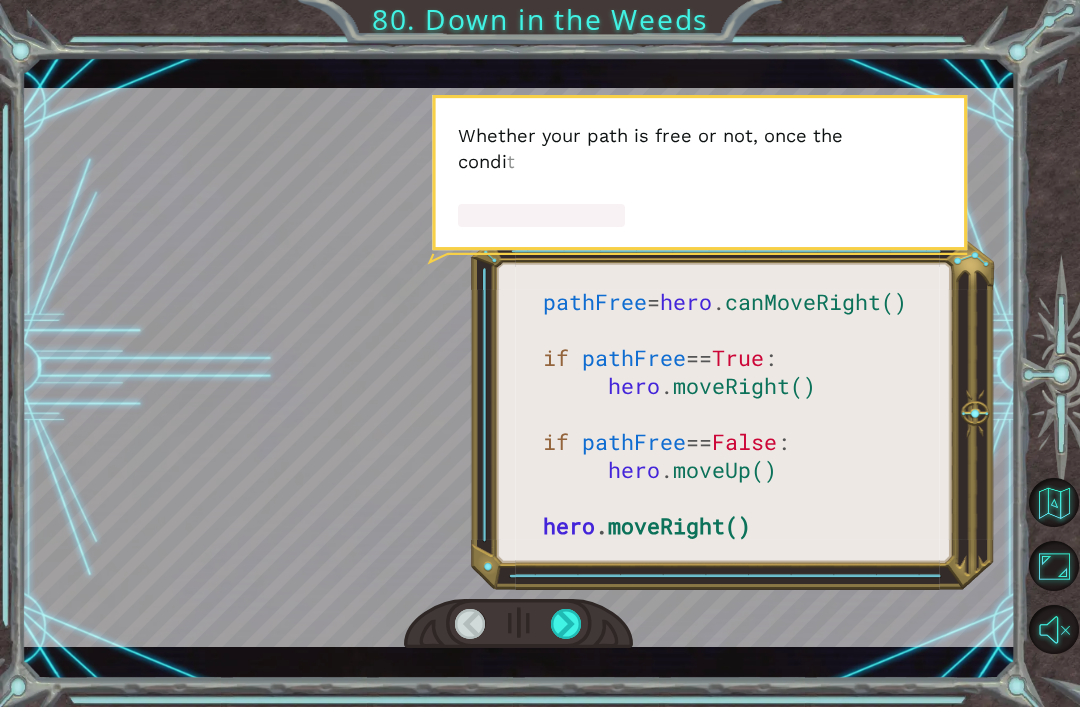 click at bounding box center [566, 624] 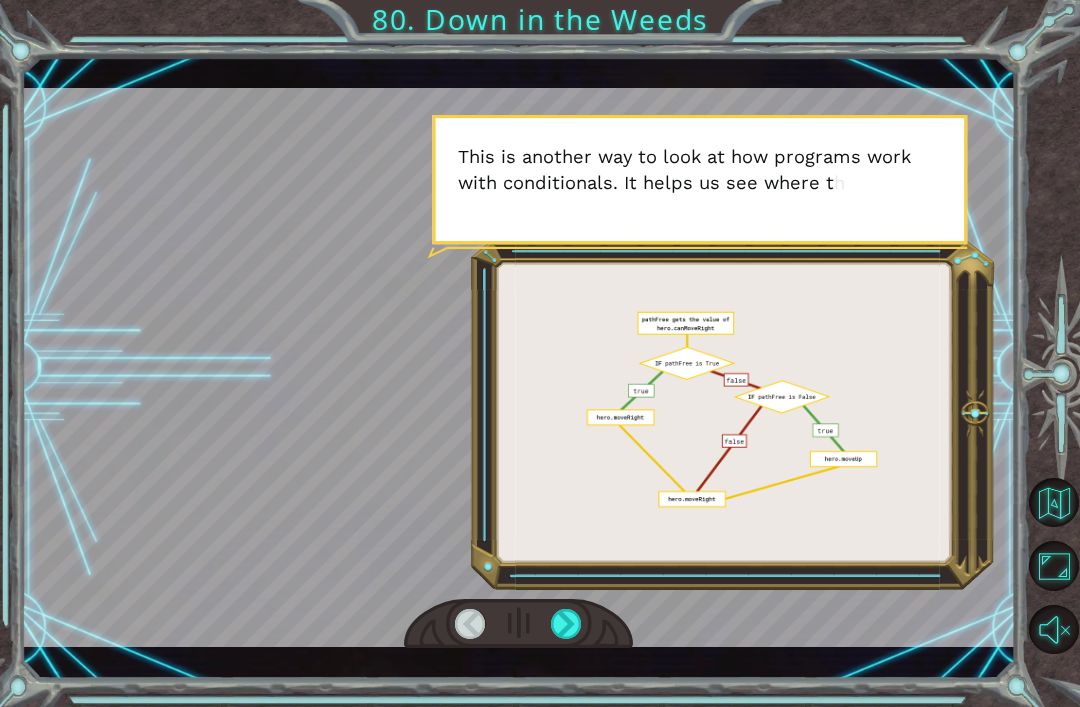 click at bounding box center (566, 624) 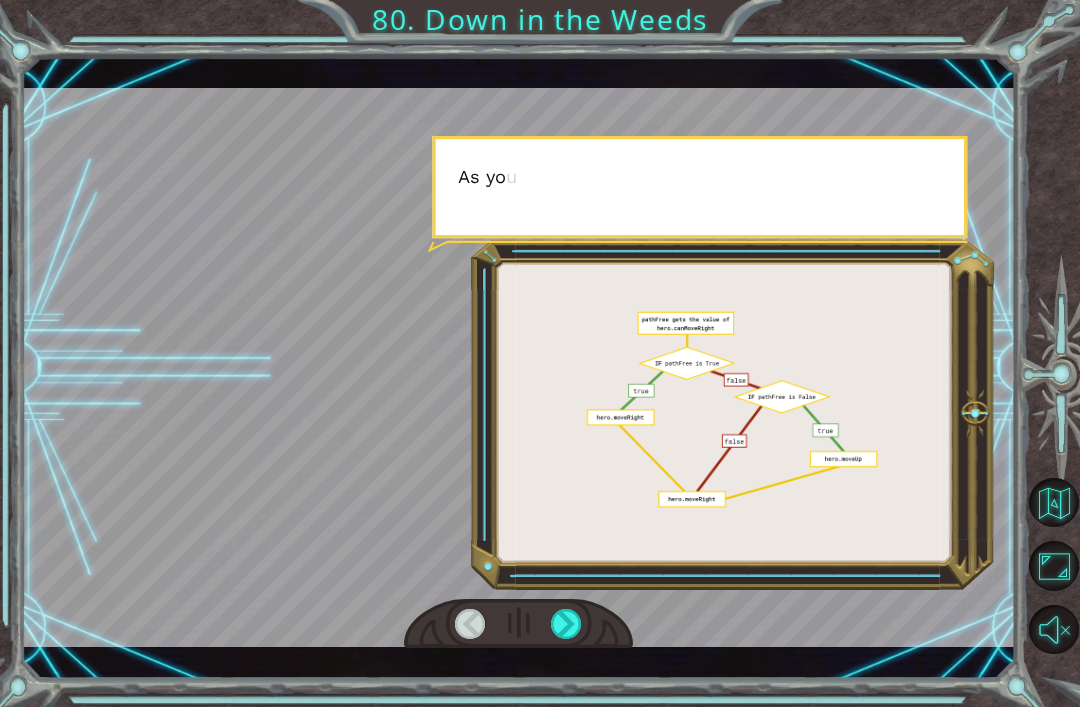 click on "W h a t   d i d   y o u   t h i n k   o f   t h e   p r [PERSON_NAME] I   g a v e   y o u ? I t   w o r k e d   w e l l ,   b u t   t h e   c o n d i t i o n a l s   a l l   l o o k e d   d i f f e r e n t   i n   c o d e . A h ,   y o u   n o t i c e d .   G o o d .   L e t   m e   e x p l a i n . W e ’ v e   b e e n   l o o k i n g   a t   c o n d i t i o n a l s   u s i n g   p s e u d o c o d e .   W h e n   y o u   w r i t e   c o n d i t i o n a l s   i n   y o u r   p r o g r a m ,   y o u ’ l l   h a v e   t o   c h a n g e   a   f e w   t h i n g s .   R e m e m b e r   t h i s   o b s t a c l e ? I n   o r d e r   t o   g e t   p a s t   t h e   c a r t ,   w e   u s e   t h i s   p s e u d o c o d e : O k a y ,   n o w   I ' l l   s h o w   y o u   h o w   t o   t r a n s l a t e   t h i s   p s e u d o c o d e   i n t o   a c t u a l   P y t h o n   c o d e .   F i r s t   w e ' l l   s t a r t   w i t h   t h e   s y n t a x   f o r   t h e   c a n M o v e   m e t h o d s .   T" at bounding box center [519, 368] 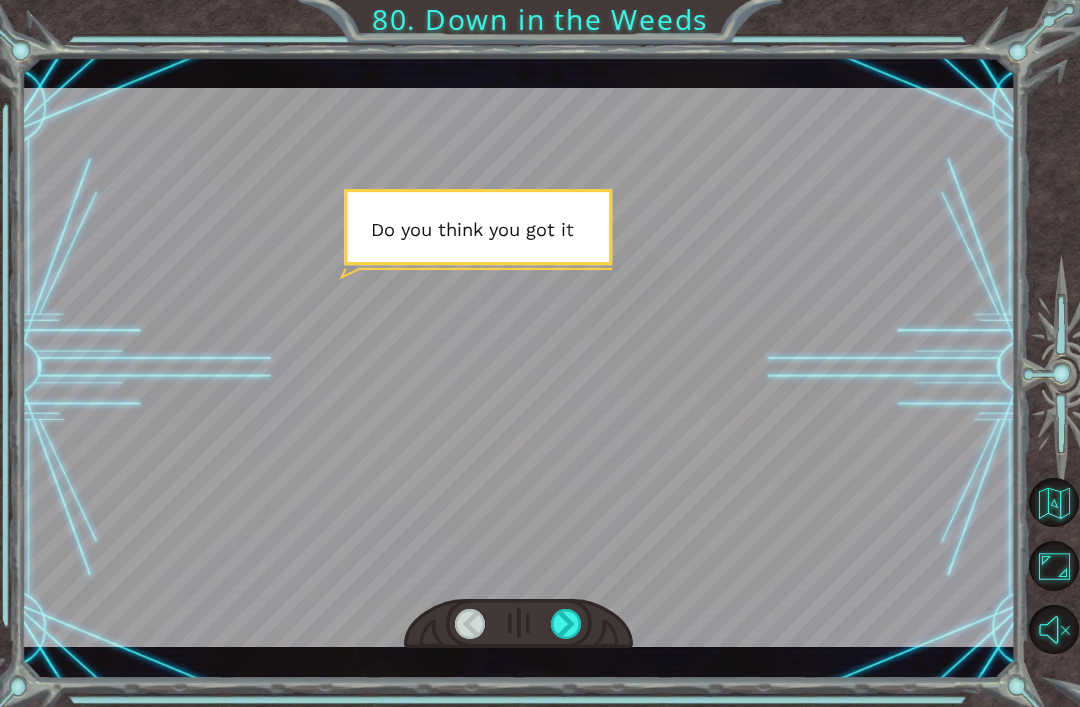 click at bounding box center (518, 624) 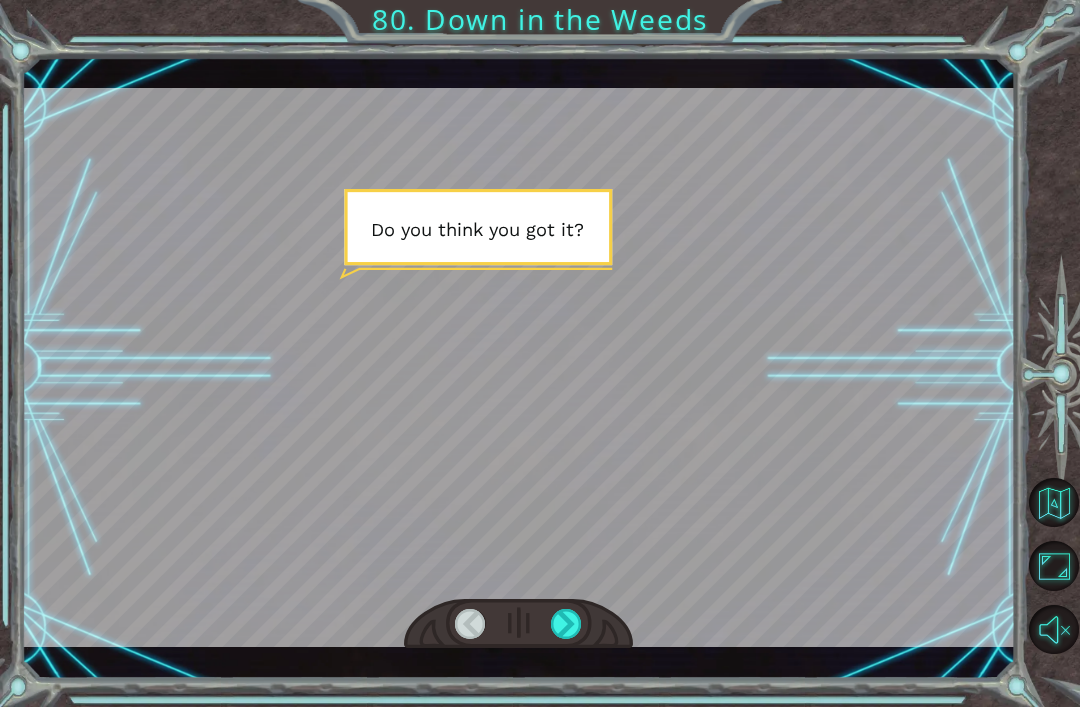 click at bounding box center (566, 624) 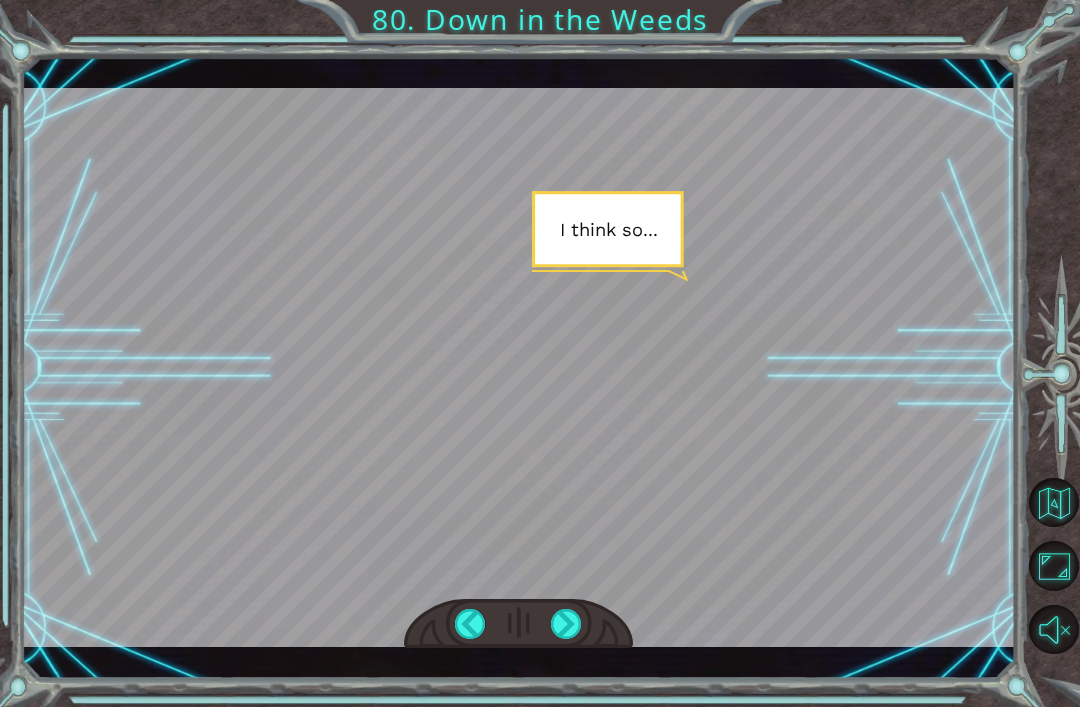 click at bounding box center (518, 624) 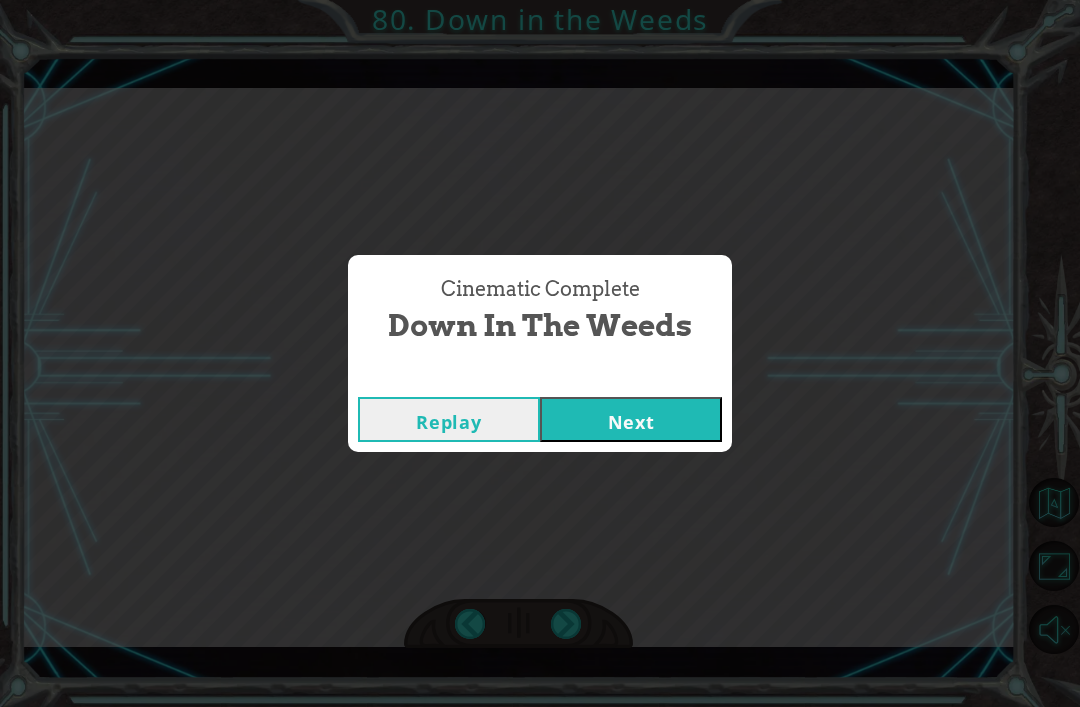 click on "Next" at bounding box center [631, 419] 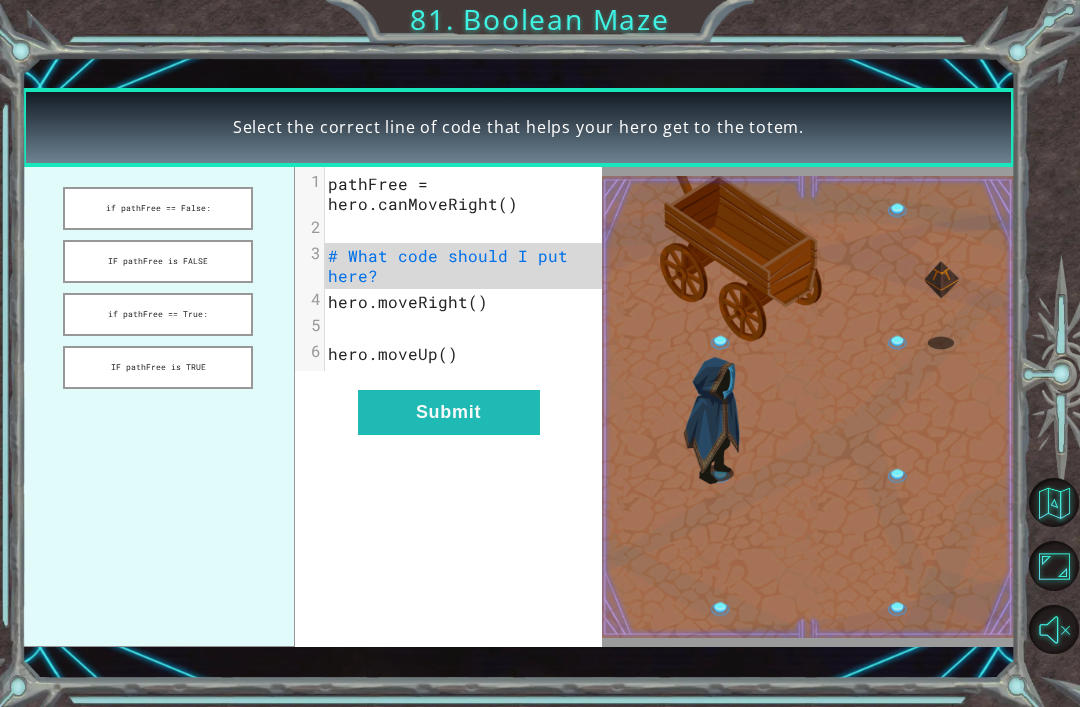 click on "Select the correct line of code that helps your hero get to the totem." at bounding box center [519, 127] 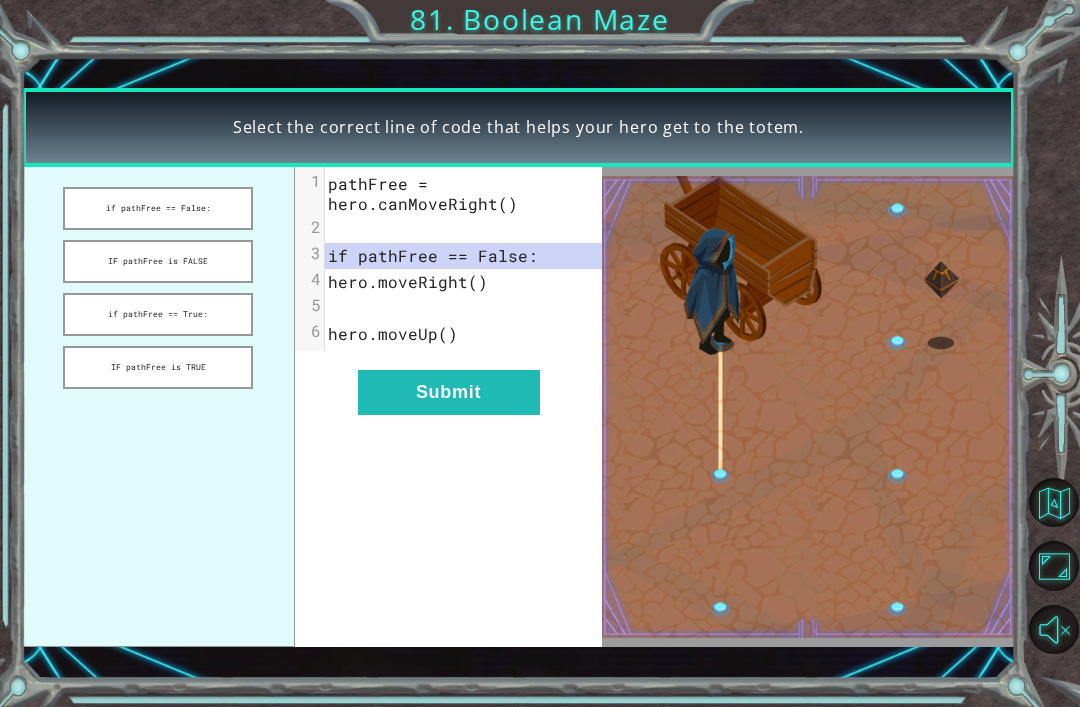 click on "Submit" at bounding box center [449, 392] 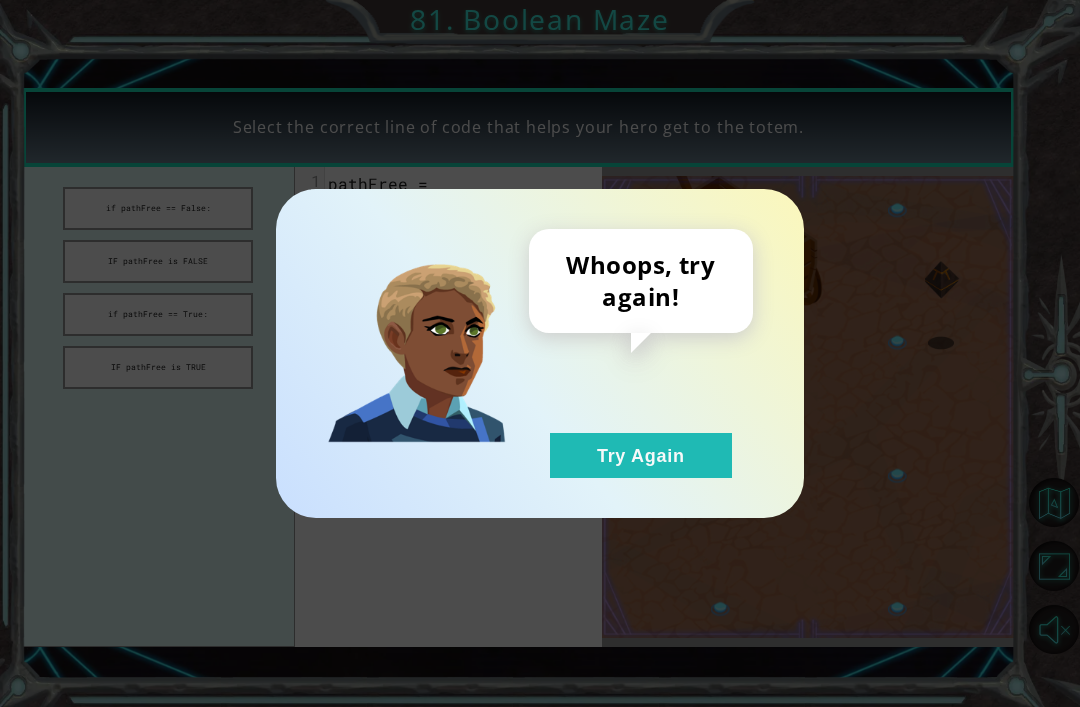 click on "Try Again" at bounding box center (641, 455) 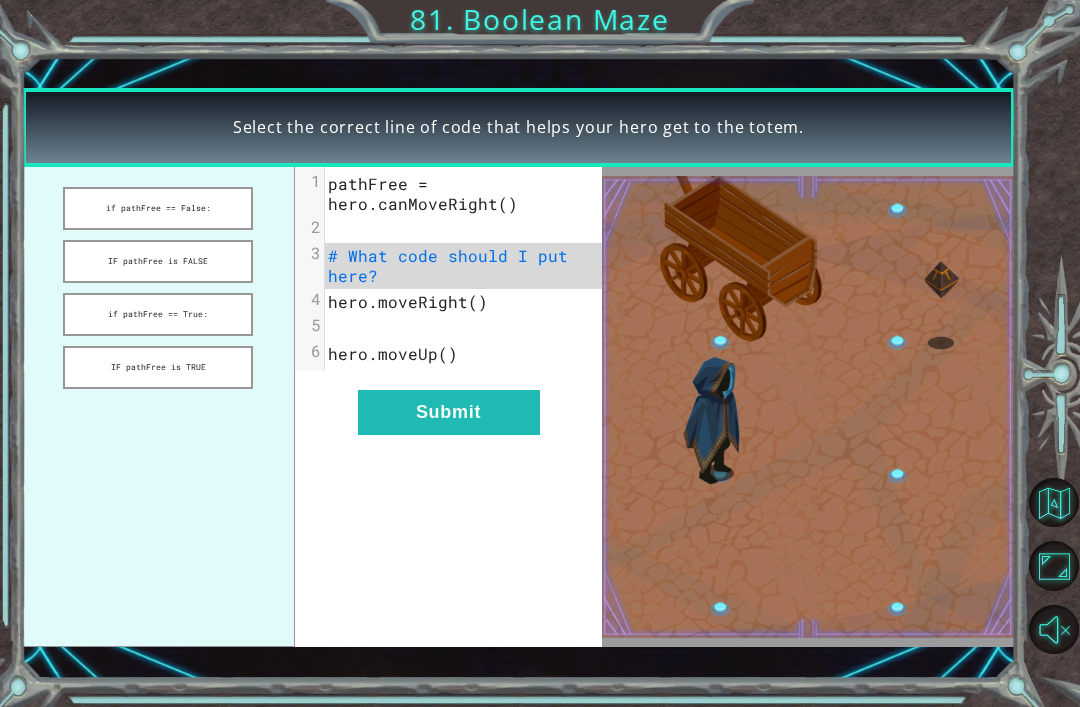 click on "if pathFree == True:" at bounding box center [158, 314] 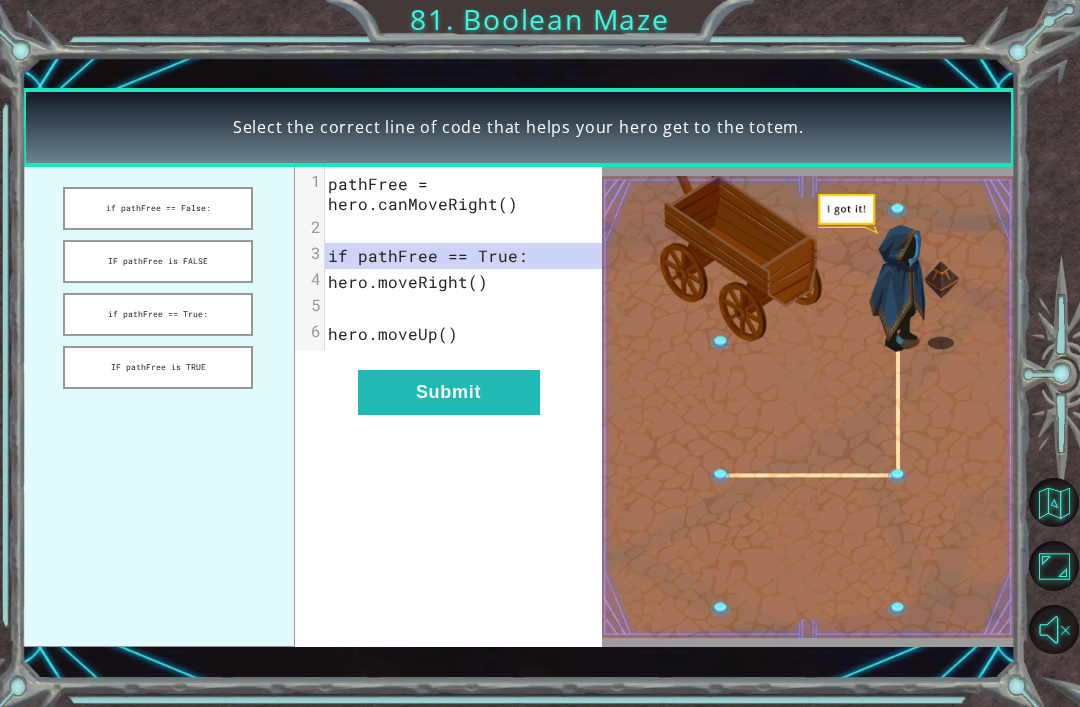 click on "Submit" at bounding box center [449, 392] 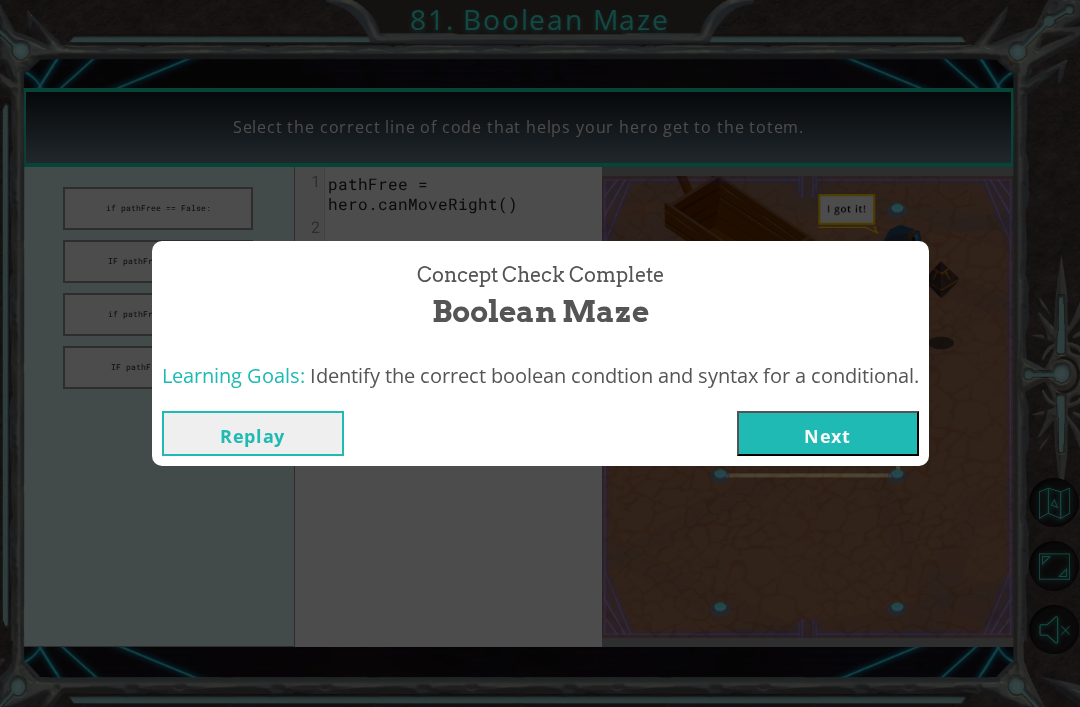 click on "Next" at bounding box center [828, 433] 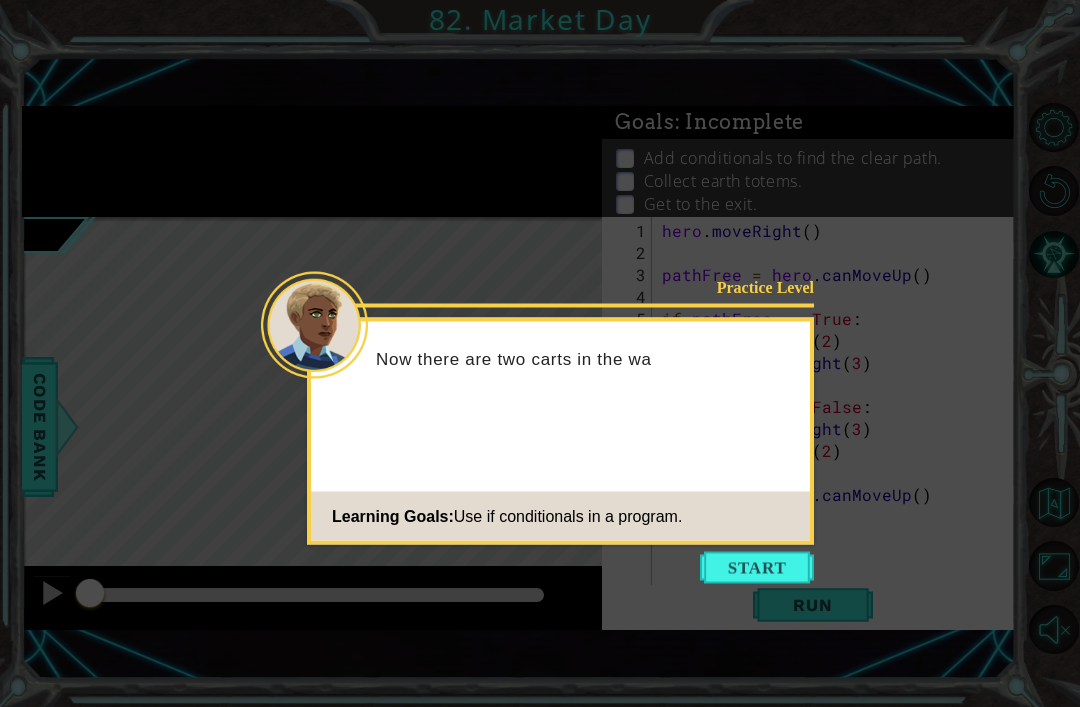 click at bounding box center (757, 568) 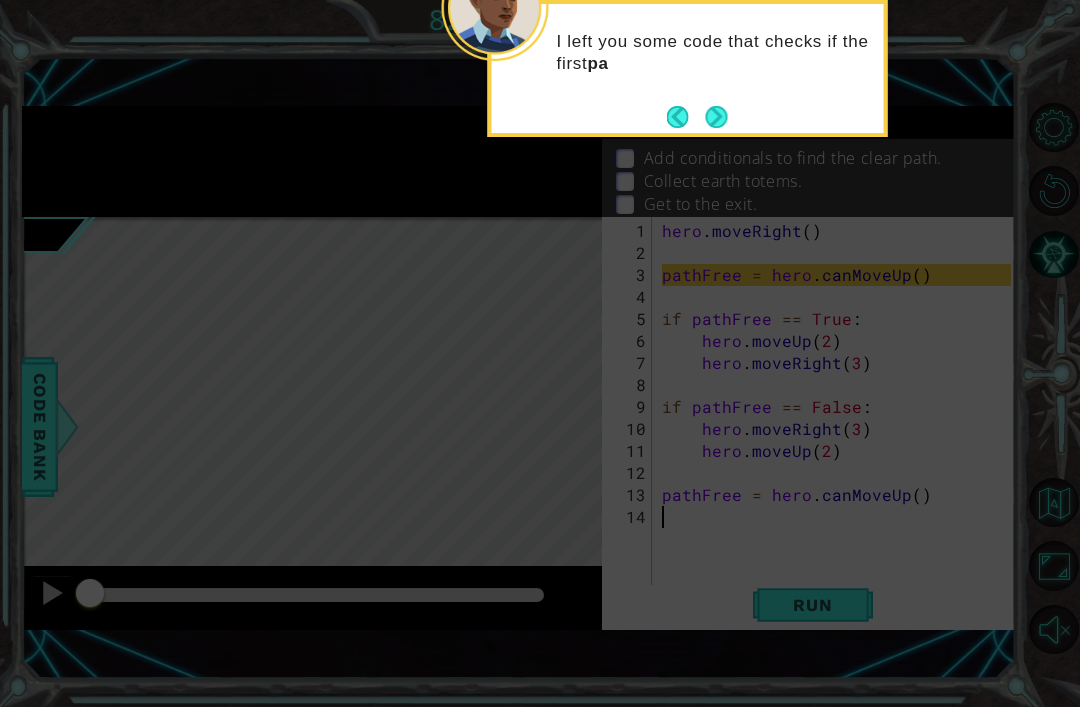 click 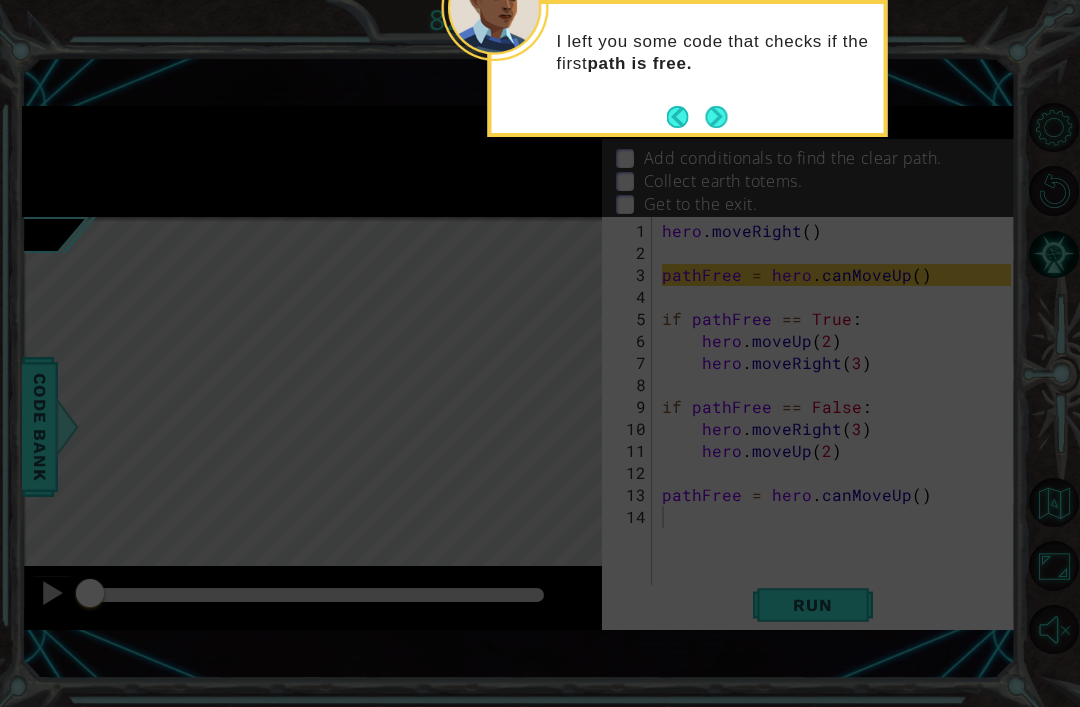 click on "I left you some code that checks if the first  path is free." at bounding box center (688, 62) 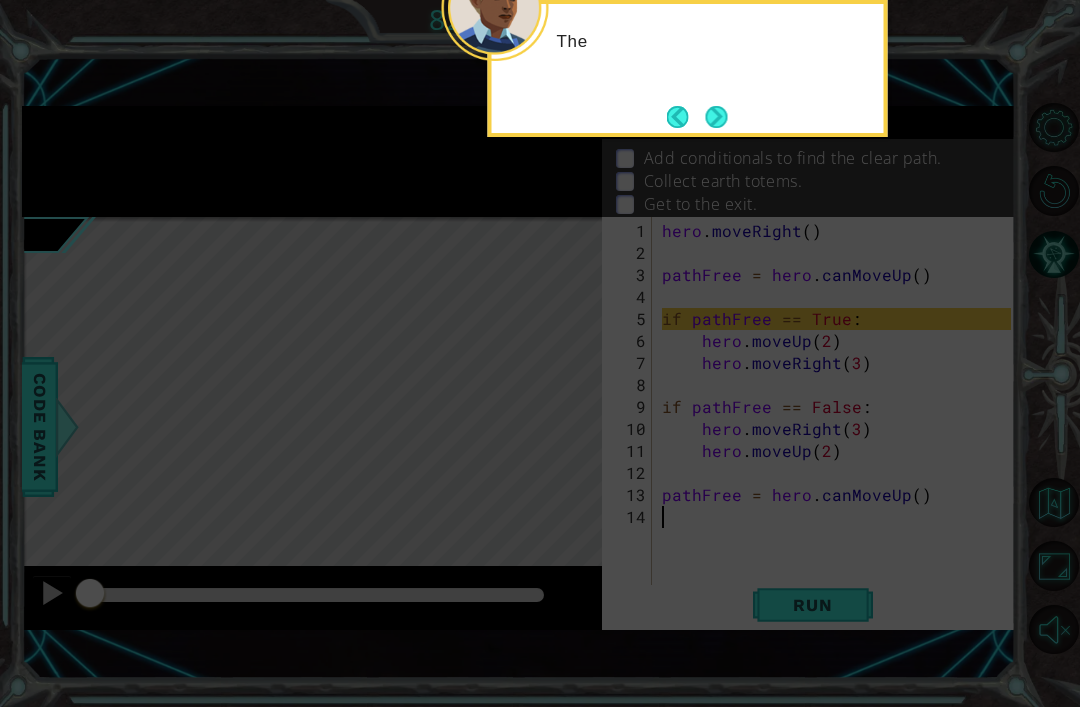 click at bounding box center (716, 116) 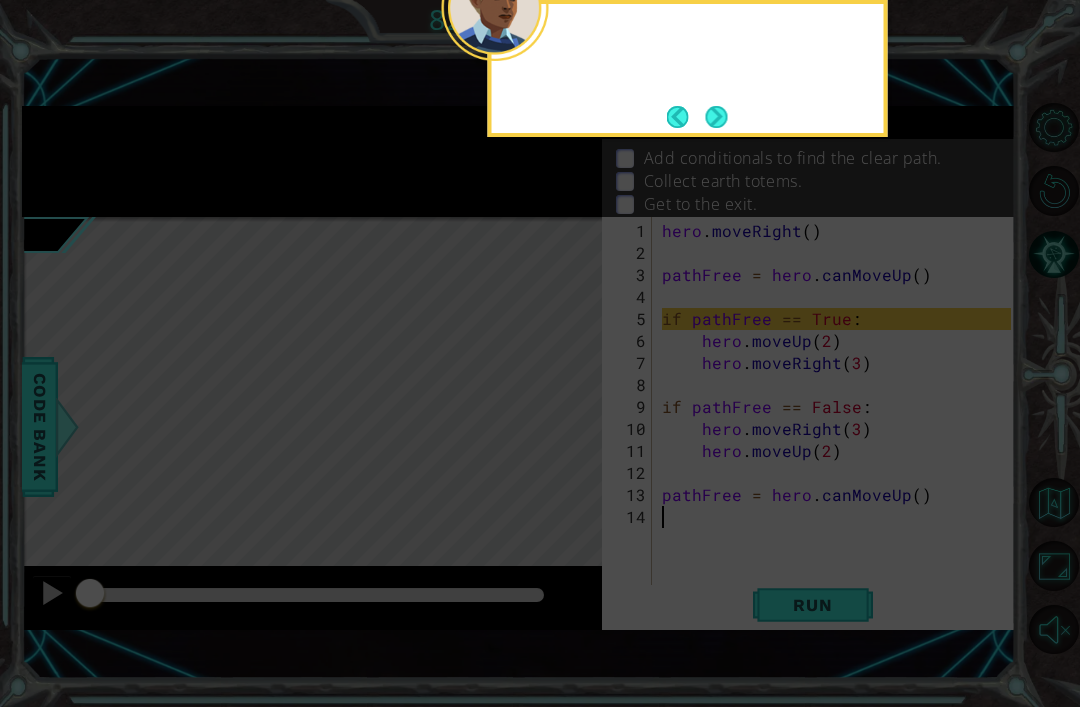 click at bounding box center (716, 116) 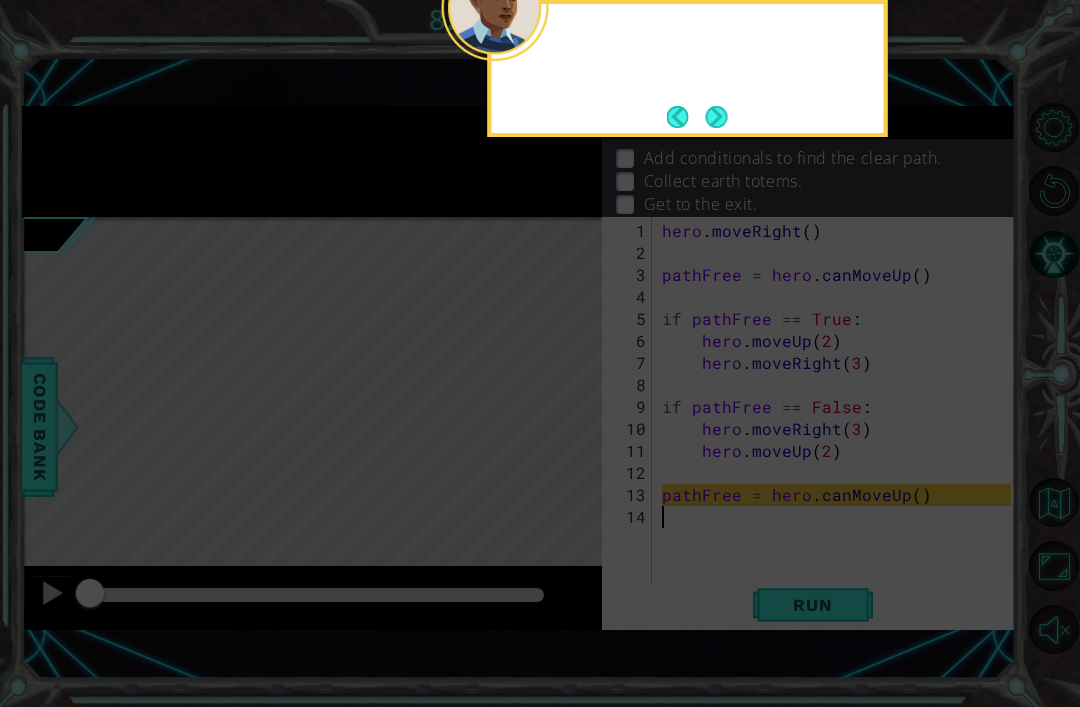 click at bounding box center (716, 116) 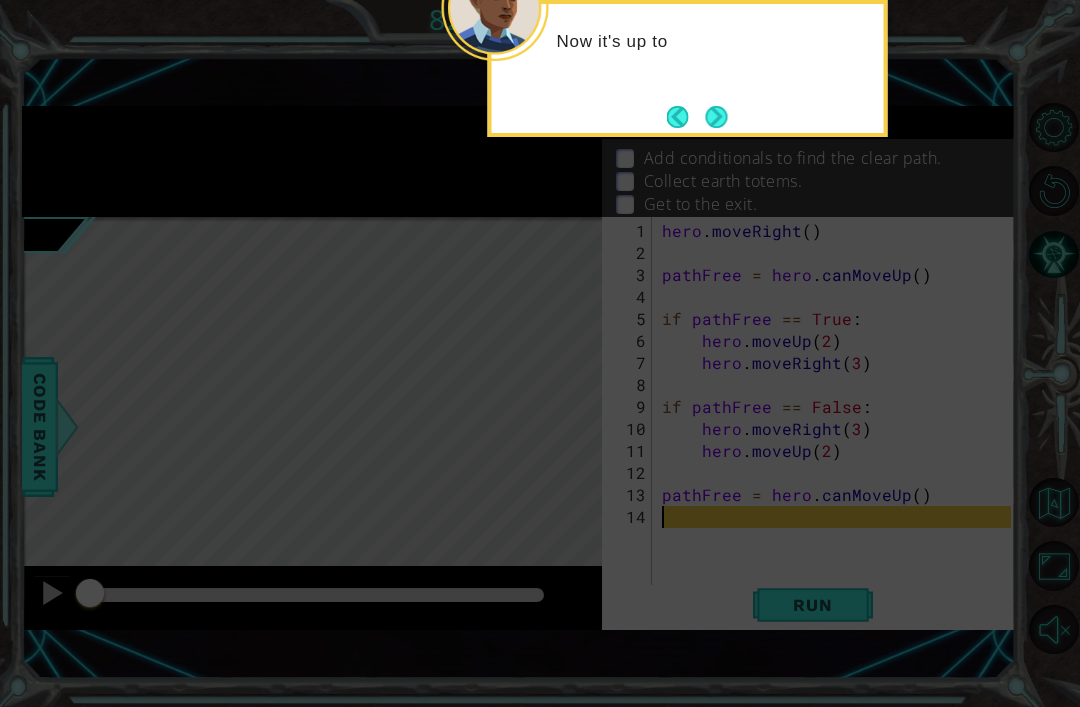 click at bounding box center (716, 117) 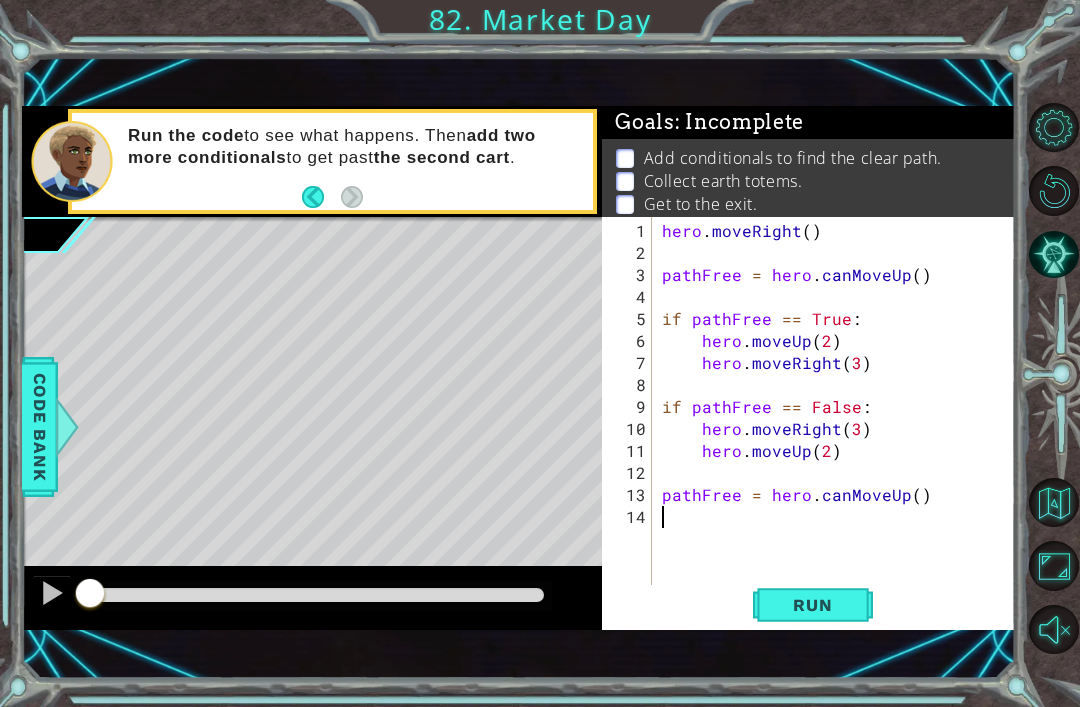click on "1     הההההההההההההההההההההההההההההההההההההההההההההההההההההההההההההההההההההההההההההההההההההההההההההההההההההההההההההההההההההההההההההההההההההההההההההההההההההההההההההההההההההההההההההההההההההההההההההההההההההההההההההההההההההההההההההההההההההההההההההההההההההההההההההההה XXXXXXXXXXXXXXXXXXXXXXXXXXXXXXXXXXXXXXXXXXXXXXXXXXXXXXXXXXXXXXXXXXXXXXXXXXXXXXXXXXXXXXXXXXXXXXXXXXXXXXXXXXXXXXXXXXXXXXXXXXXXXXXXXXXXXXXXXXXXXXXXXXXXXXXXXXXXXXXXXXXXXXXXXXXXXXXXXXXXXXXXXXXXXXXXXXXXXXXXXXXXXXXXXXXXXXXXXXXXXXXXXXXXXXXXXXXXXXXXXXXXXXXXXXXXXXXX Solution × Goals : Incomplete       Add conditionals to find the clear path.
Collect earth totems.
Get to the exit.
1 2 3 4 5 6 7 8 9 10 11 12 13 14 hero . moveRight ( ) pathFree   =   hero . canMoveUp ( ) if   pathFree   ==" at bounding box center [540, 353] 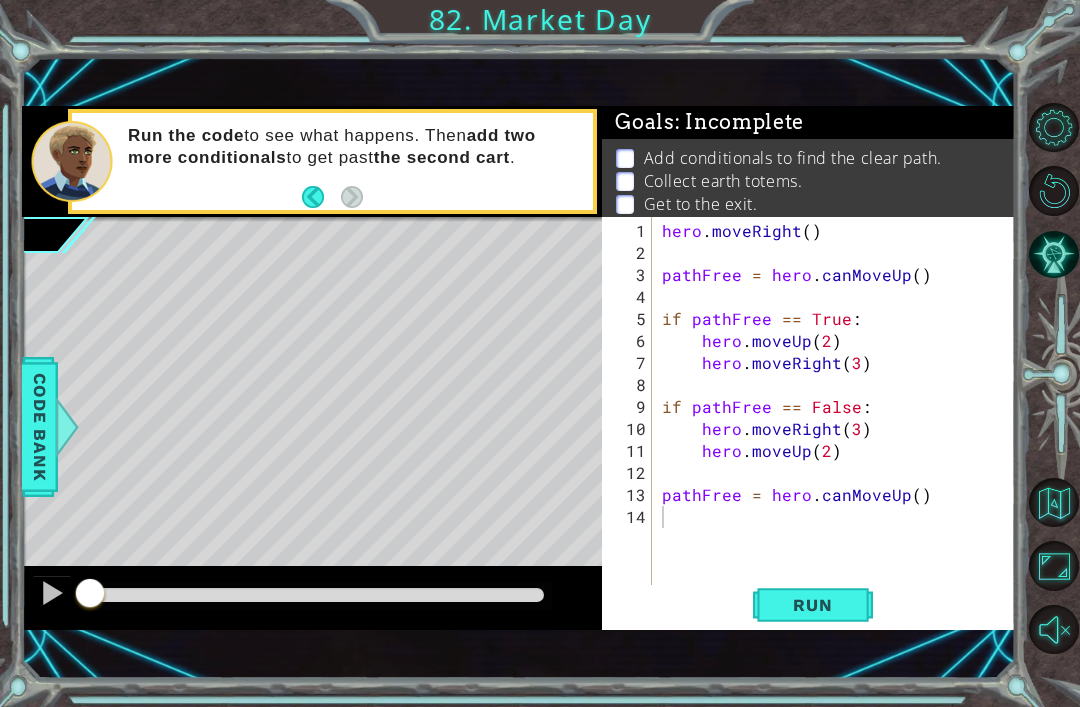 click on "1     הההההההההההההההההההההההההההההההההההההההההההההההההההההההההההההההההההההההההההההההההההההההההההההההההההההההההההההההההההההההההההההההההההההההההההההההההההההההההההההההההההההההההההההההההההההההההההההההההההההההההההההההההההההההההההההההההההההההההההההההההההההההההההההההה XXXXXXXXXXXXXXXXXXXXXXXXXXXXXXXXXXXXXXXXXXXXXXXXXXXXXXXXXXXXXXXXXXXXXXXXXXXXXXXXXXXXXXXXXXXXXXXXXXXXXXXXXXXXXXXXXXXXXXXXXXXXXXXXXXXXXXXXXXXXXXXXXXXXXXXXXXXXXXXXXXXXXXXXXXXXXXXXXXXXXXXXXXXXXXXXXXXXXXXXXXXXXXXXXXXXXXXXXXXXXXXXXXXXXXXXXXXXXXXXXXXXXXXXXXXXXXXX Solution × Goals : Incomplete       Add conditionals to find the clear path.
Collect earth totems.
Get to the exit.
1 2 3 4 5 6 7 8 9 10 11 12 13 14 hero . moveRight ( ) pathFree   =   hero . canMoveUp ( ) if   pathFree   ==" at bounding box center (519, 368) 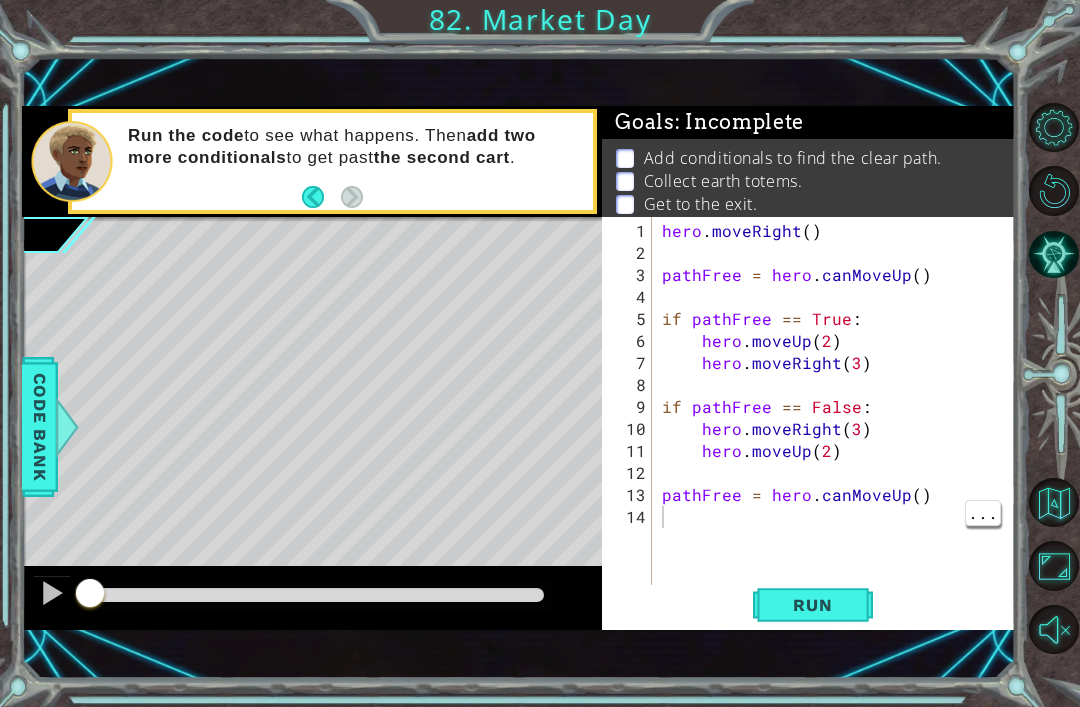 click on "hero . moveRight ( ) pathFree   =   hero . canMoveUp ( ) if   pathFree   ==   True :      hero . moveUp ( 2 )      hero . moveRight ( 3 ) if   pathFree   ==   False :      hero . moveRight ( 3 )      hero . moveUp ( 2 ) pathFree   =   hero . [GEOGRAPHIC_DATA] ( )" at bounding box center (839, 429) 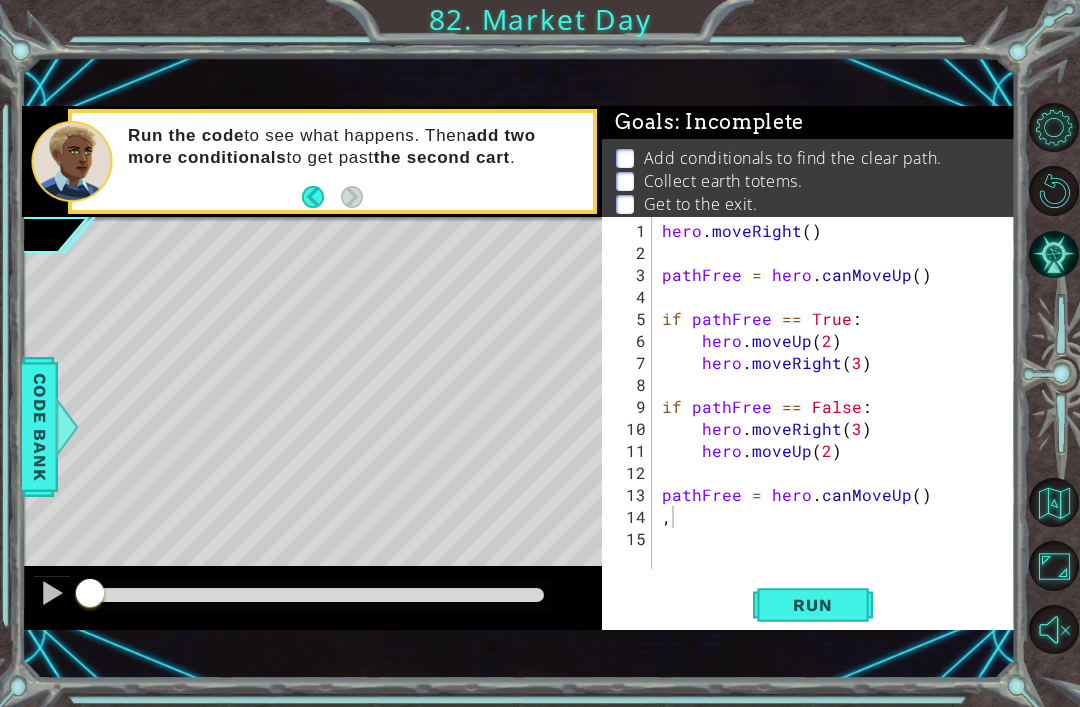 type on "," 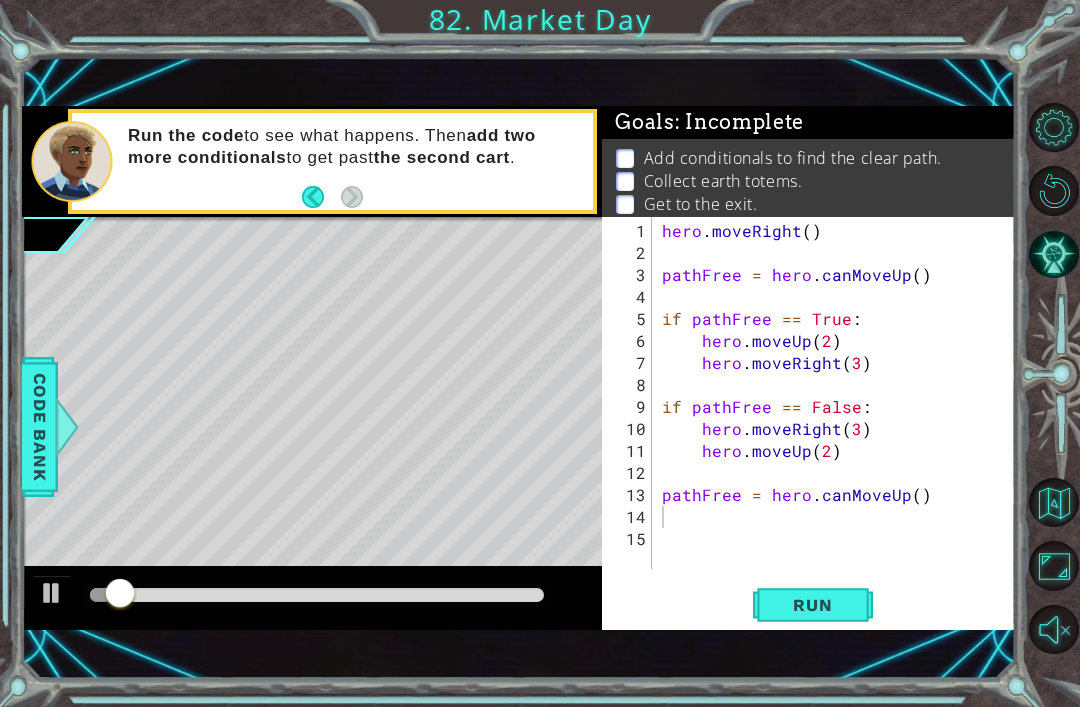 click on "Run" at bounding box center (812, 605) 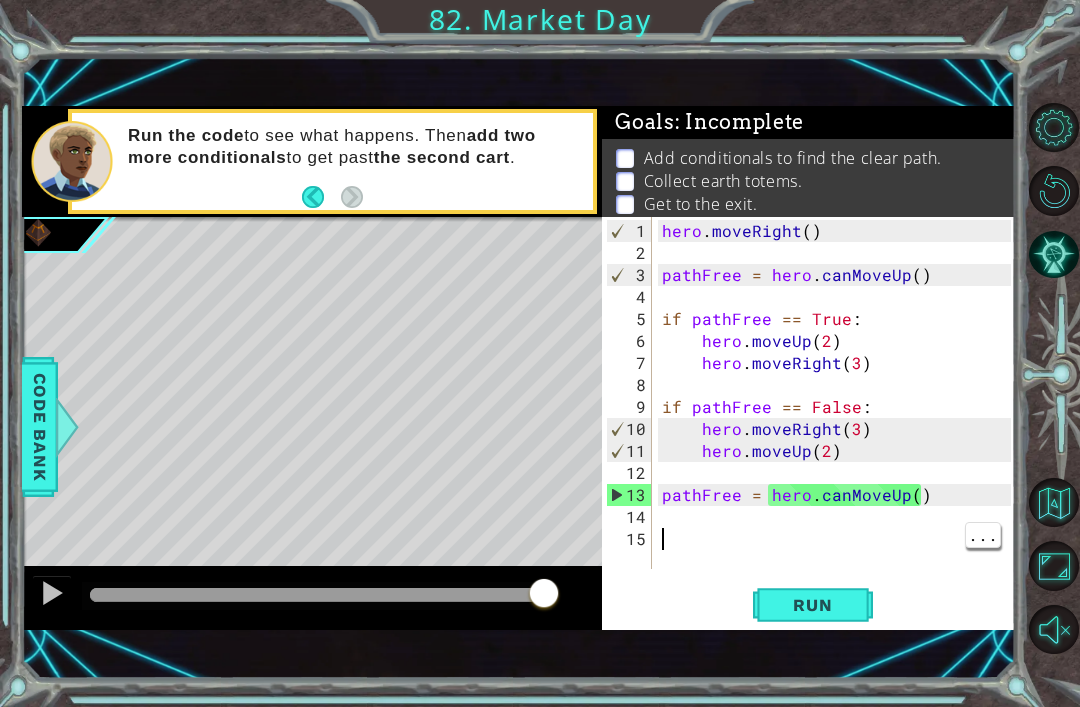 click on "hero . moveRight ( ) pathFree   =   hero . canMoveUp ( ) if   pathFree   ==   True :      hero . moveUp ( 2 )      hero . moveRight ( 3 ) if   pathFree   ==   False :      hero . moveRight ( 3 )      hero . moveUp ( 2 ) pathFree   =   hero . [GEOGRAPHIC_DATA] ( )" at bounding box center (839, 418) 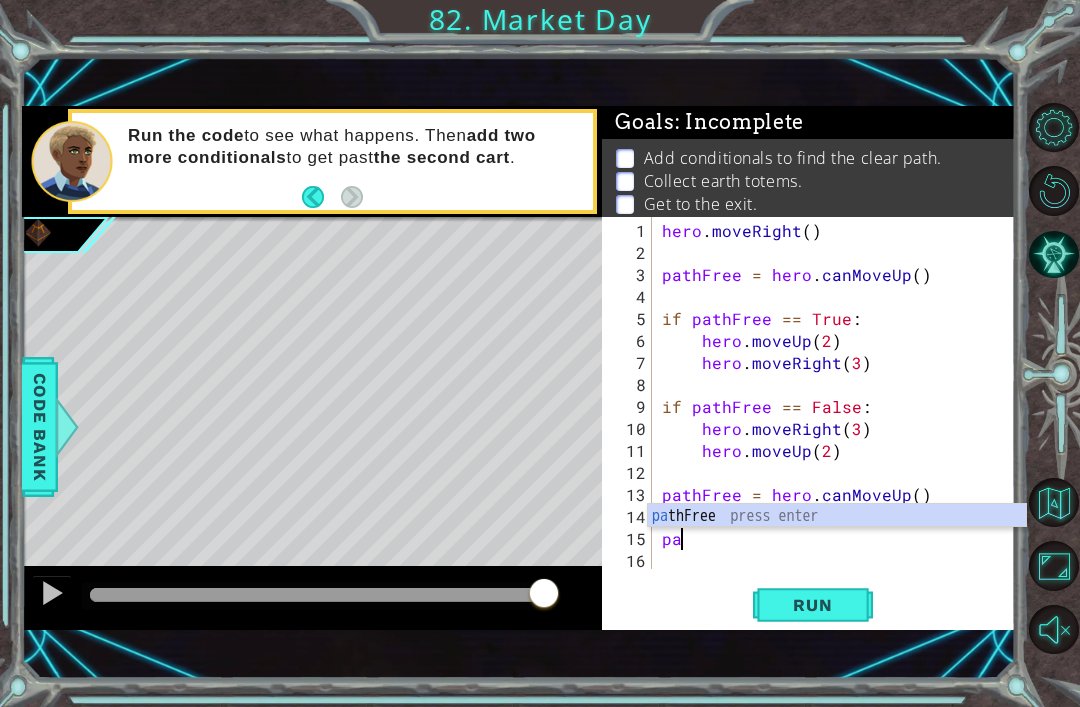 type on "p" 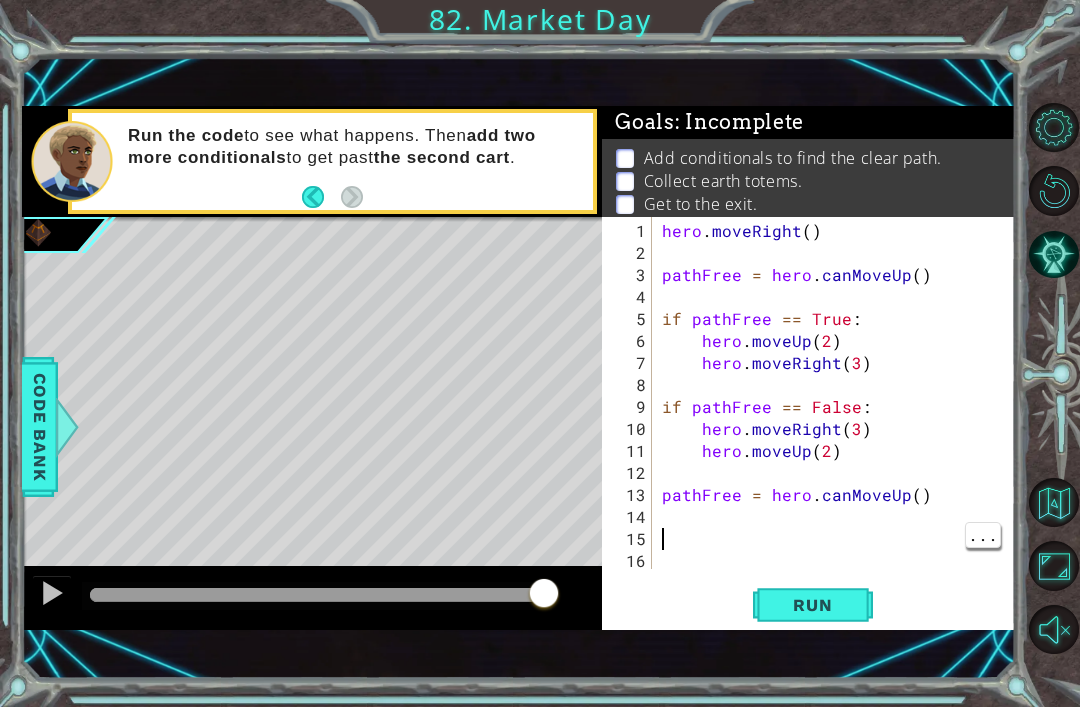click on "hero . moveRight ( ) pathFree   =   hero . canMoveUp ( ) if   pathFree   ==   True :      hero . moveUp ( 2 )      hero . moveRight ( 3 ) if   pathFree   ==   False :      hero . moveRight ( 3 )      hero . moveUp ( 2 ) pathFree   =   hero . [GEOGRAPHIC_DATA] ( )" at bounding box center [839, 418] 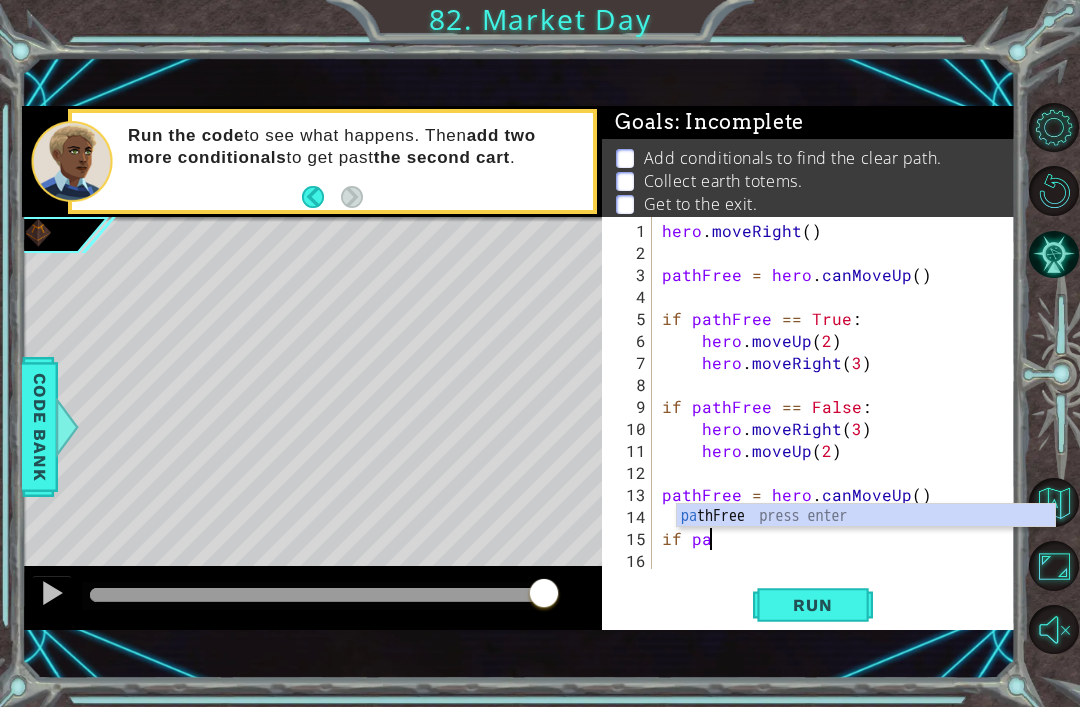 scroll, scrollTop: 0, scrollLeft: 3, axis: horizontal 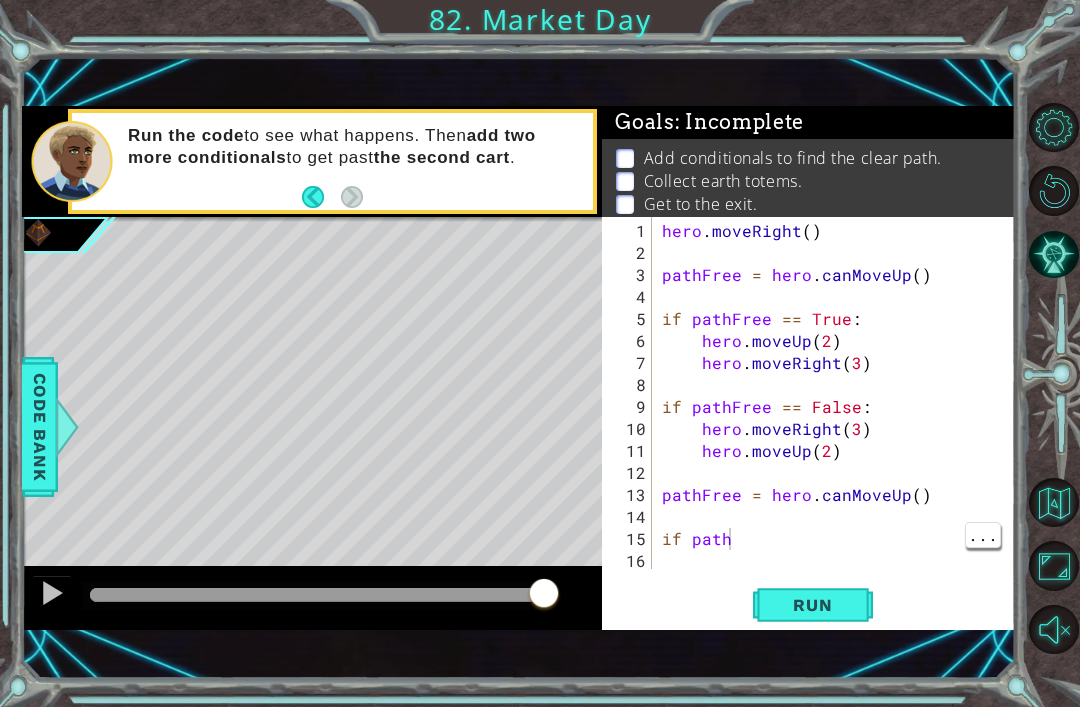 click on "hero . moveRight ( ) pathFree   =   hero . canMoveUp ( ) if   pathFree   ==   True :      hero . moveUp ( 2 )      hero . moveRight ( 3 ) if   pathFree   ==   False :      hero . moveRight ( 3 )      hero . moveUp ( 2 ) pathFree   =   hero . canMoveUp ( ) if   path" at bounding box center [839, 418] 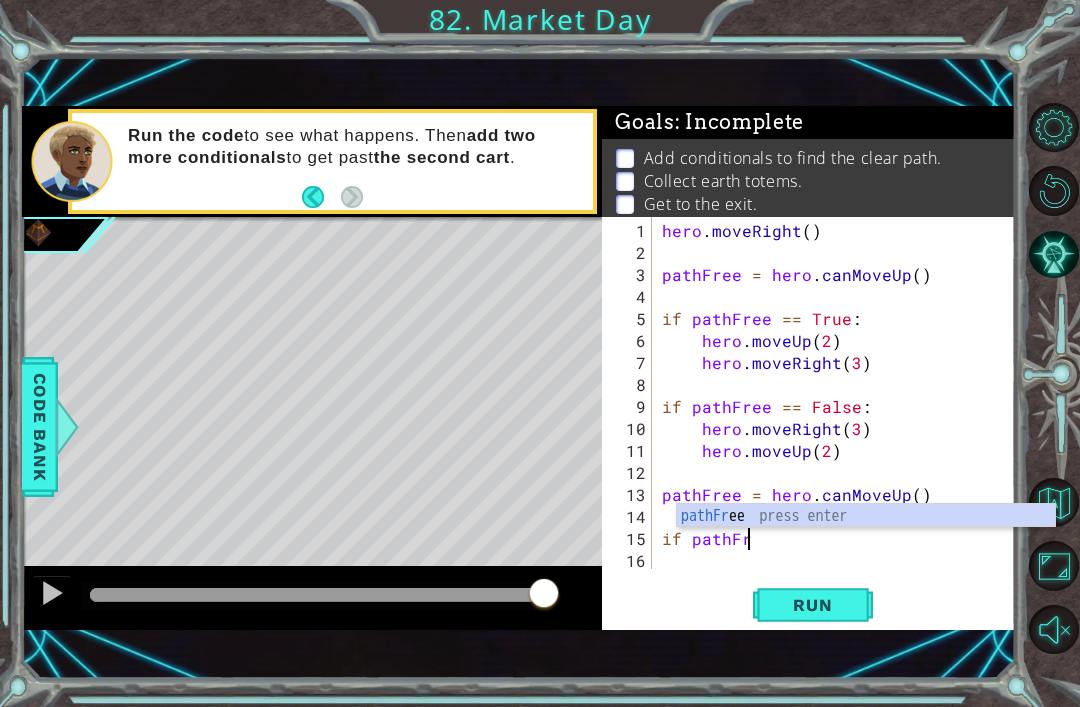 type on "if pathFree" 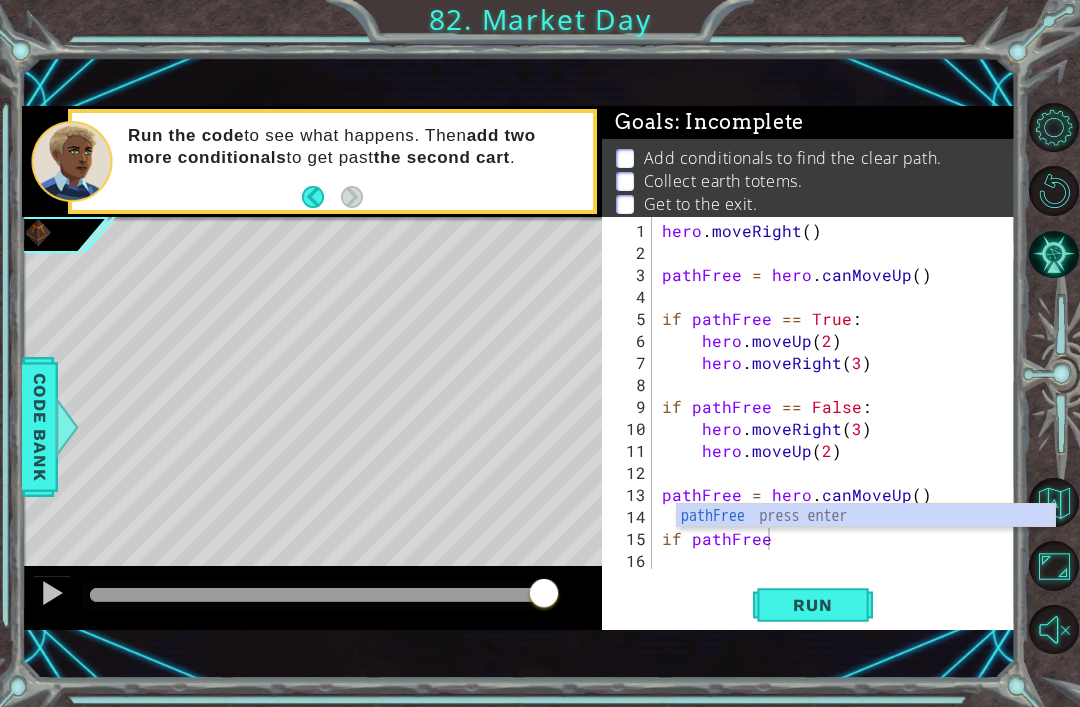 scroll, scrollTop: 0, scrollLeft: 0, axis: both 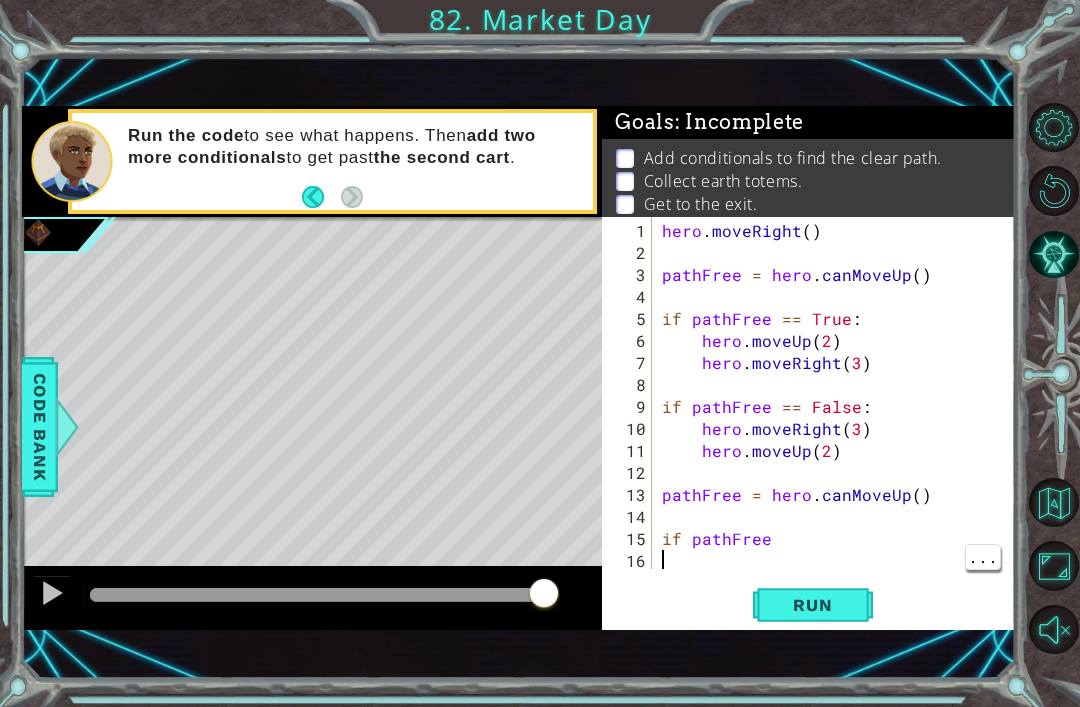 click on "hero . moveRight ( ) pathFree   =   hero . canMoveUp ( ) if   pathFree   ==   True :      hero . moveUp ( 2 )      hero . moveRight ( 3 ) if   pathFree   ==   False :      hero . moveRight ( 3 )      hero . moveUp ( 2 ) pathFree   =   hero . canMoveUp ( ) if   pathFree" at bounding box center (839, 418) 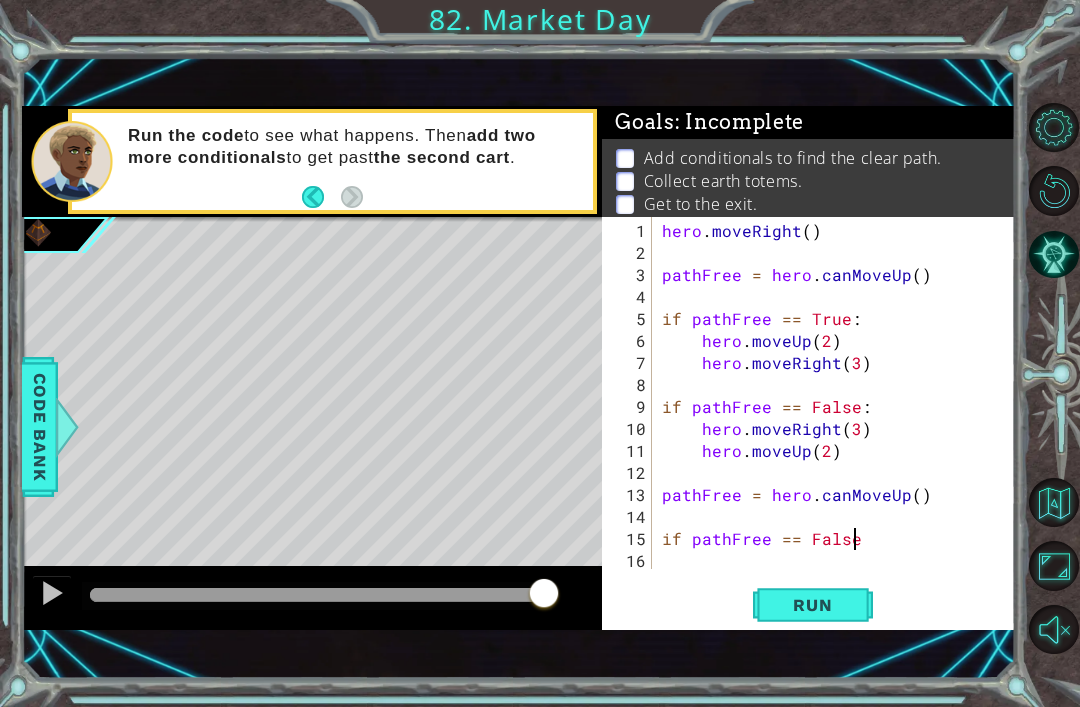 scroll, scrollTop: 0, scrollLeft: 11, axis: horizontal 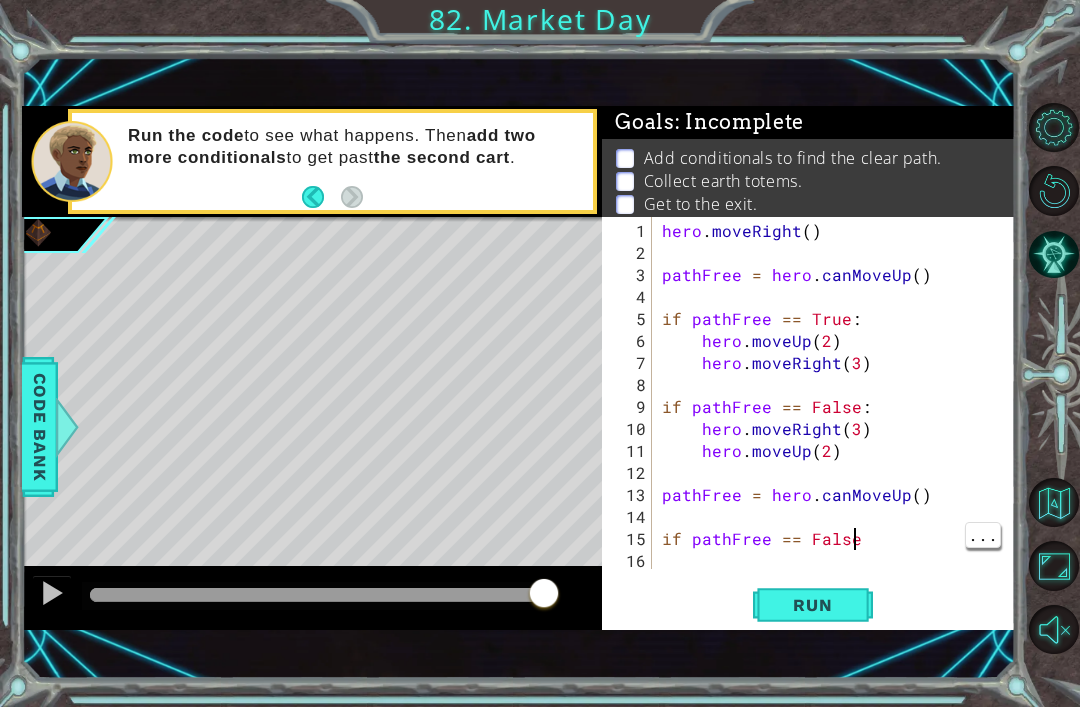 click on "hero . moveRight ( ) pathFree   =   hero . canMoveUp ( ) if   pathFree   ==   True :      hero . moveUp ( 2 )      hero . moveRight ( 3 ) if   pathFree   ==   False :      hero . moveRight ( 3 )      hero . moveUp ( 2 ) pathFree   =   hero . canMoveUp ( ) if   pathFree   ==   False" at bounding box center [839, 418] 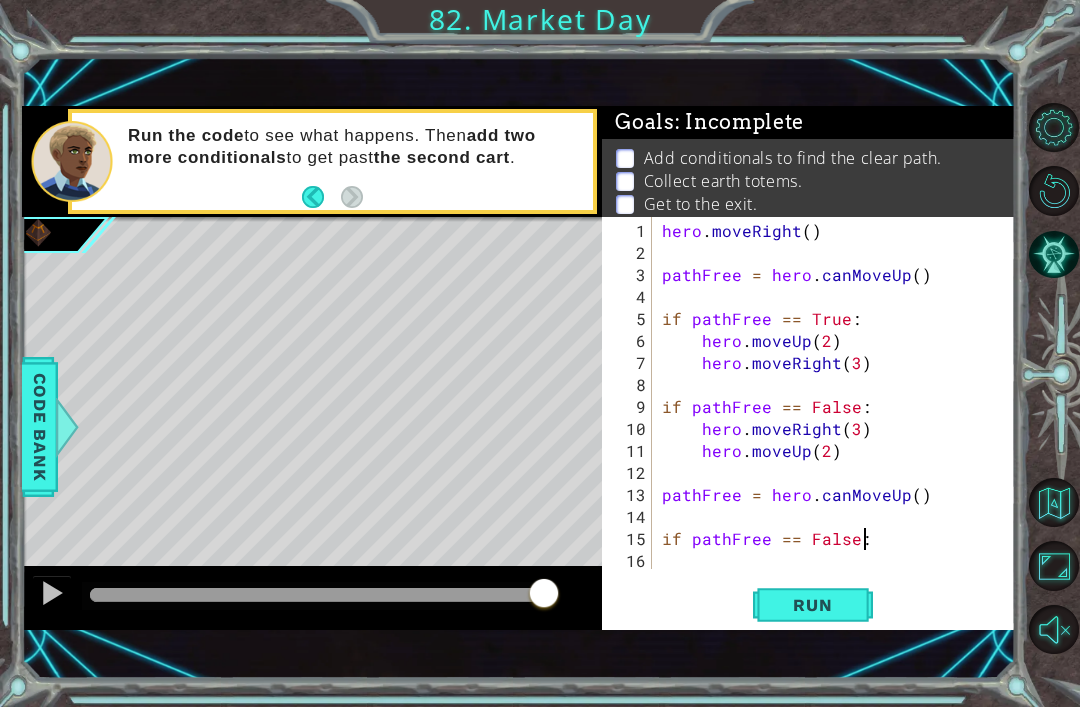 scroll, scrollTop: 0, scrollLeft: 12, axis: horizontal 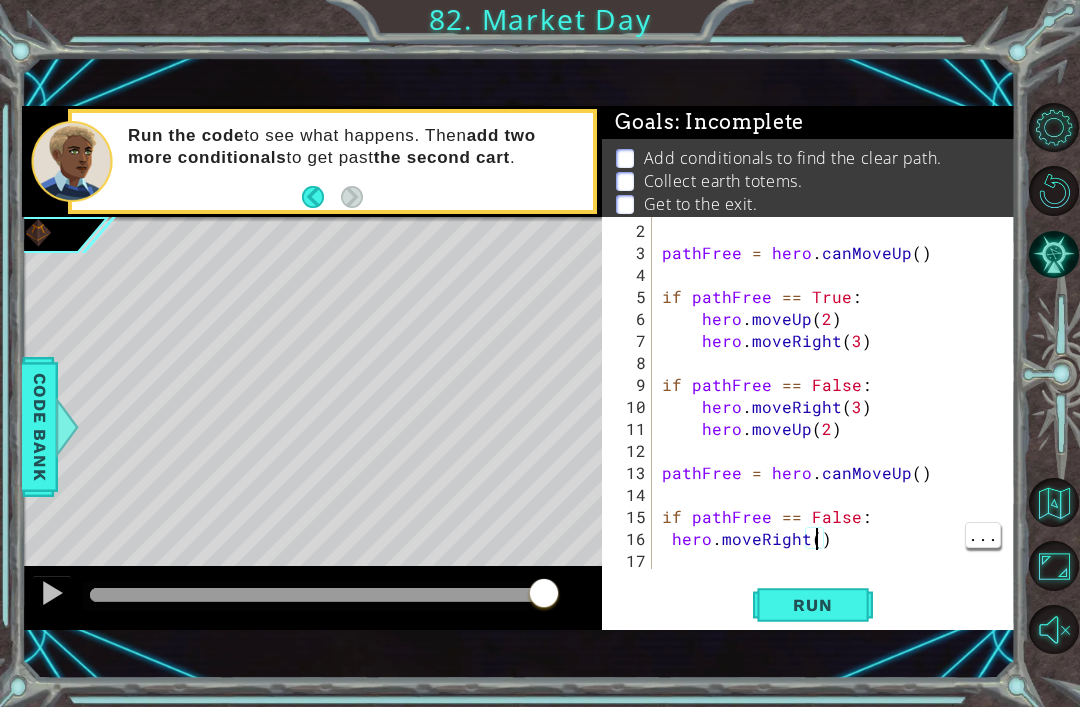 click on "pathFree   =   hero . canMoveUp ( ) if   pathFree   ==   True :      hero . moveUp ( 2 )      hero . moveRight ( 3 ) if   pathFree   ==   False :      hero . moveRight ( 3 )      hero . moveUp ( 2 ) pathFree   =   hero . canMoveUp ( ) if   pathFree   ==   False :   hero . moveRight ( )" at bounding box center (839, 418) 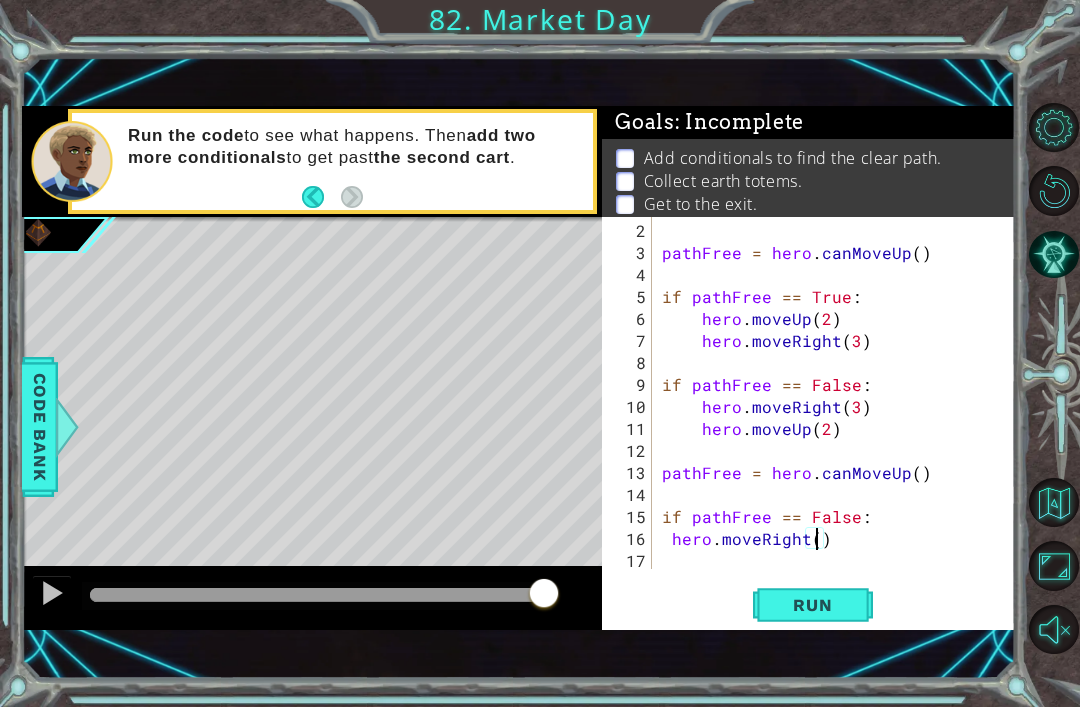 type on "hero.moveRight(2)" 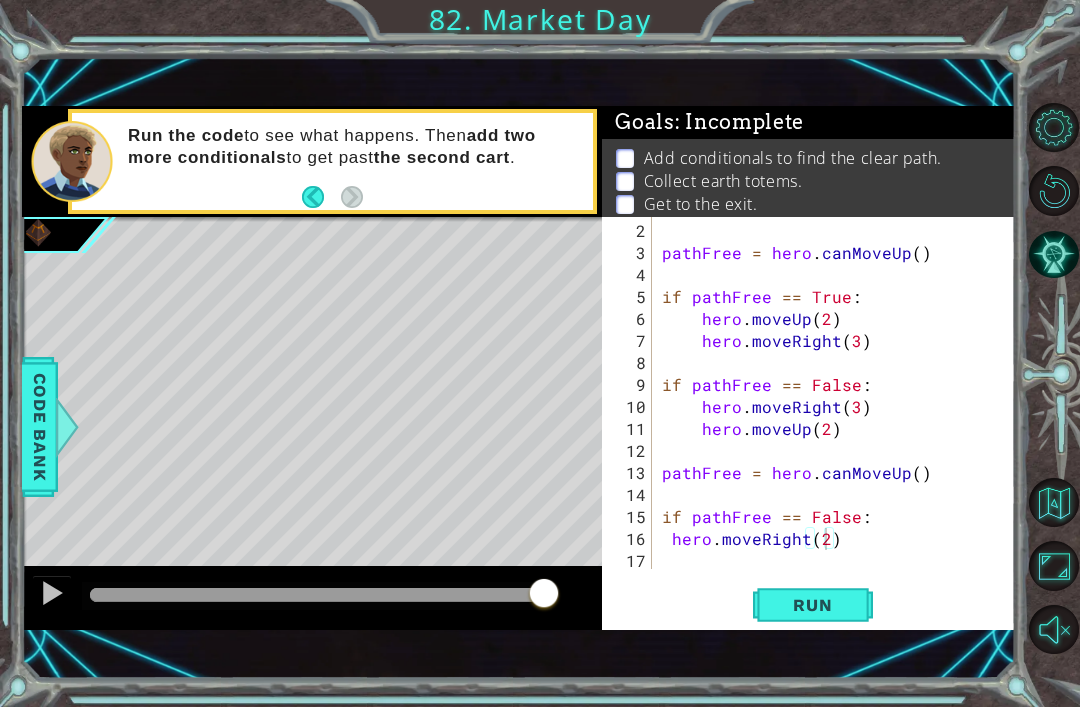 scroll, scrollTop: 0, scrollLeft: 0, axis: both 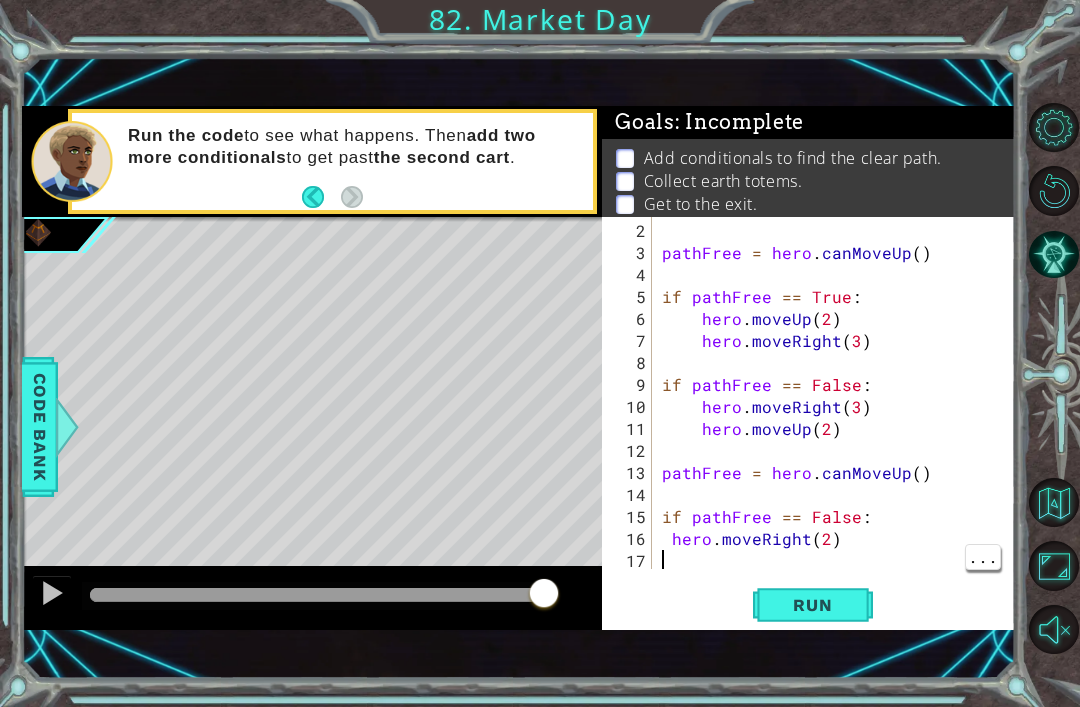 click on "pathFree   =   hero . canMoveUp ( ) if   pathFree   ==   True :      hero . moveUp ( 2 )      hero . moveRight ( 3 ) if   pathFree   ==   False :      hero . moveRight ( 3 )      hero . moveUp ( 2 ) pathFree   =   hero . canMoveUp ( ) if   pathFree   ==   False :   hero . moveRight ( 2 )" at bounding box center (839, 418) 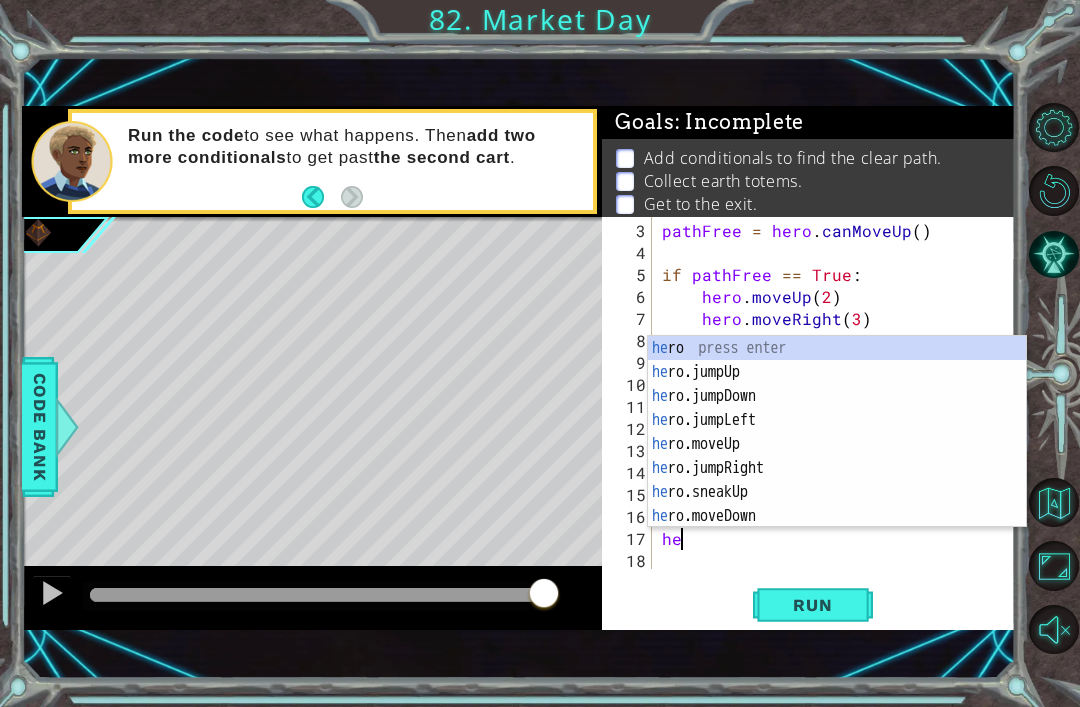 scroll, scrollTop: 44, scrollLeft: 0, axis: vertical 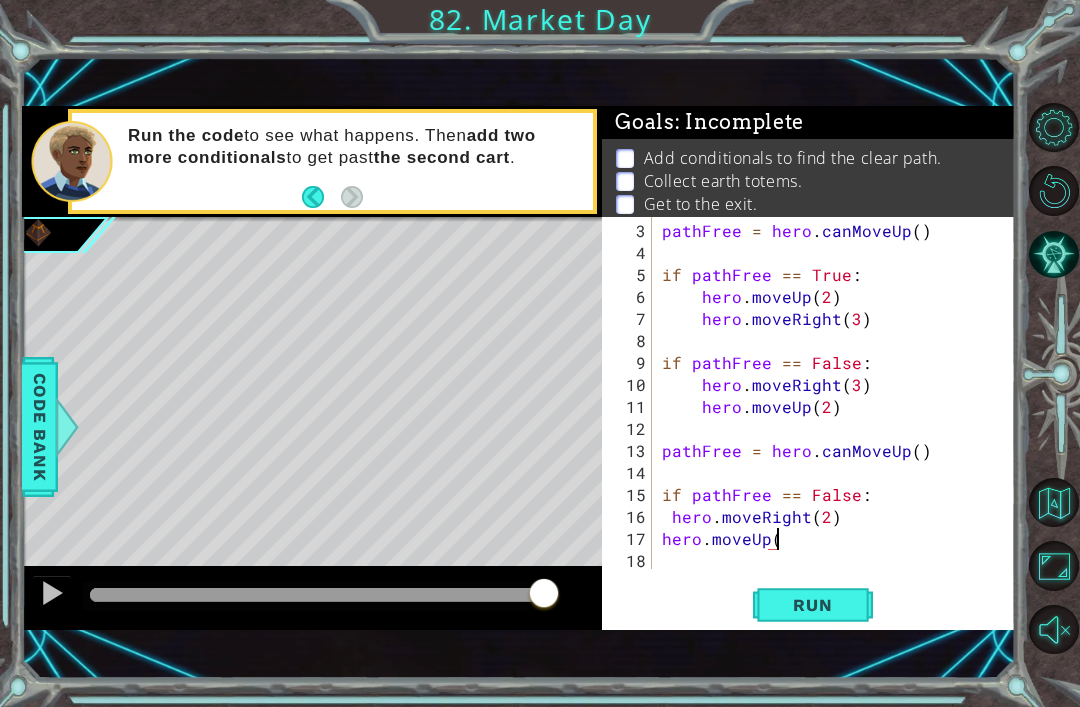 type on "hero.moveUp()" 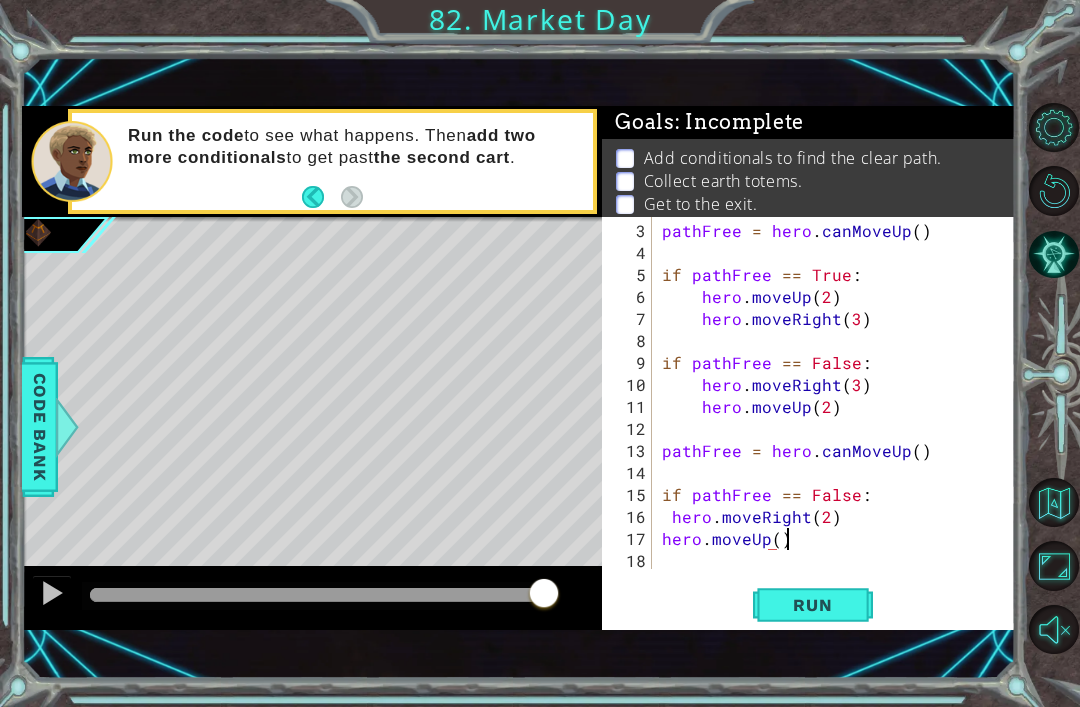 scroll, scrollTop: 0, scrollLeft: 7, axis: horizontal 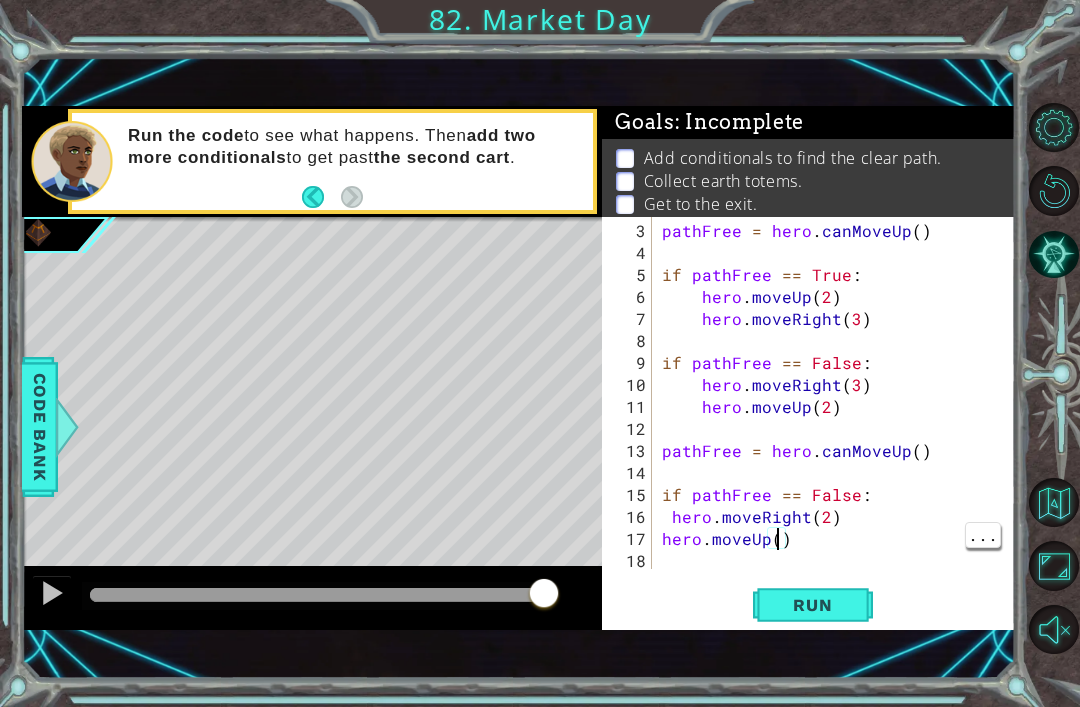 click on "pathFree   =   hero . canMoveUp ( ) if   pathFree   ==   True :      hero . moveUp ( 2 )      hero . moveRight ( 3 ) if   pathFree   ==   False :      hero . moveRight ( 3 )      hero . moveUp ( 2 ) pathFree   =   hero . canMoveUp ( ) if   pathFree   ==   False :   hero . moveRight ( 2 ) hero . moveUp ( )" at bounding box center (839, 418) 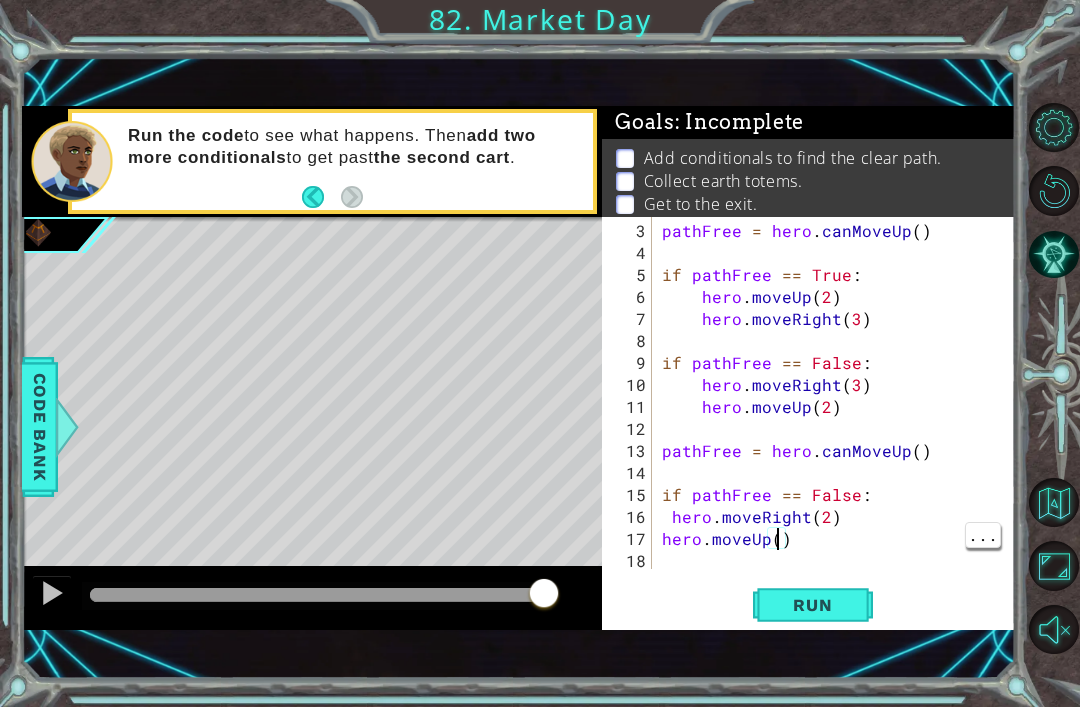 type on "hero.moveUp(2)" 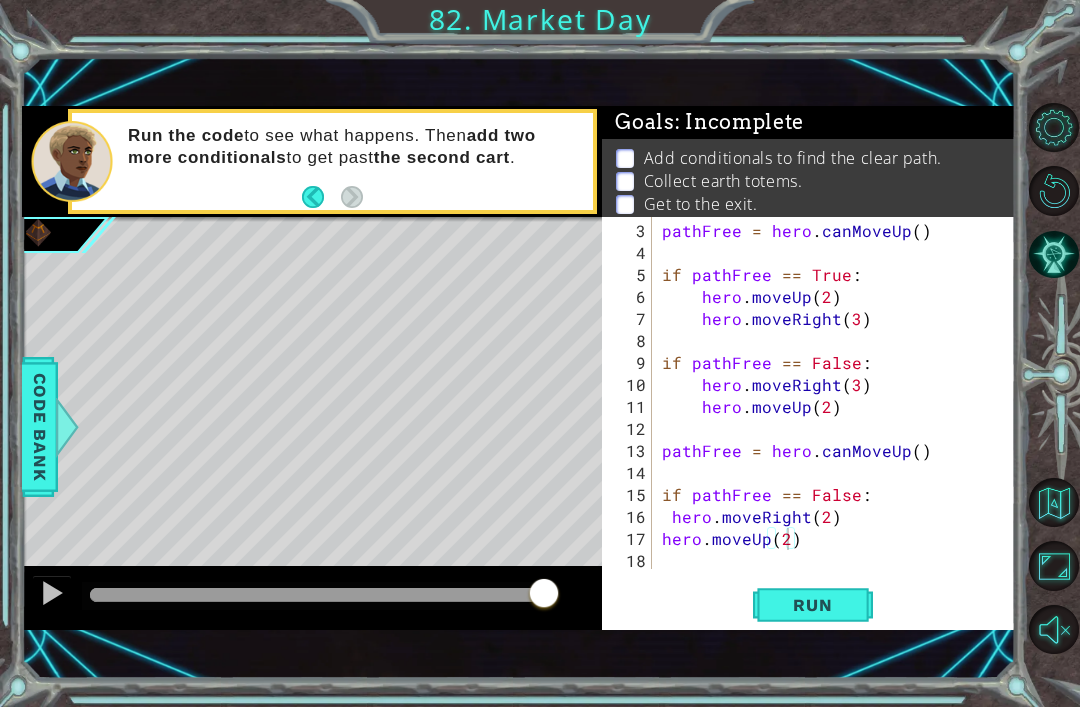 scroll, scrollTop: 0, scrollLeft: 0, axis: both 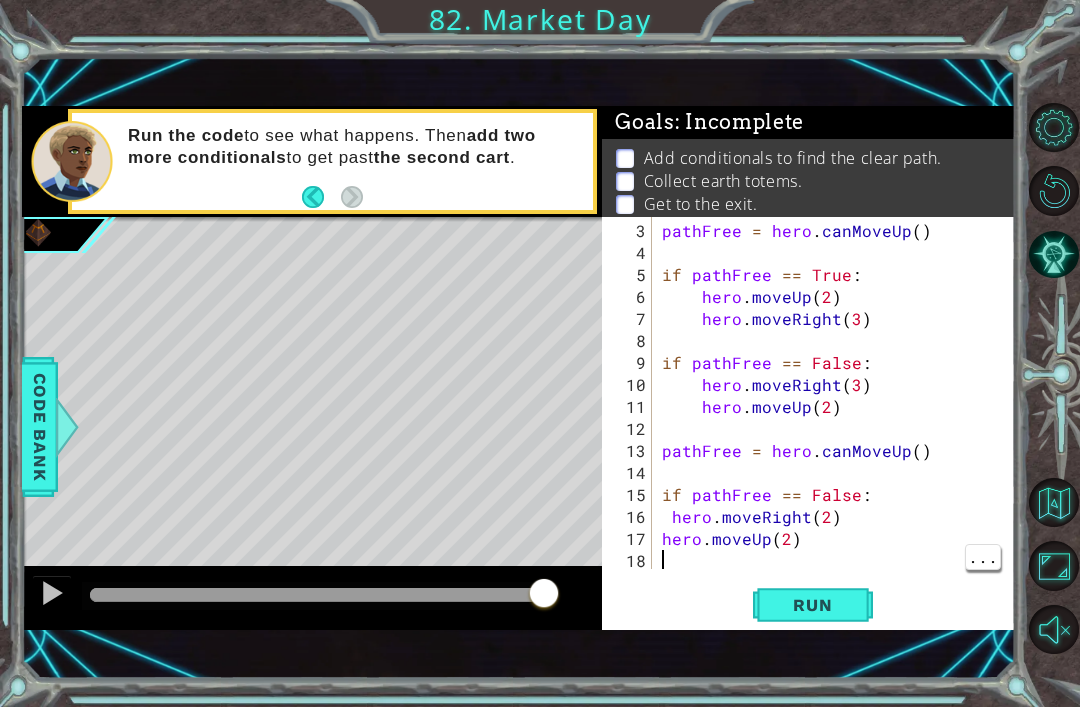click on "pathFree   =   hero . canMoveUp ( ) if   pathFree   ==   True :      hero . moveUp ( 2 )      hero . moveRight ( 3 ) if   pathFree   ==   False :      hero . moveRight ( 3 )      hero . moveUp ( 2 ) pathFree   =   hero . canMoveUp ( ) if   pathFree   ==   False :   hero . moveRight ( 2 ) hero . moveUp ( 2 )" at bounding box center (839, 418) 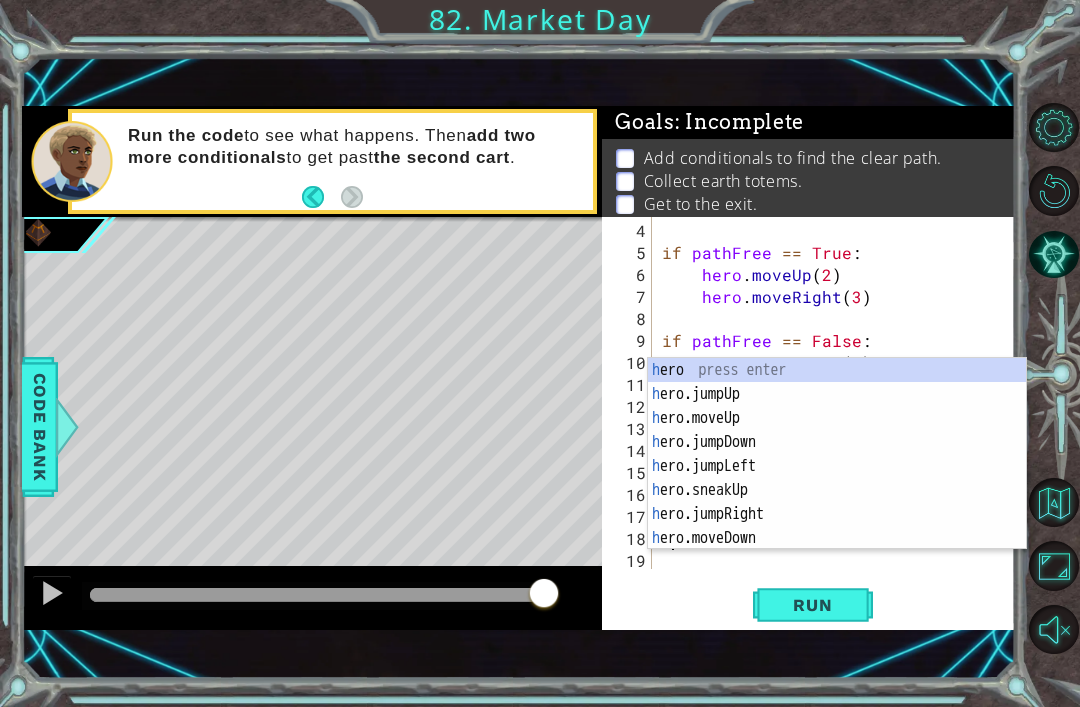 scroll, scrollTop: 66, scrollLeft: 0, axis: vertical 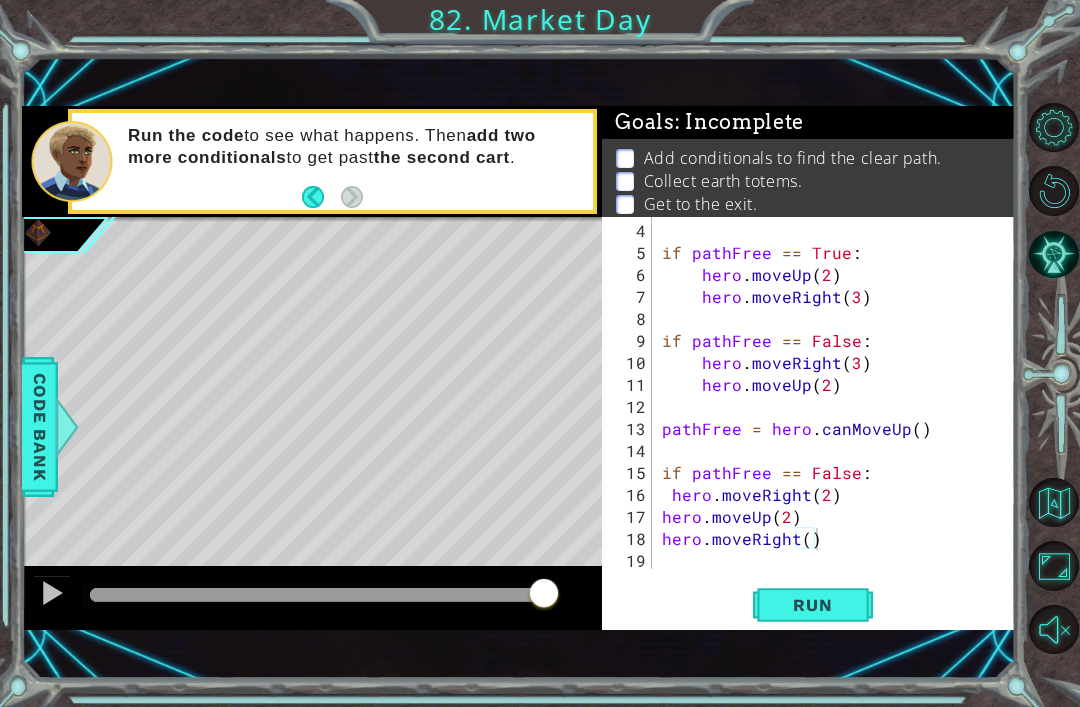type on "hero.moveRight()" 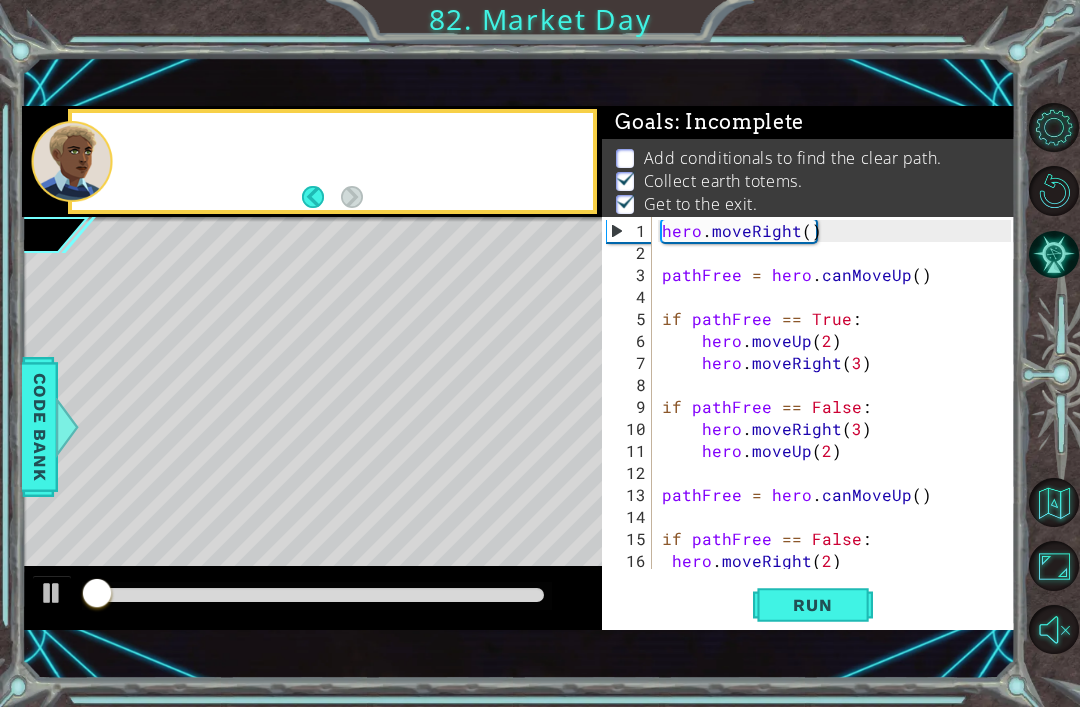 scroll, scrollTop: 0, scrollLeft: 0, axis: both 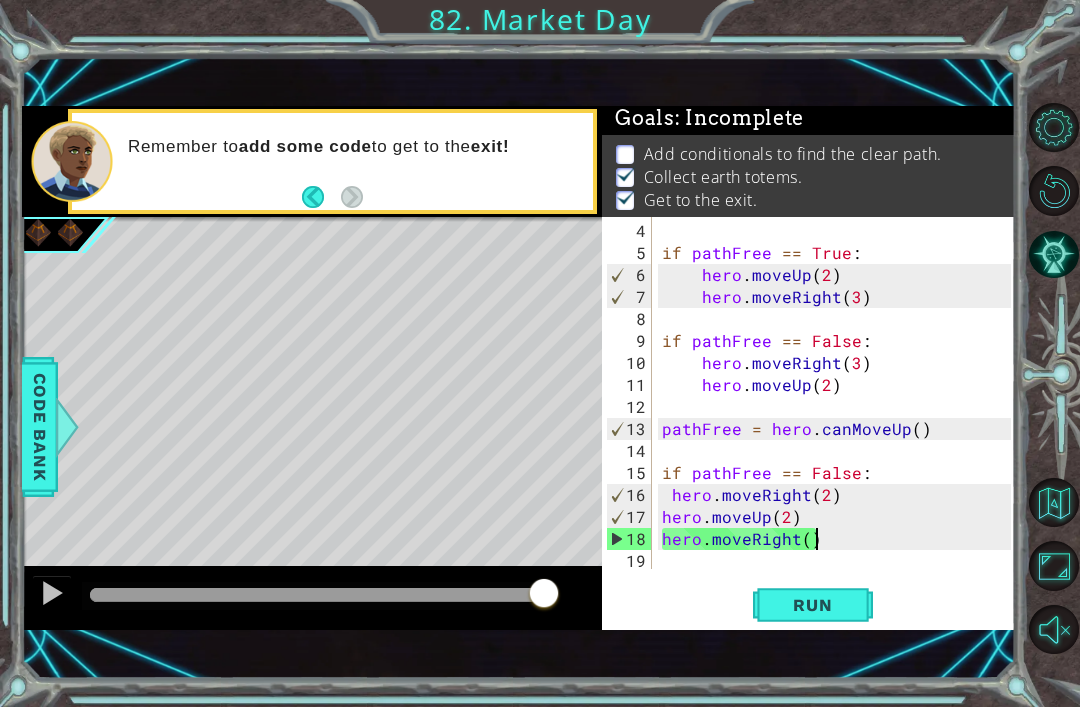 click on "Code Bank" at bounding box center [40, 427] 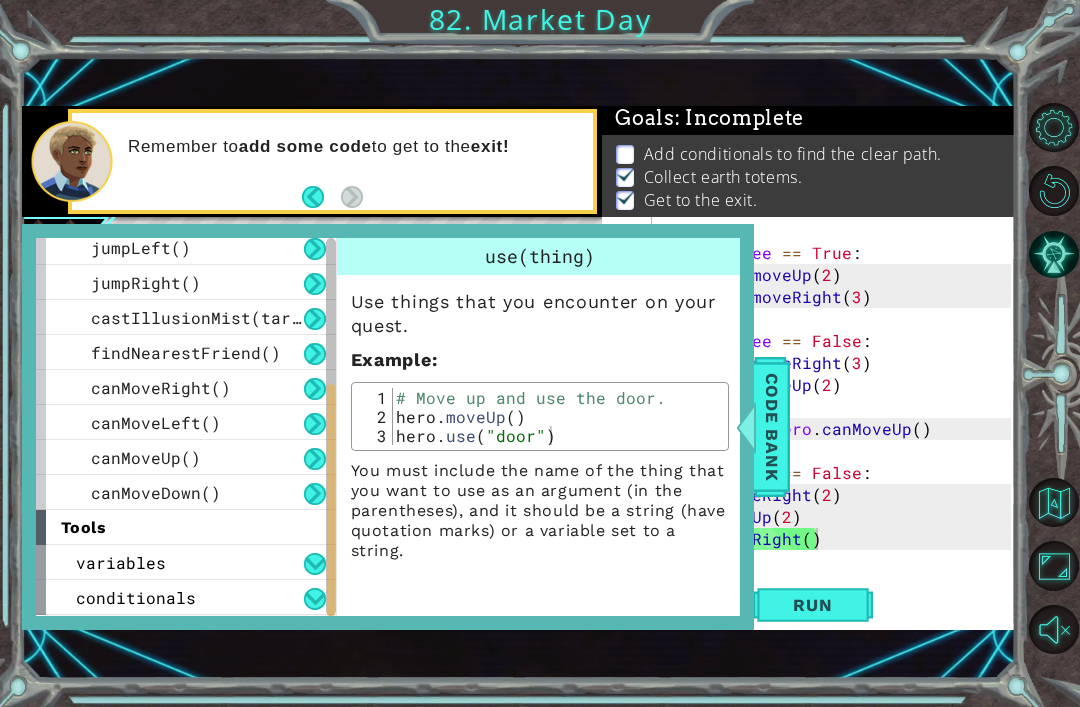 scroll, scrollTop: 463, scrollLeft: 0, axis: vertical 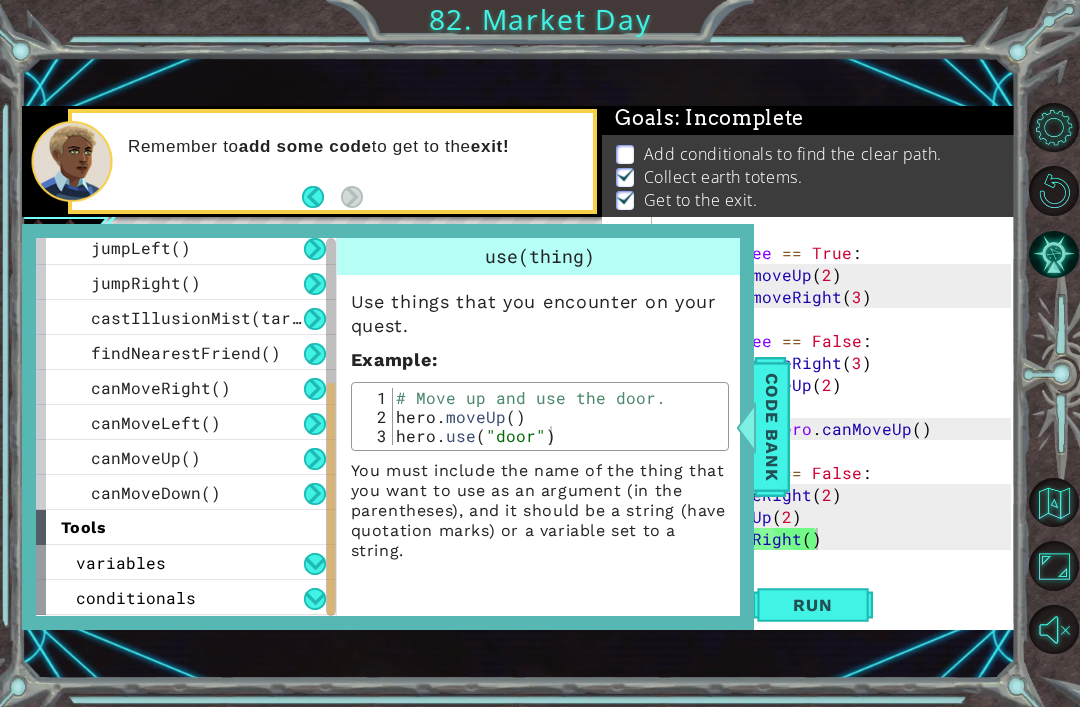 click on "conditionals" at bounding box center (186, 597) 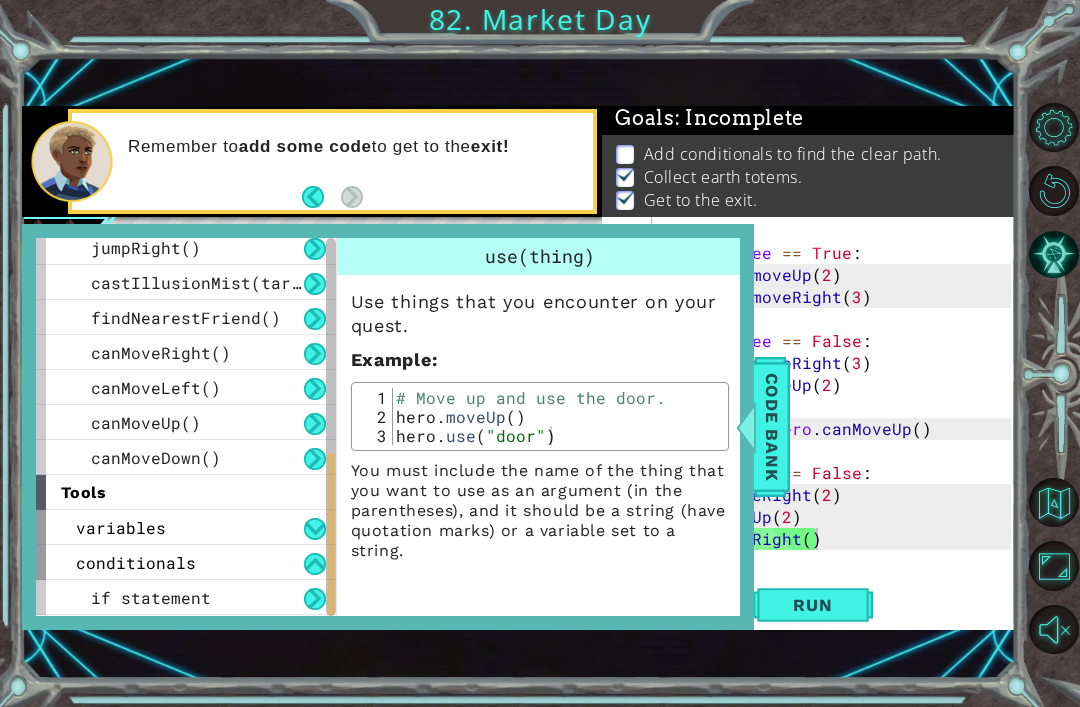 scroll, scrollTop: 498, scrollLeft: 0, axis: vertical 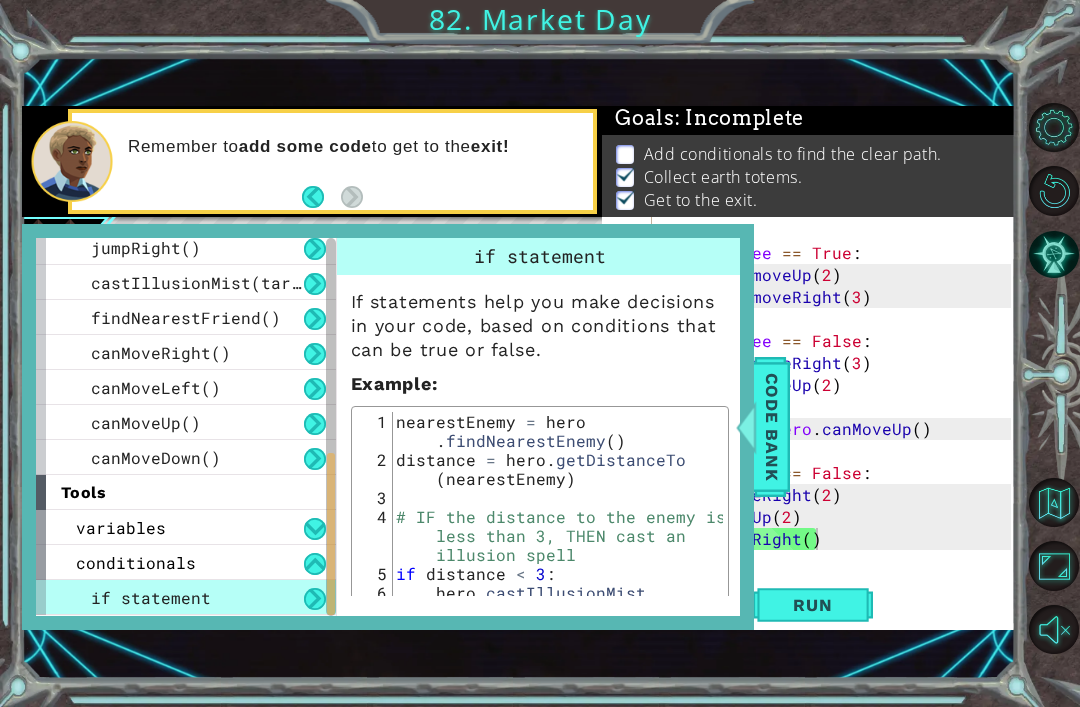 click at bounding box center (315, 529) 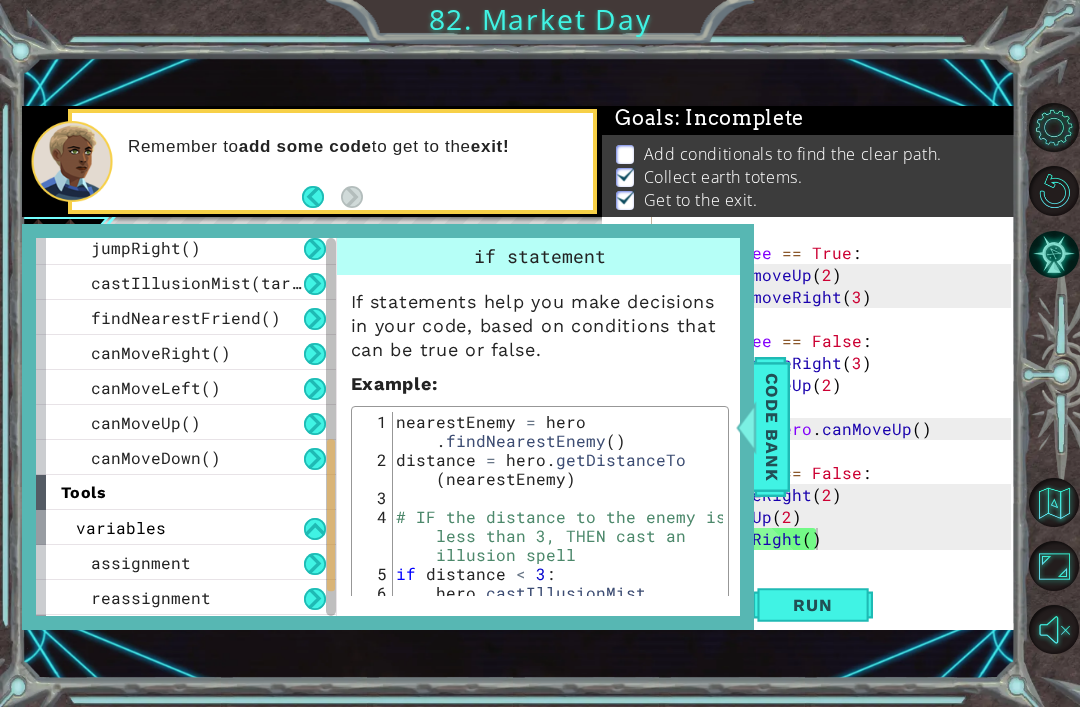 click at bounding box center (315, 529) 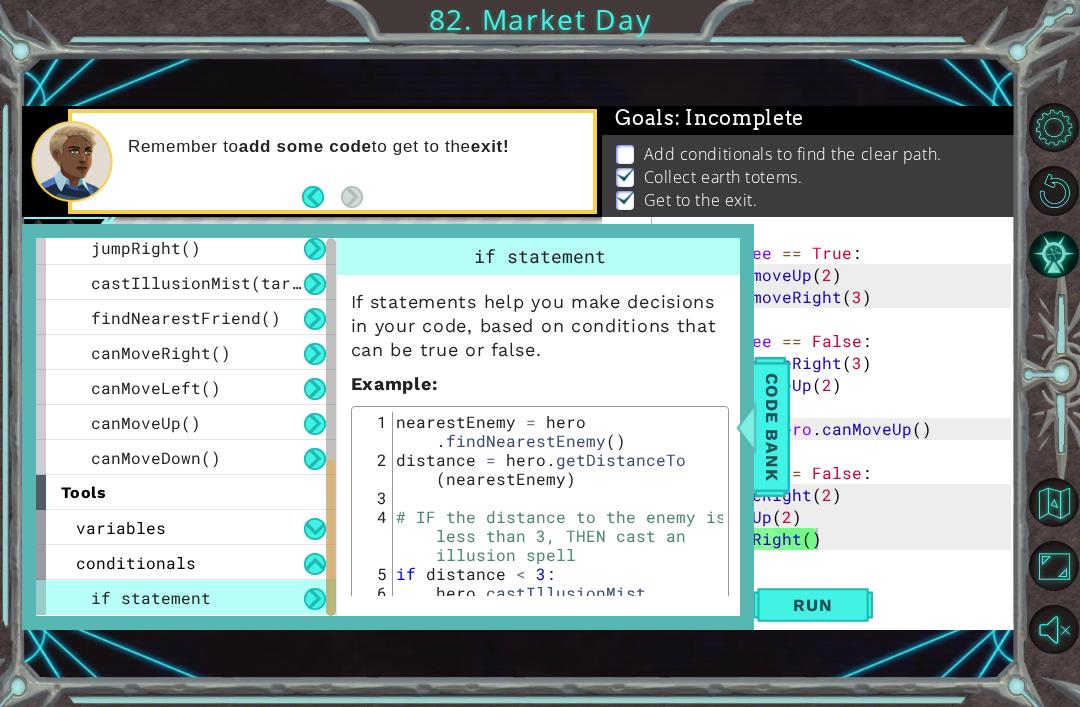 click at bounding box center (331, 537) 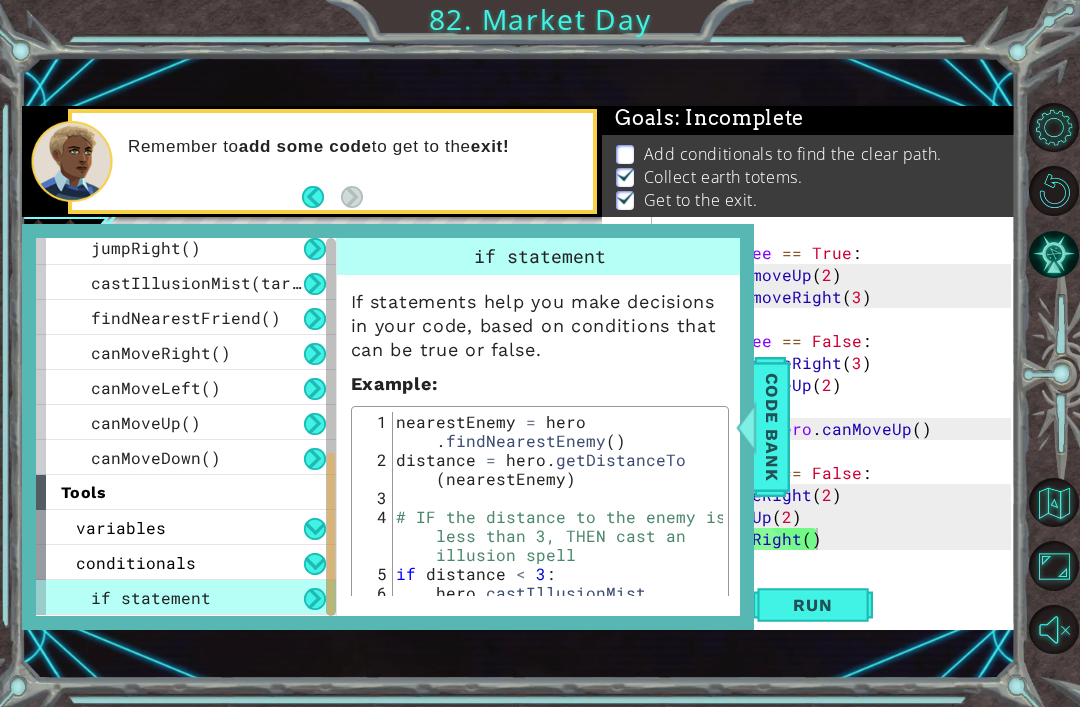 scroll, scrollTop: 463, scrollLeft: 0, axis: vertical 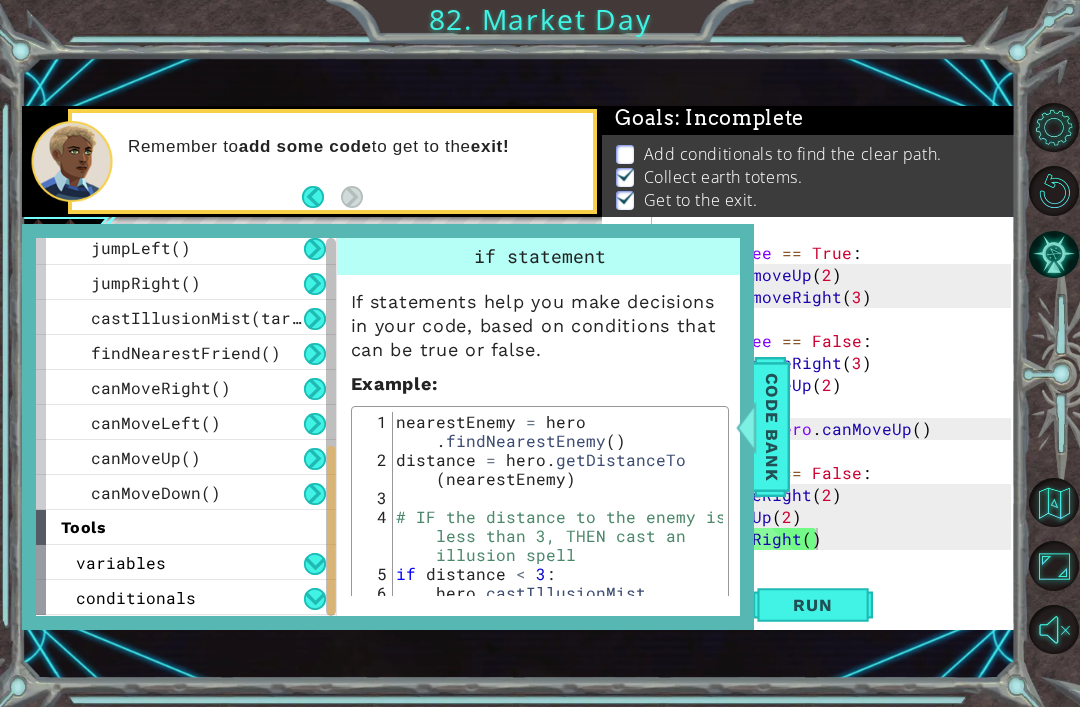 click on "Remember to  add some code  to get to the  exit!" at bounding box center (353, 161) 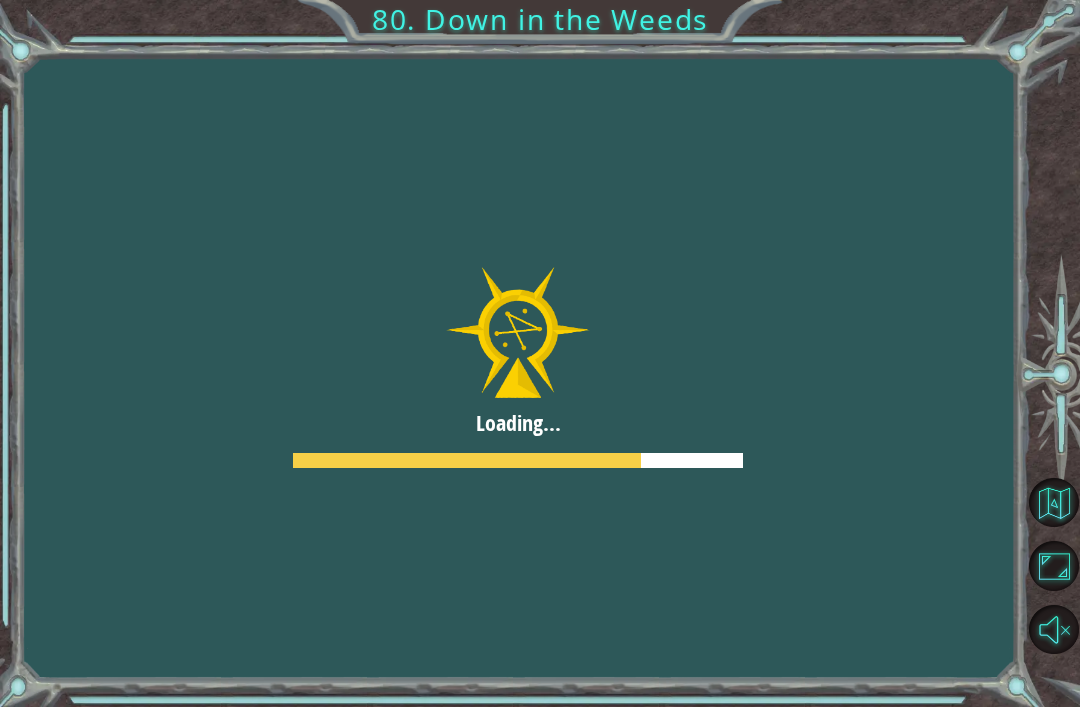 scroll, scrollTop: 64, scrollLeft: 0, axis: vertical 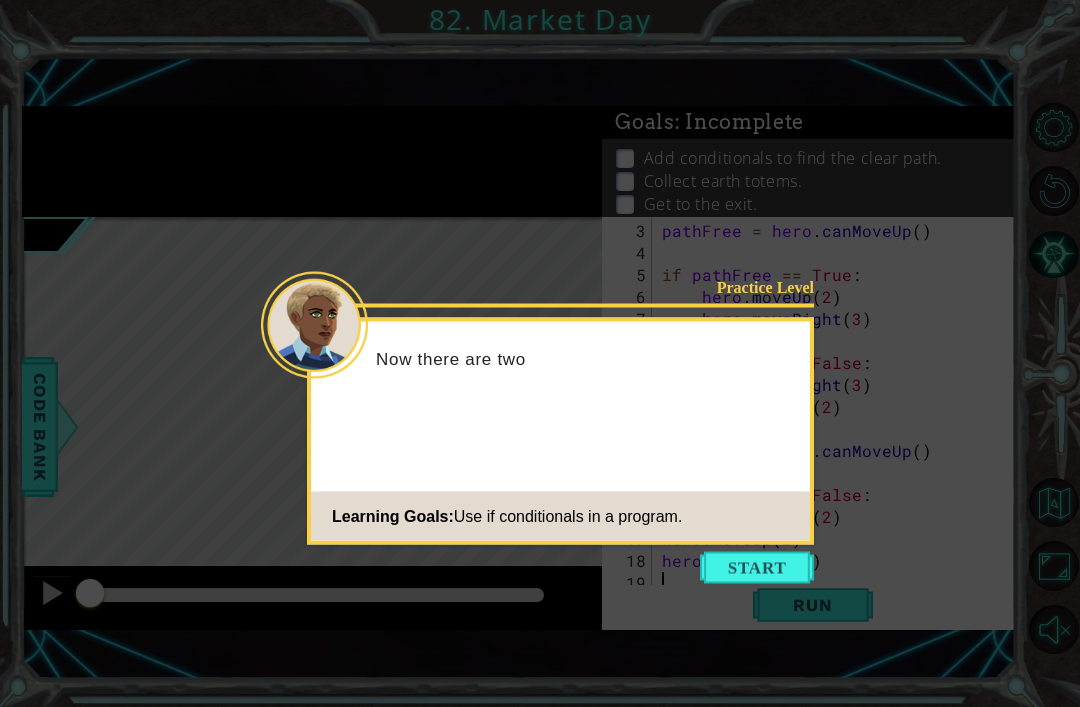 click at bounding box center (757, 568) 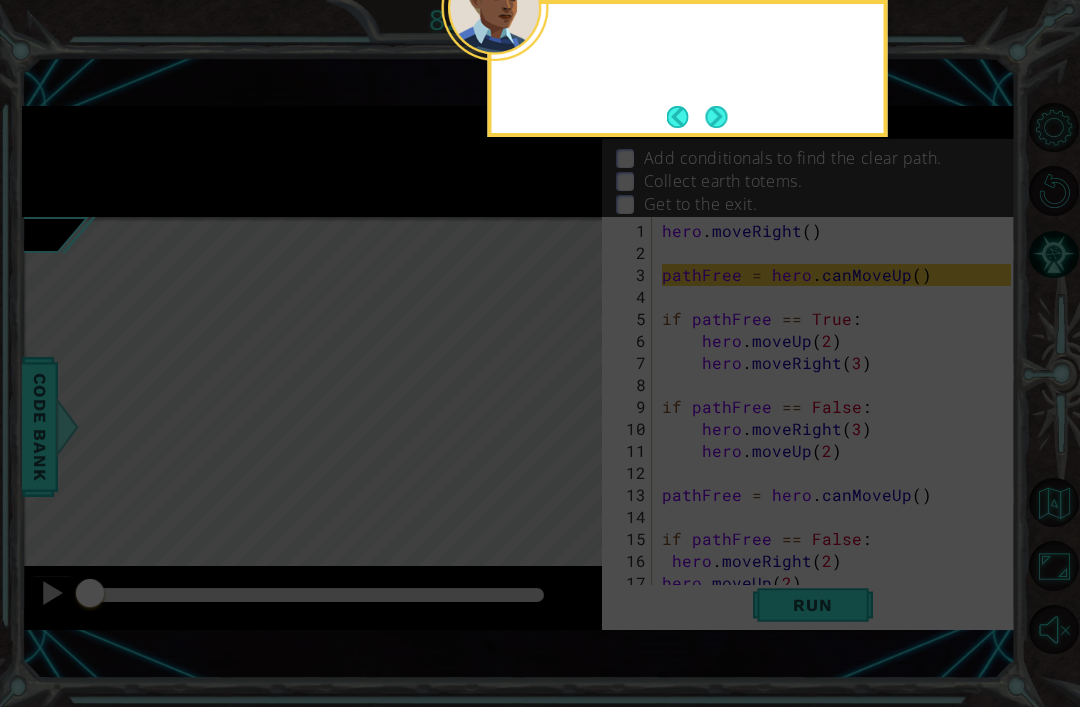 scroll, scrollTop: 0, scrollLeft: 0, axis: both 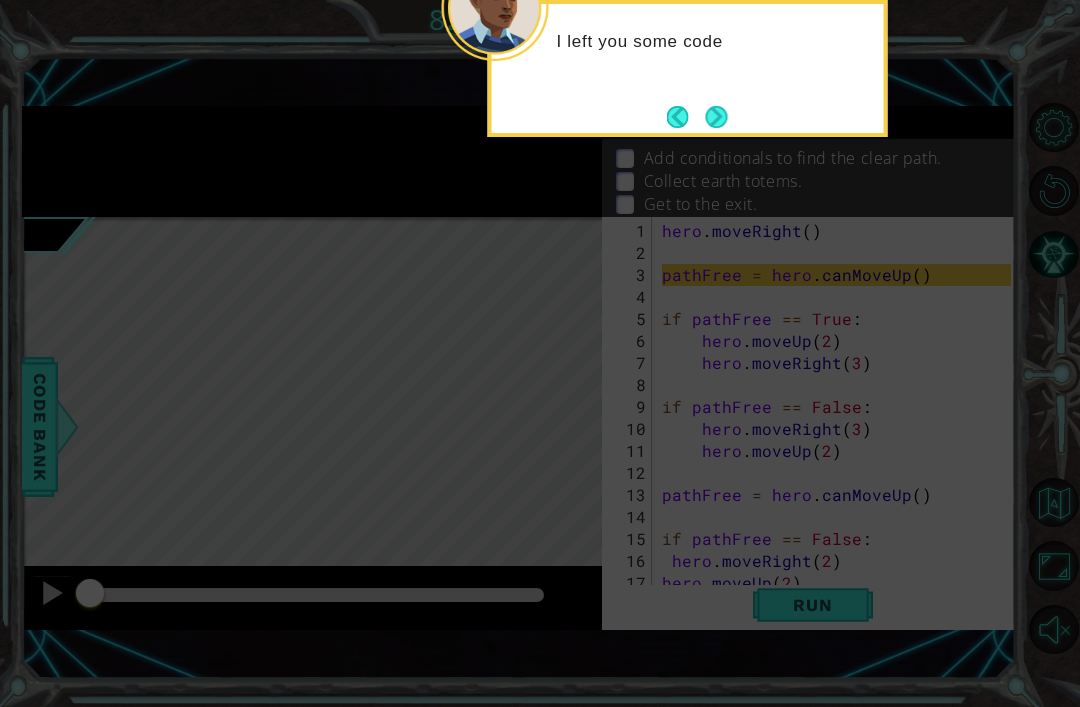 click at bounding box center [716, 117] 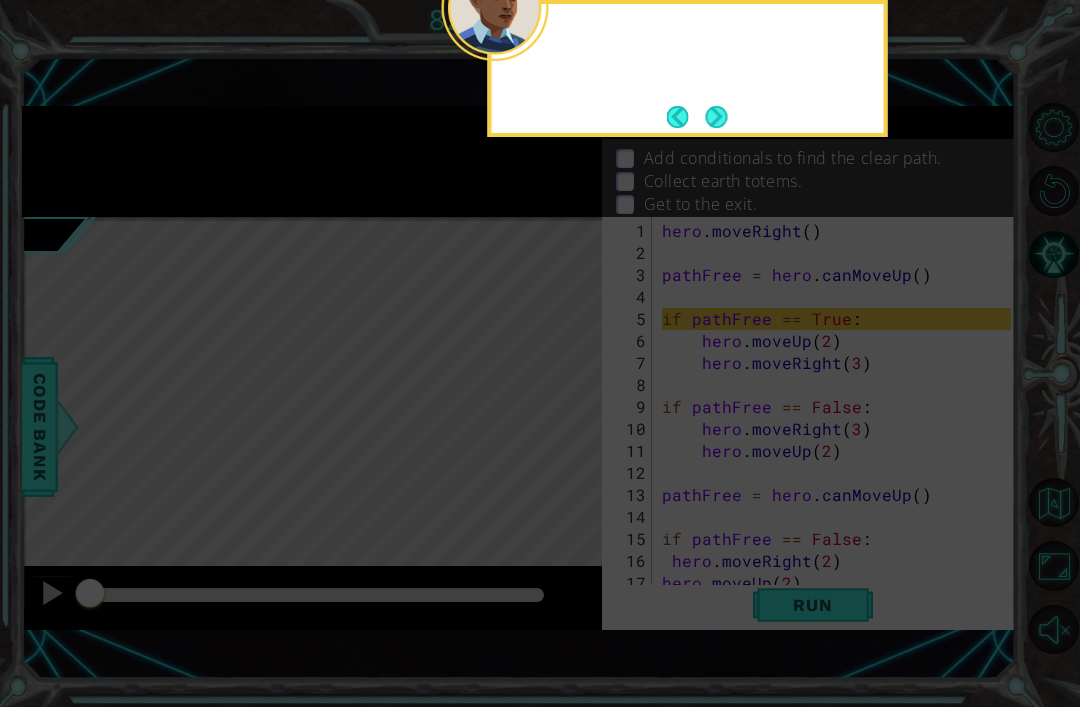 click at bounding box center (716, 117) 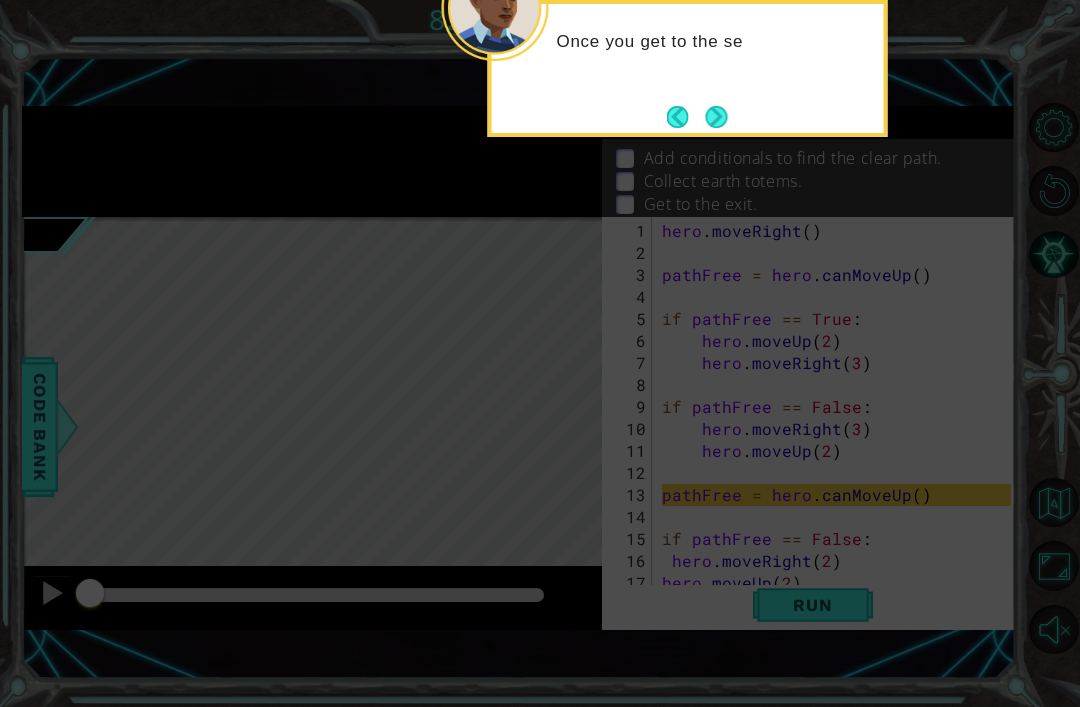 click at bounding box center [716, 116] 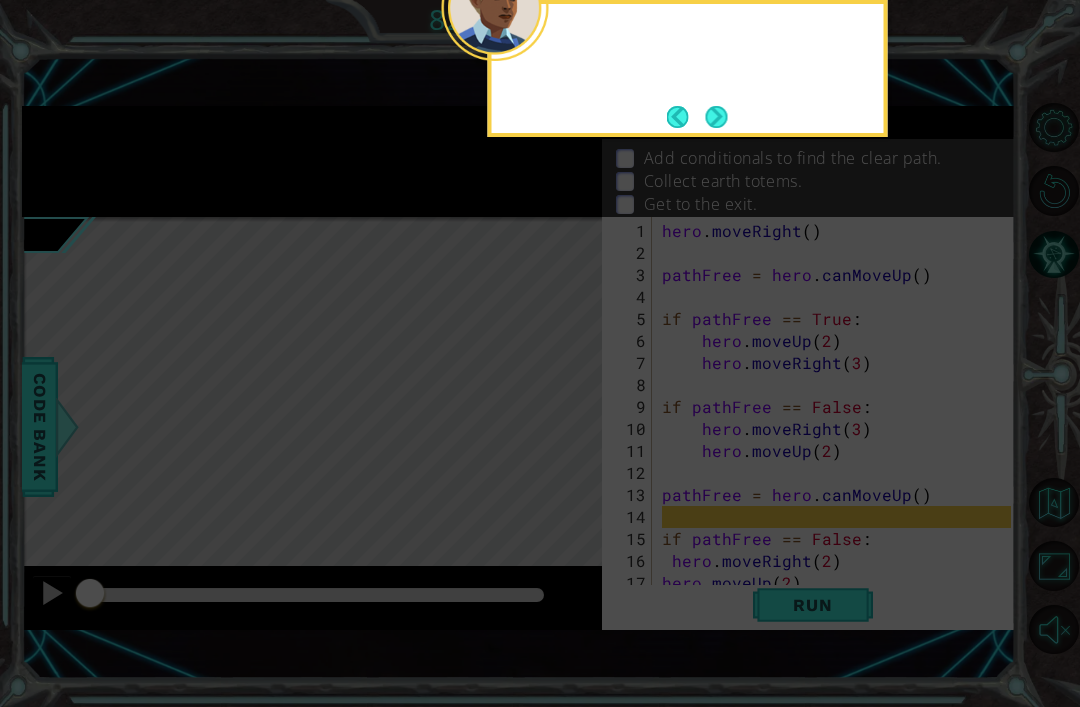 click at bounding box center [716, 116] 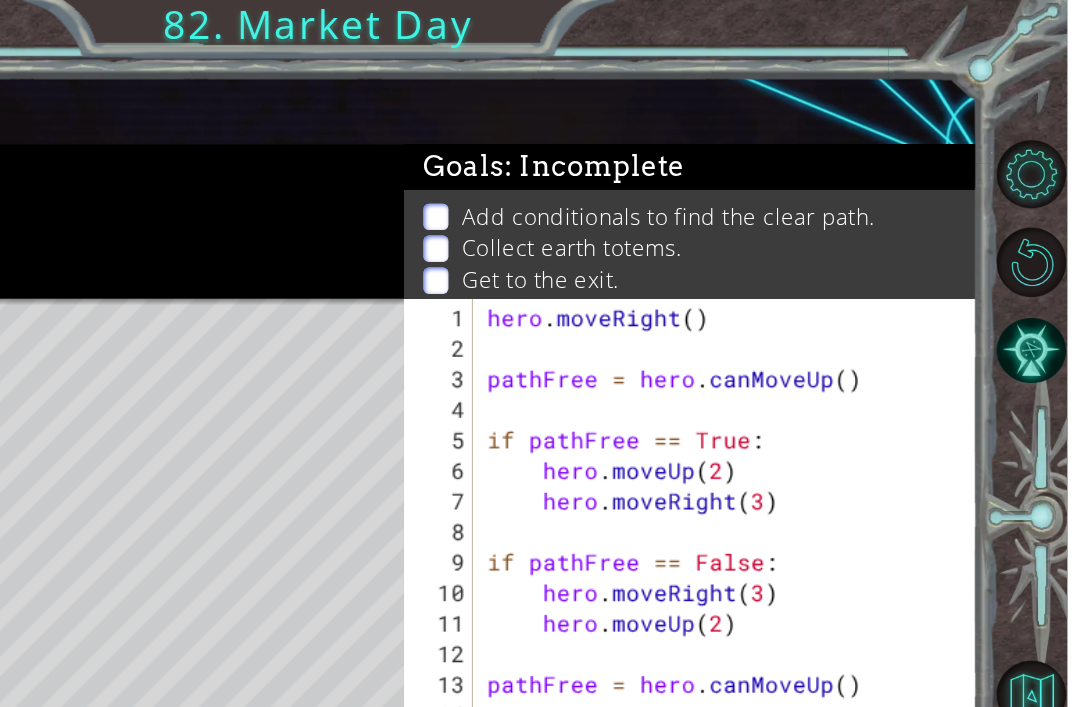 scroll, scrollTop: 53, scrollLeft: 0, axis: vertical 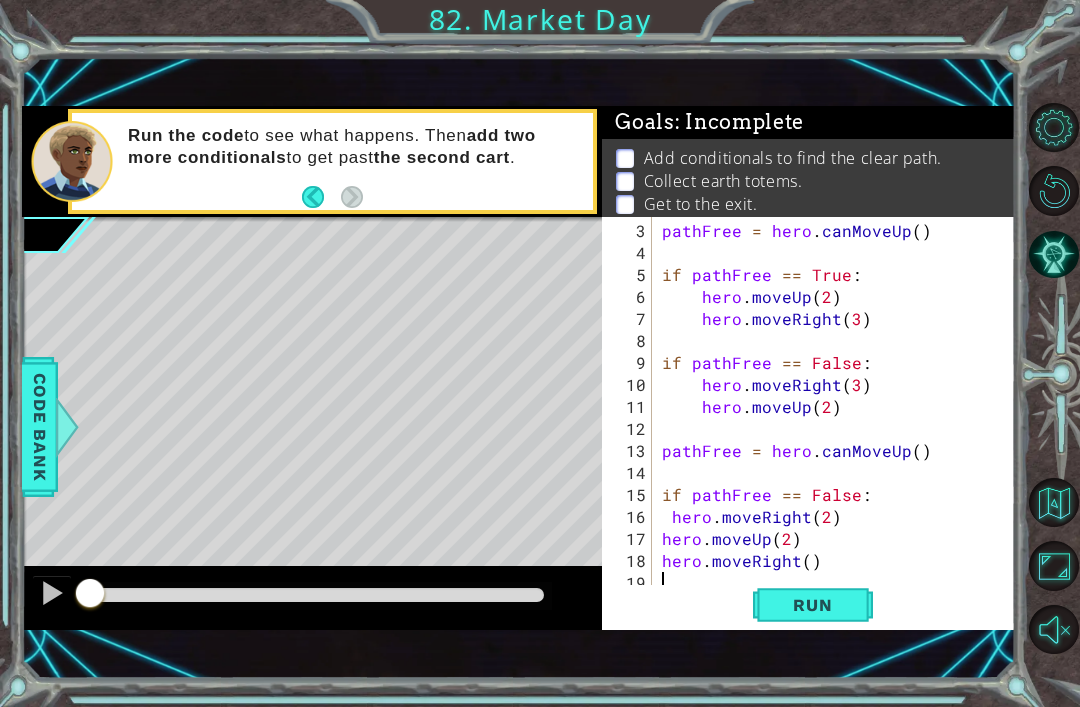 click at bounding box center (66, 427) 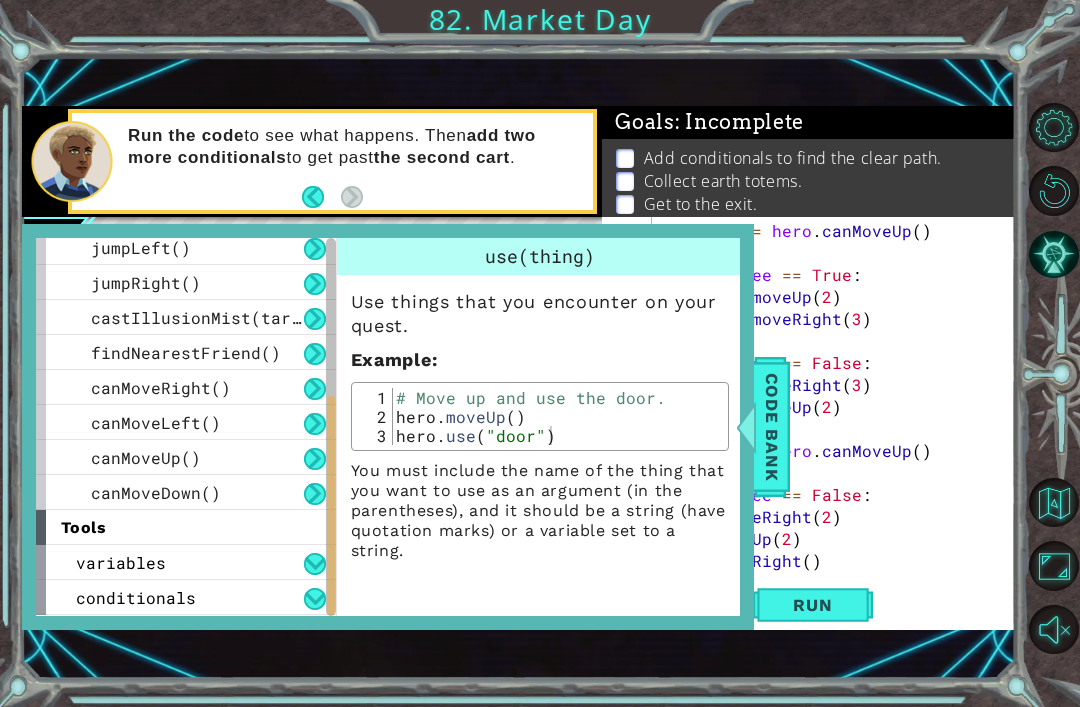 scroll, scrollTop: 463, scrollLeft: 0, axis: vertical 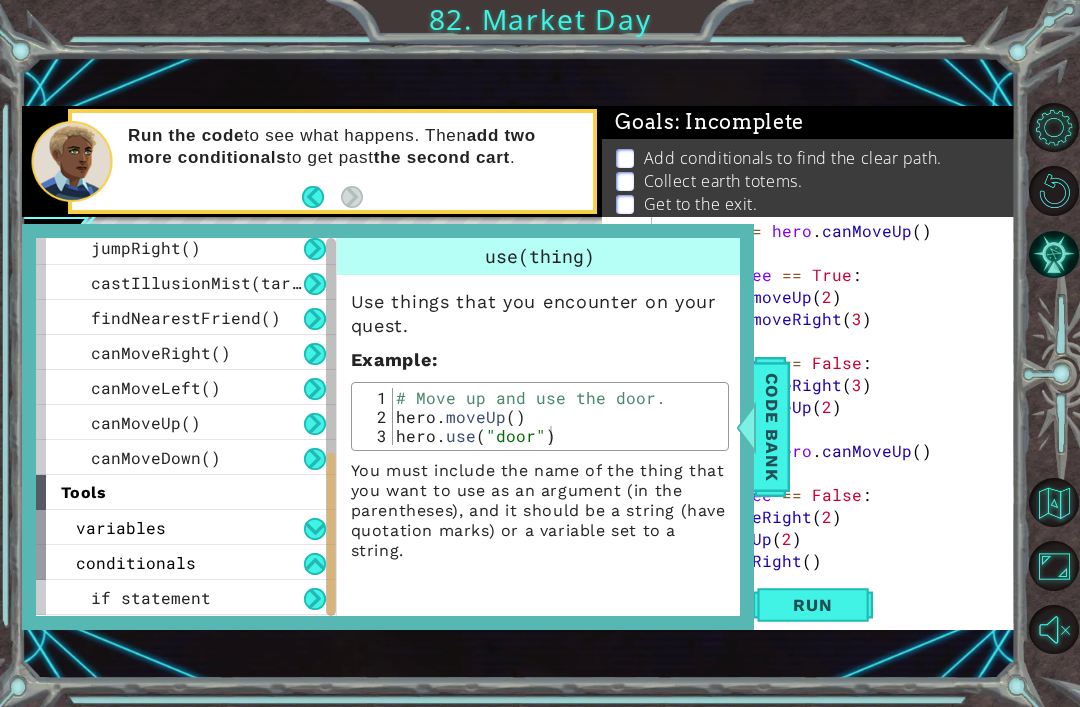 click on "if statement" at bounding box center (186, 597) 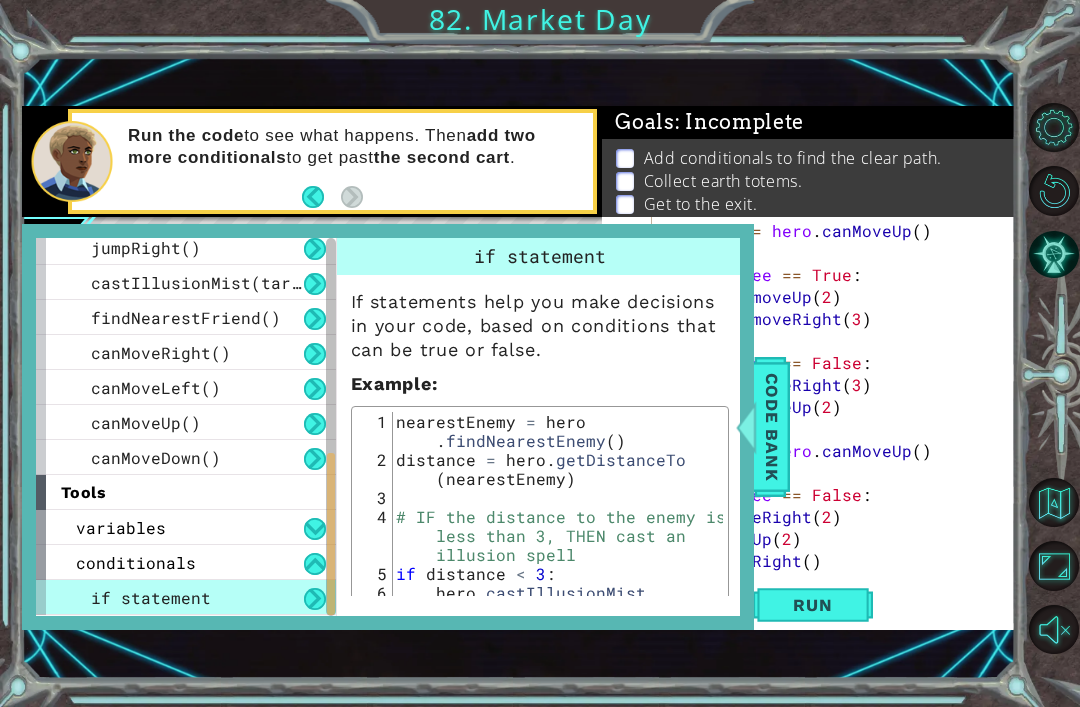 scroll, scrollTop: 0, scrollLeft: 0, axis: both 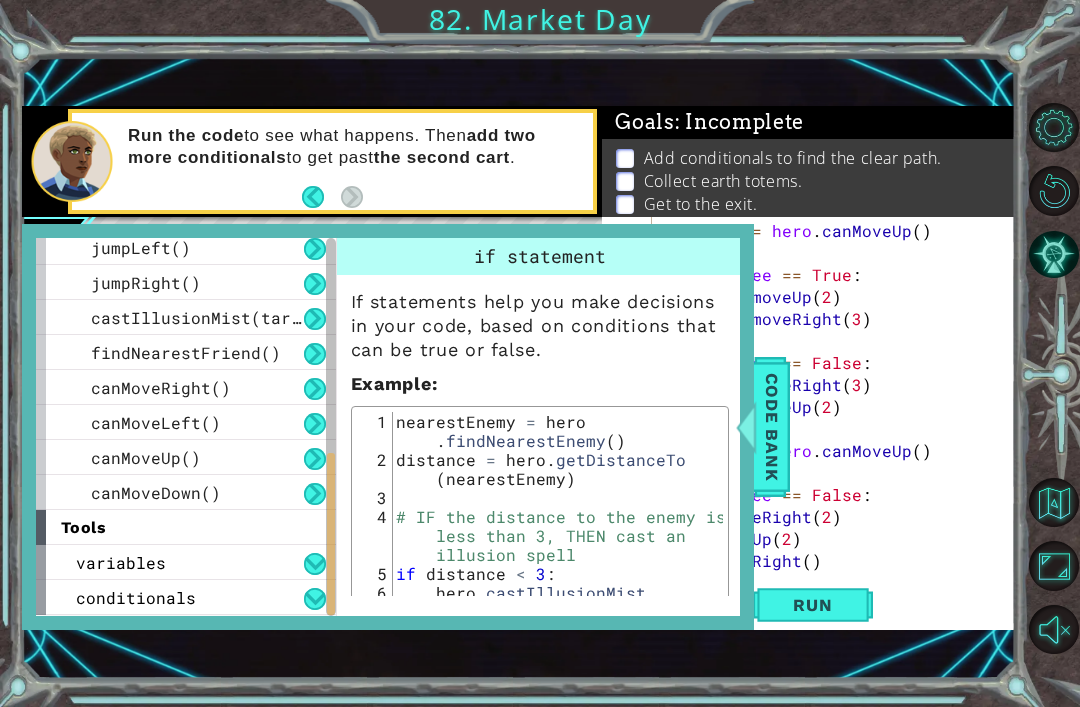 click at bounding box center (315, 599) 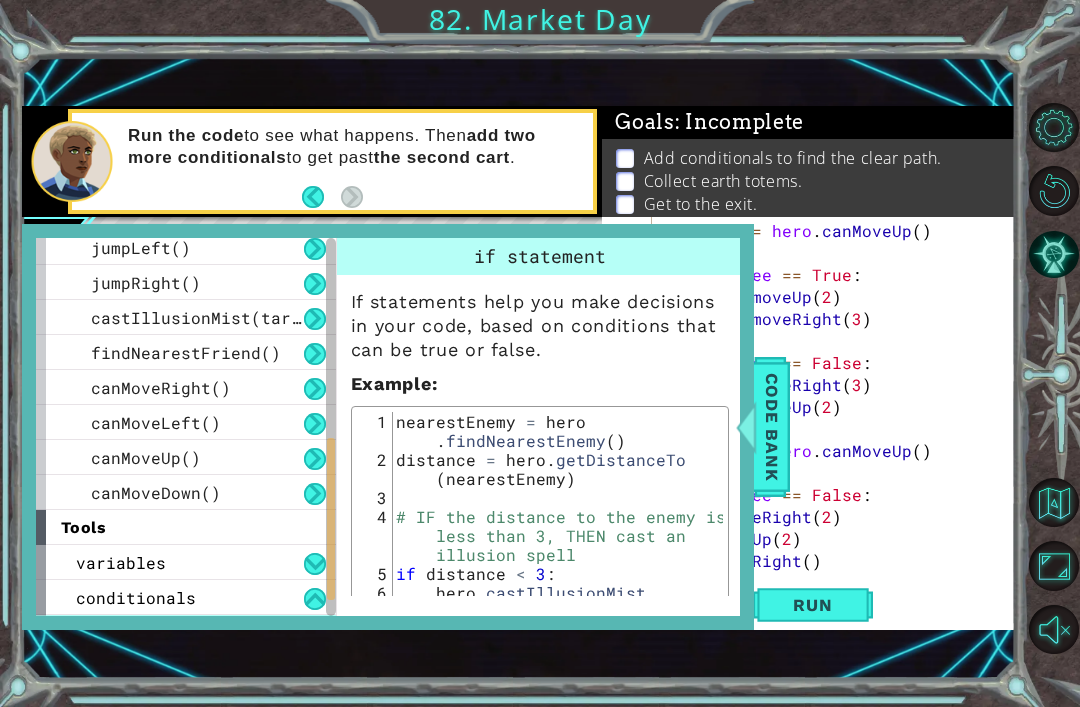 click at bounding box center (315, 599) 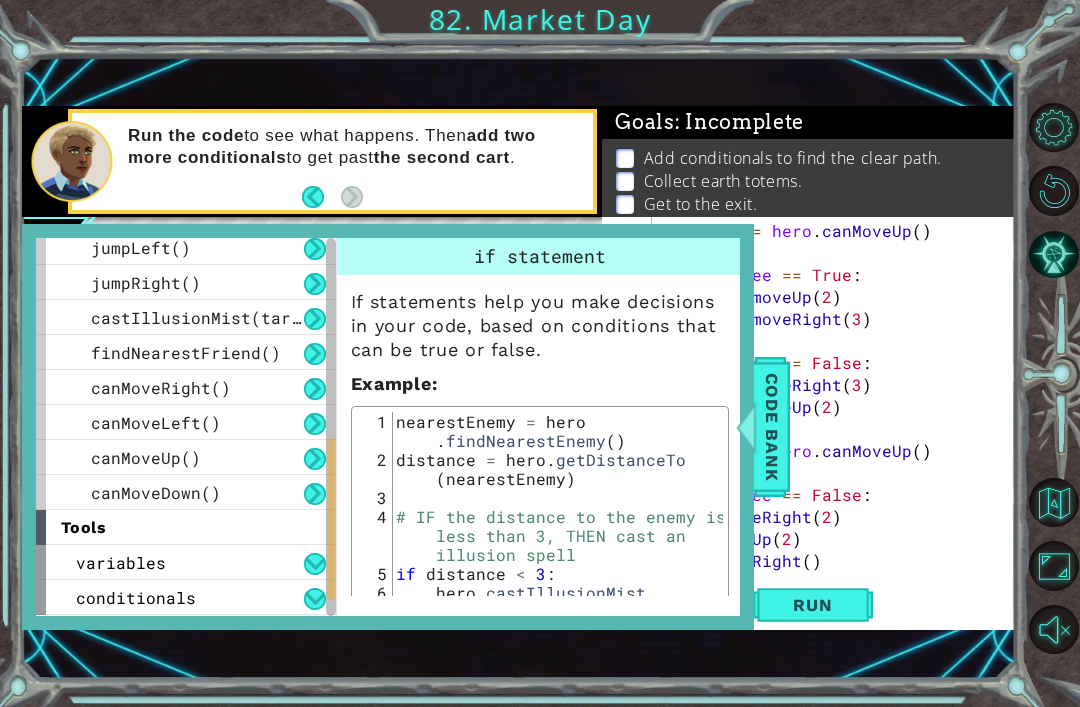 scroll, scrollTop: 64, scrollLeft: 0, axis: vertical 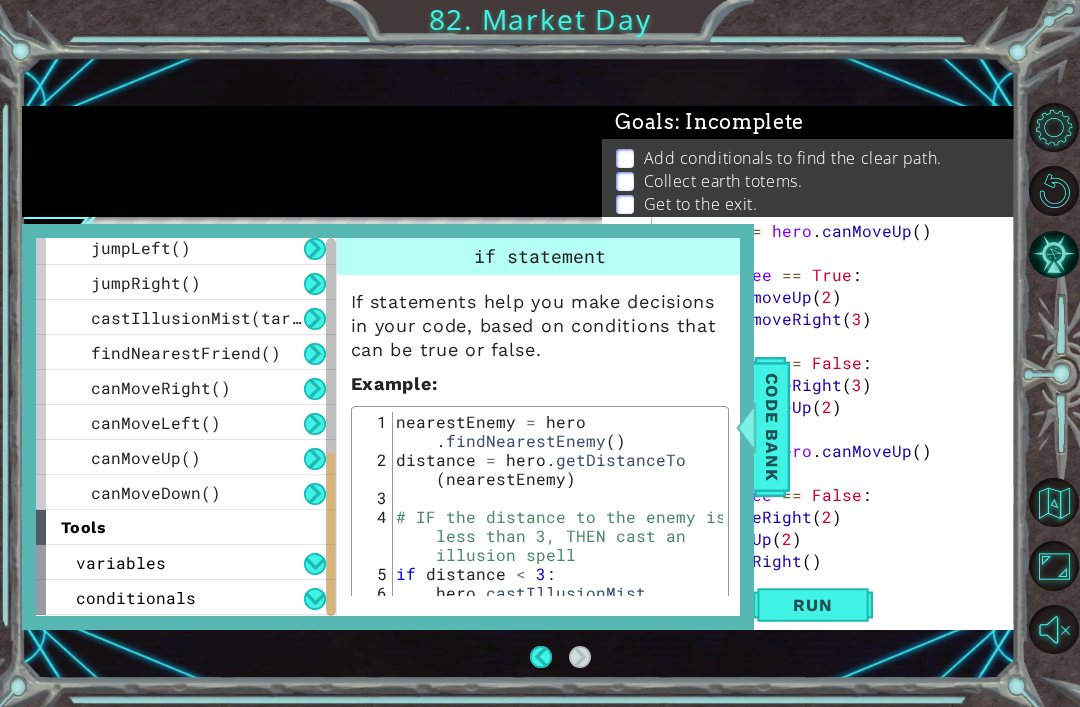 click at bounding box center [315, 599] 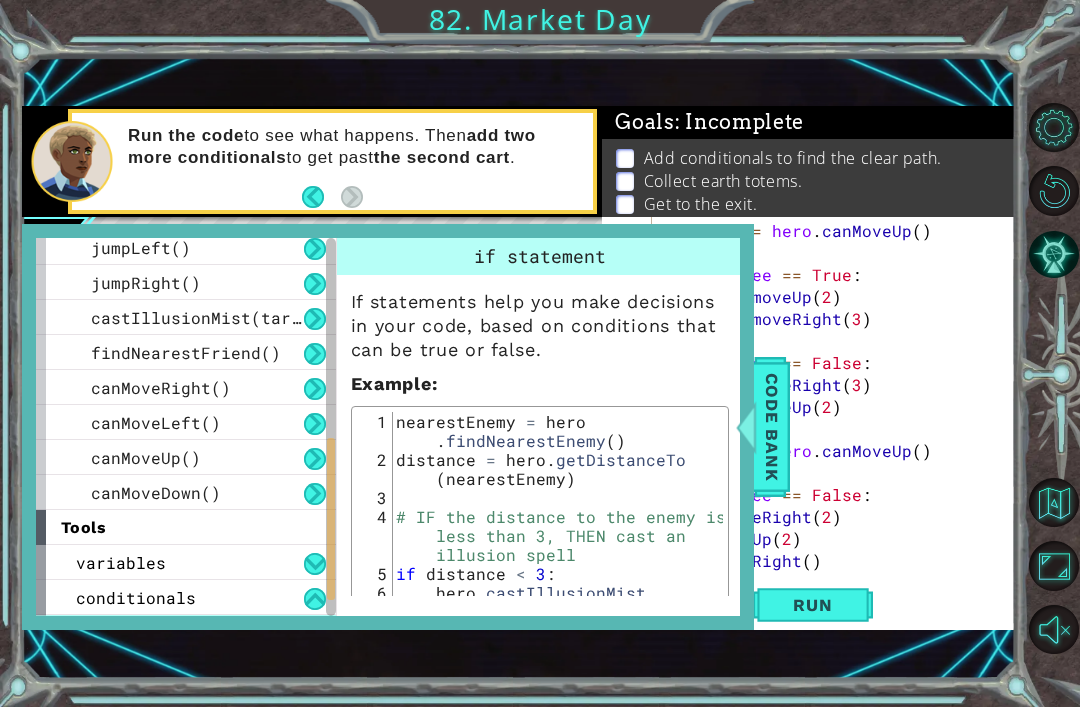 click at bounding box center [315, 599] 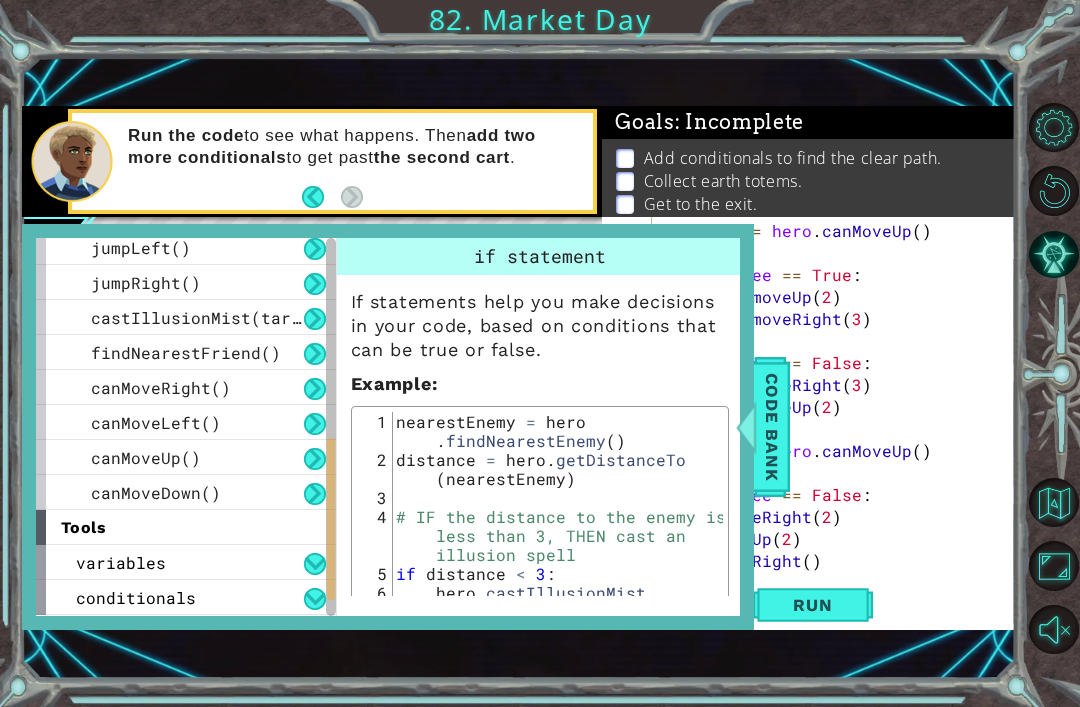 click at bounding box center (315, 599) 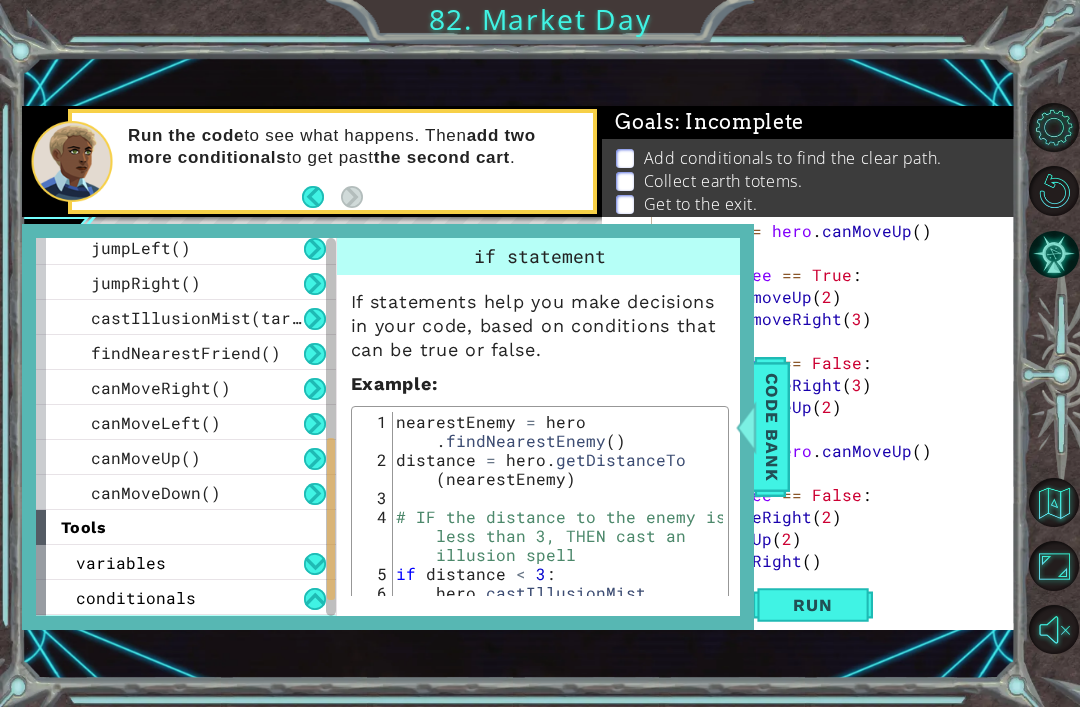 click at bounding box center [315, 599] 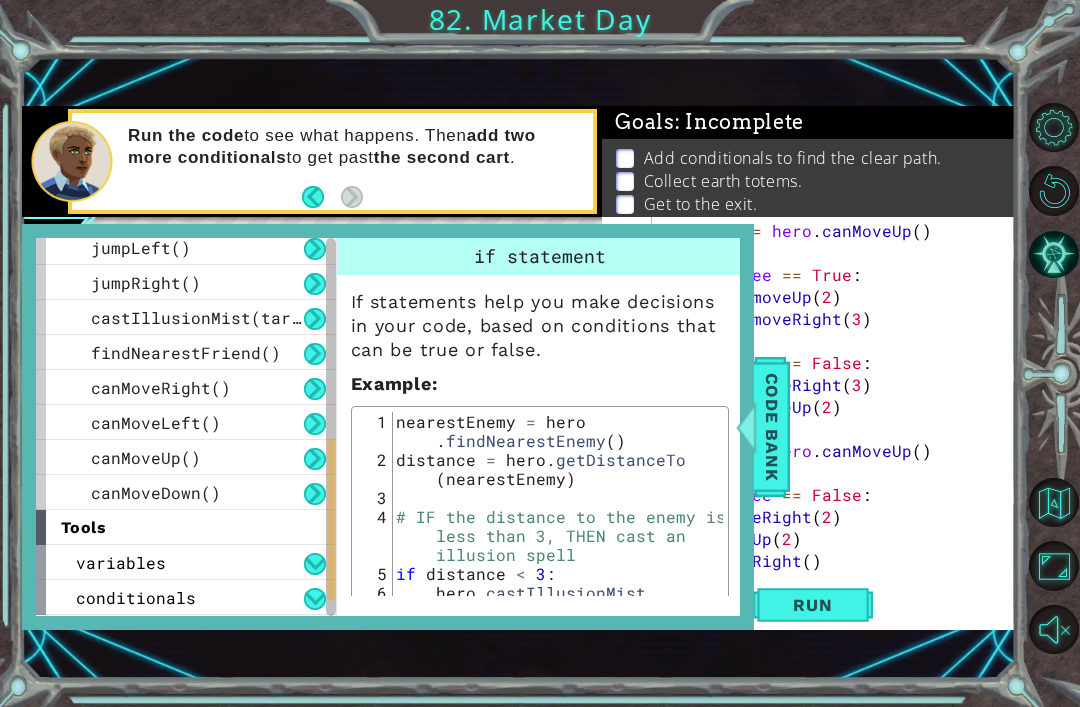 click at bounding box center (315, 599) 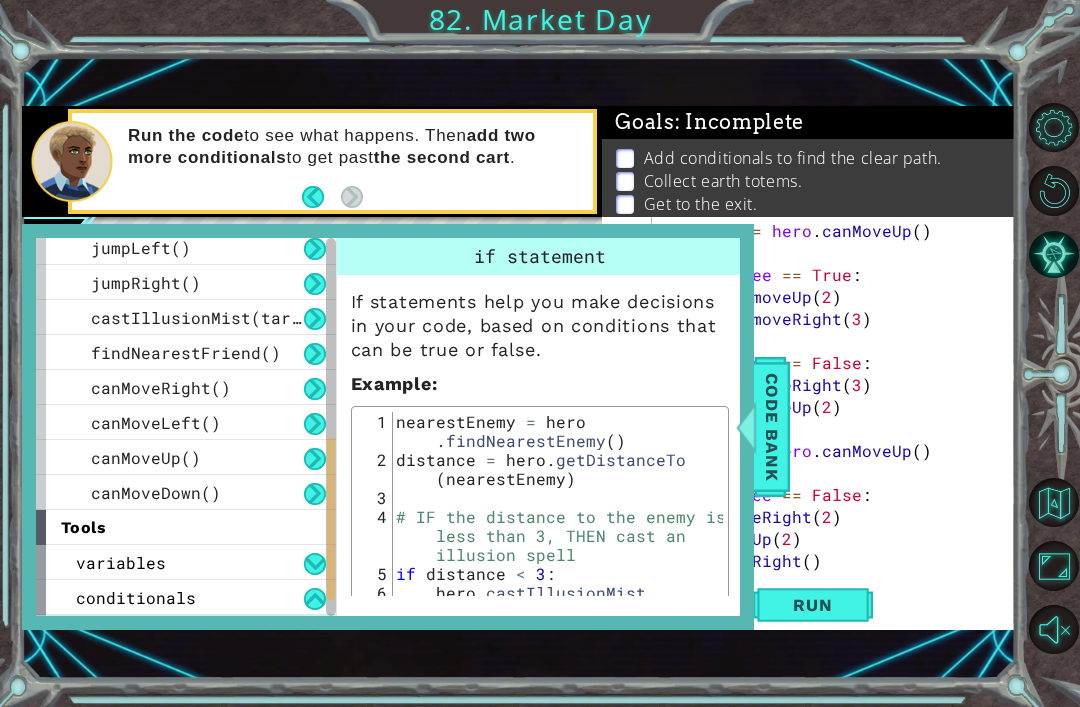 click on "conditionals" at bounding box center (186, 597) 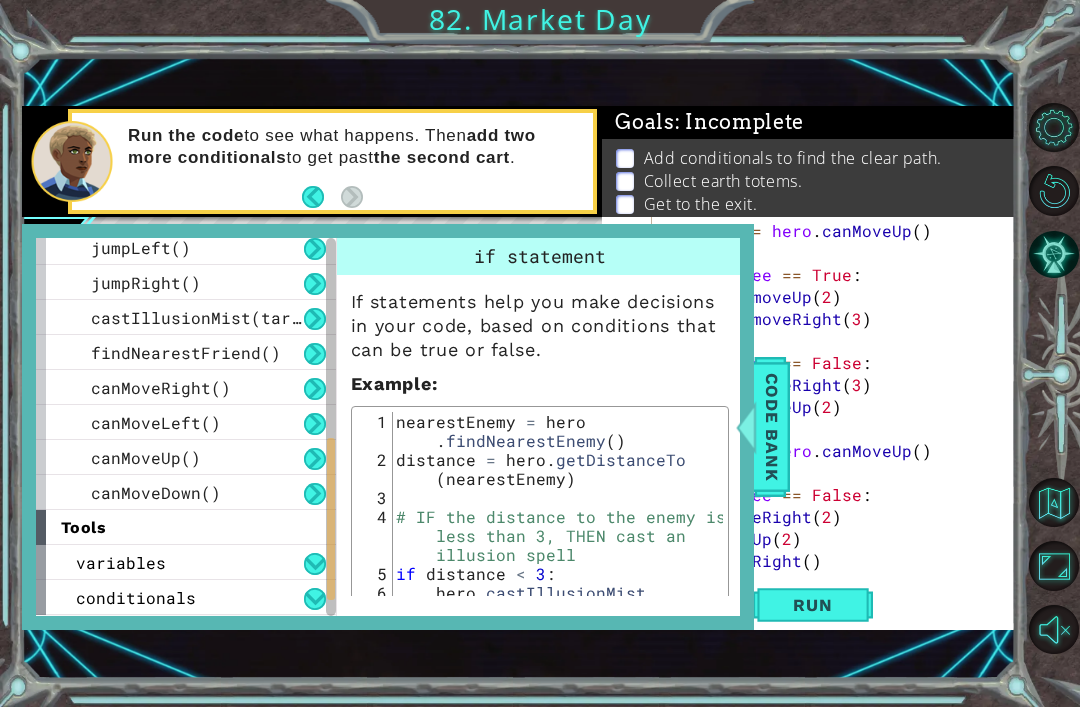 click on "Code Bank" at bounding box center (772, 427) 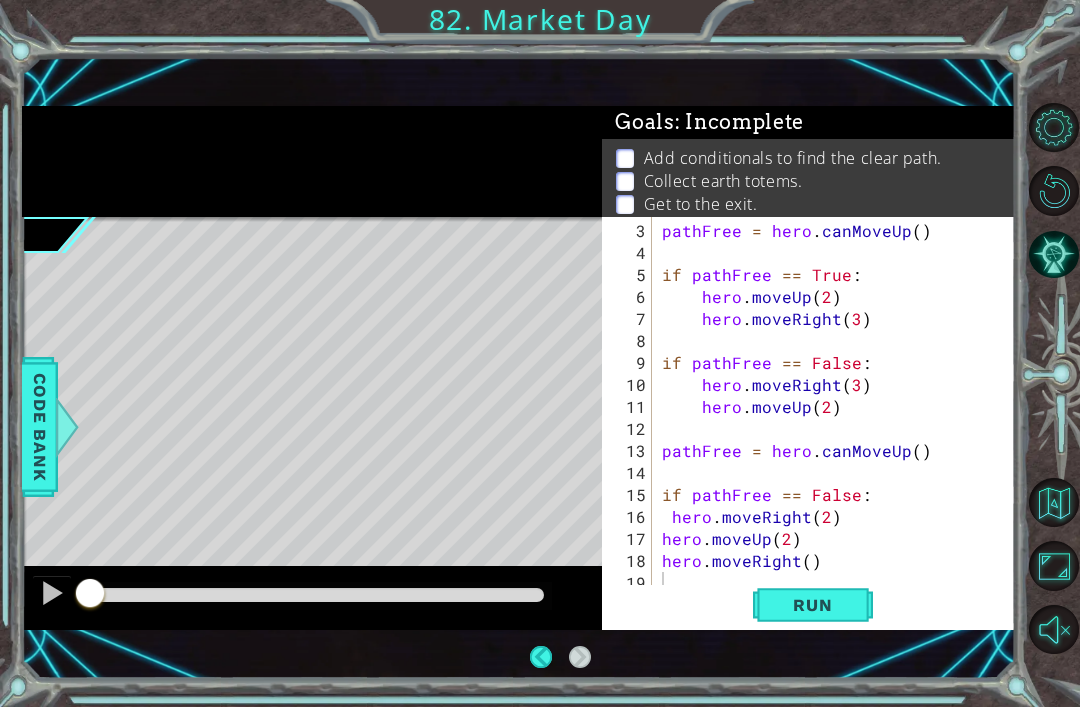 scroll, scrollTop: 44, scrollLeft: 0, axis: vertical 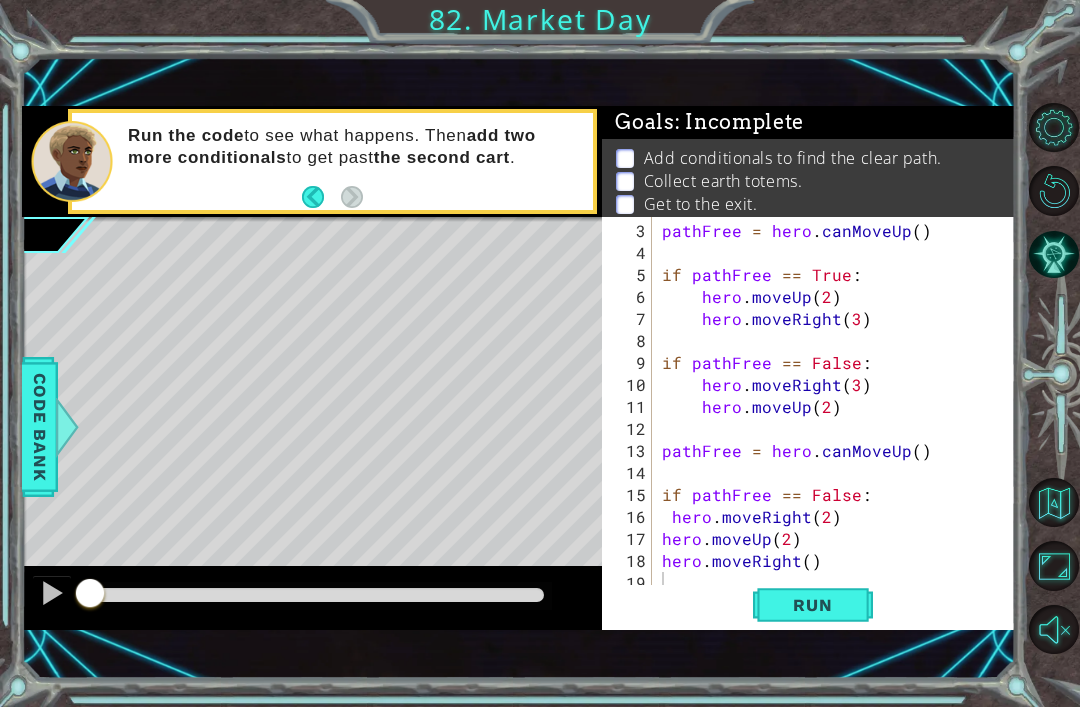 click on "Run" at bounding box center [812, 605] 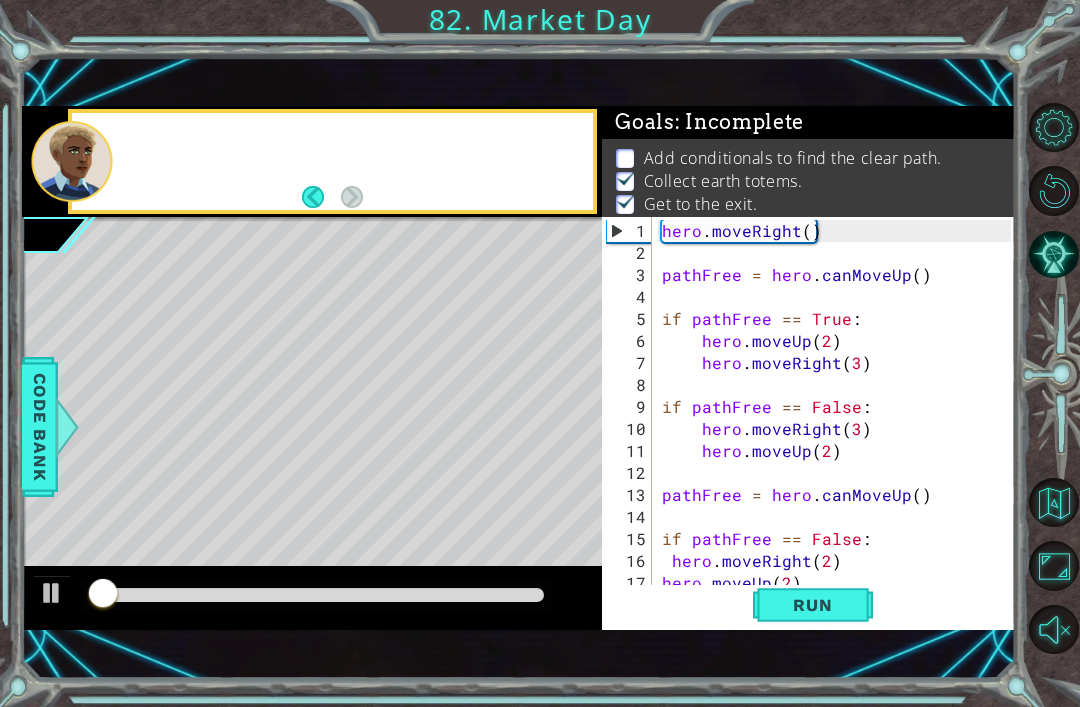 scroll, scrollTop: 0, scrollLeft: 0, axis: both 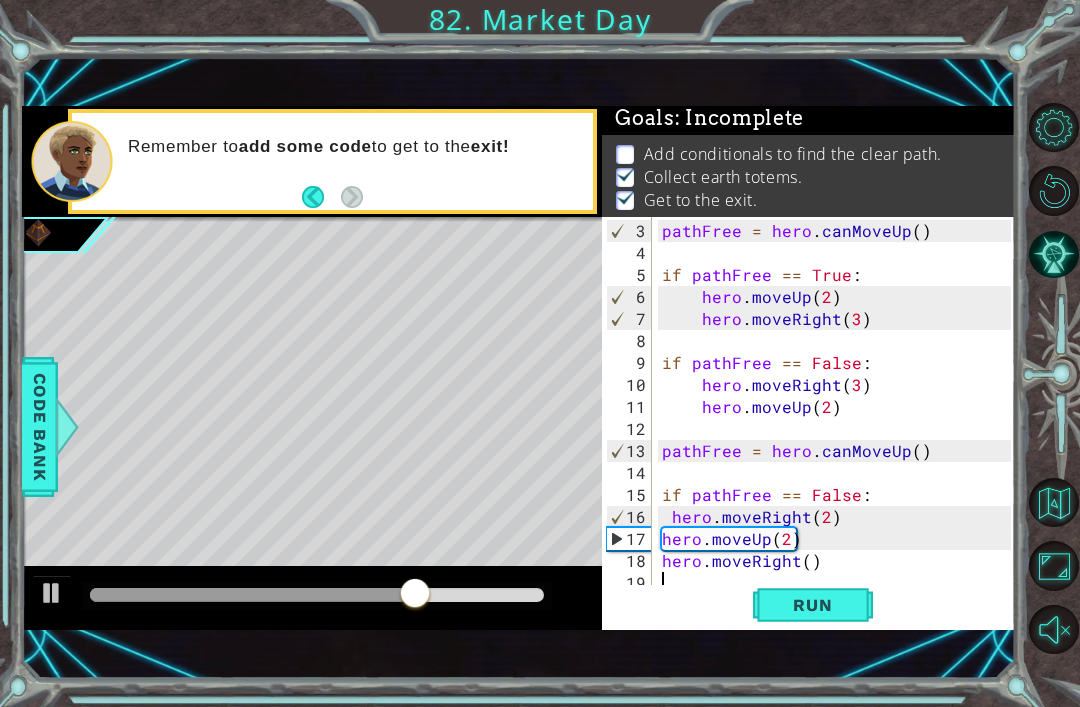 type on "hero.moveRight()" 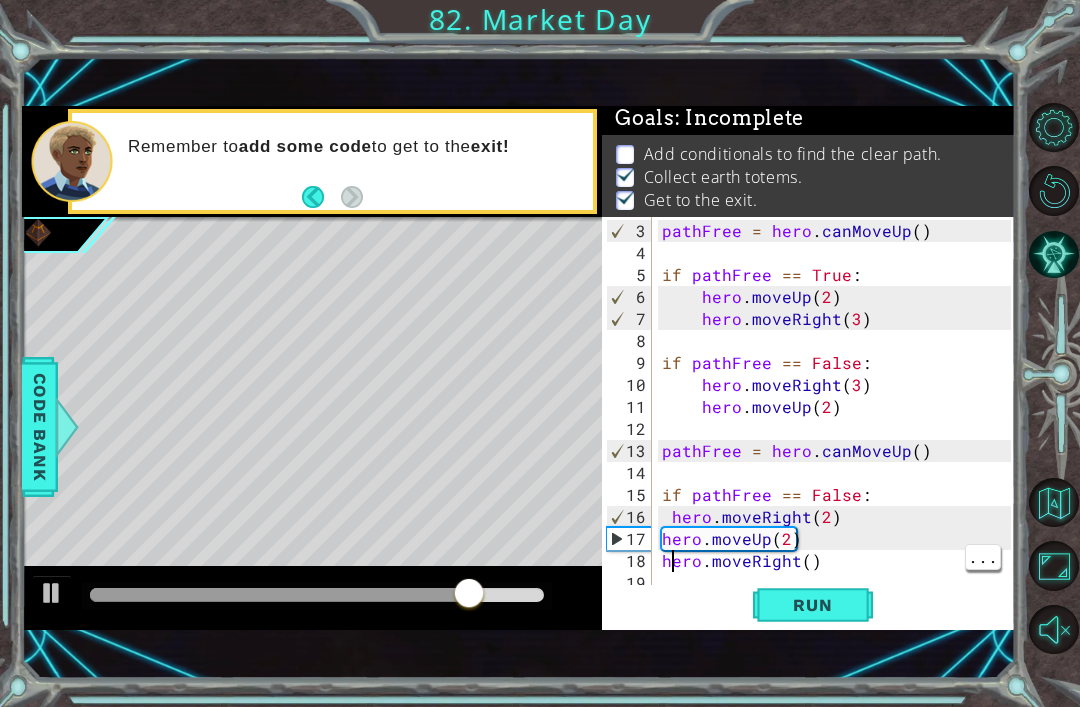 click on "Run" at bounding box center [812, 605] 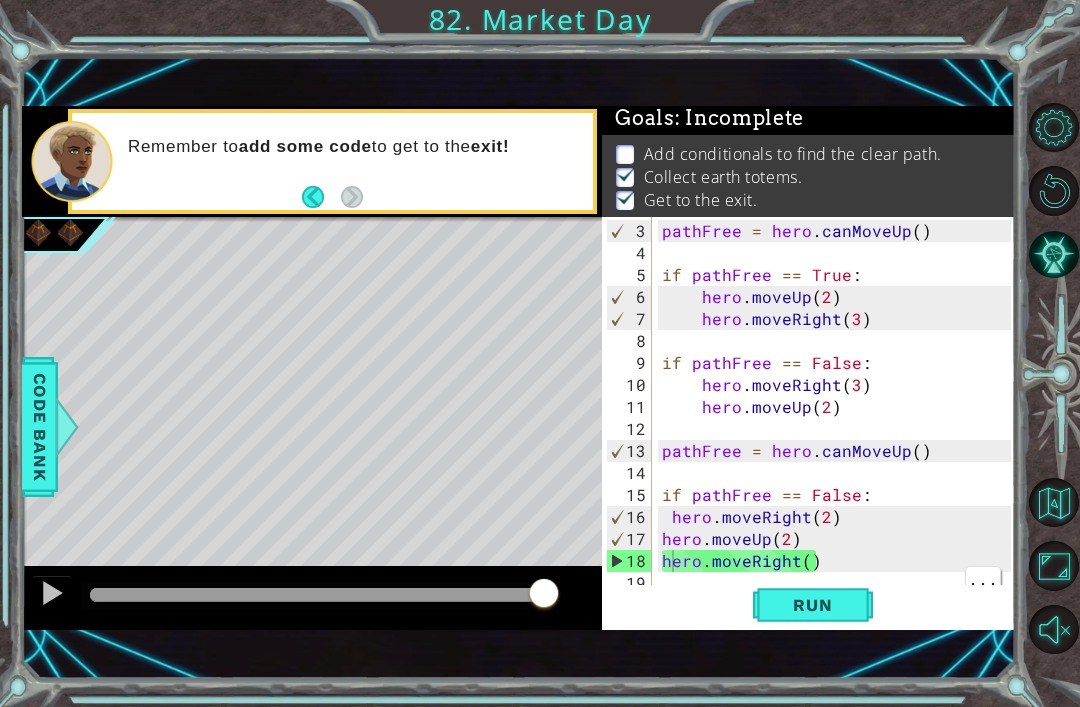 type 